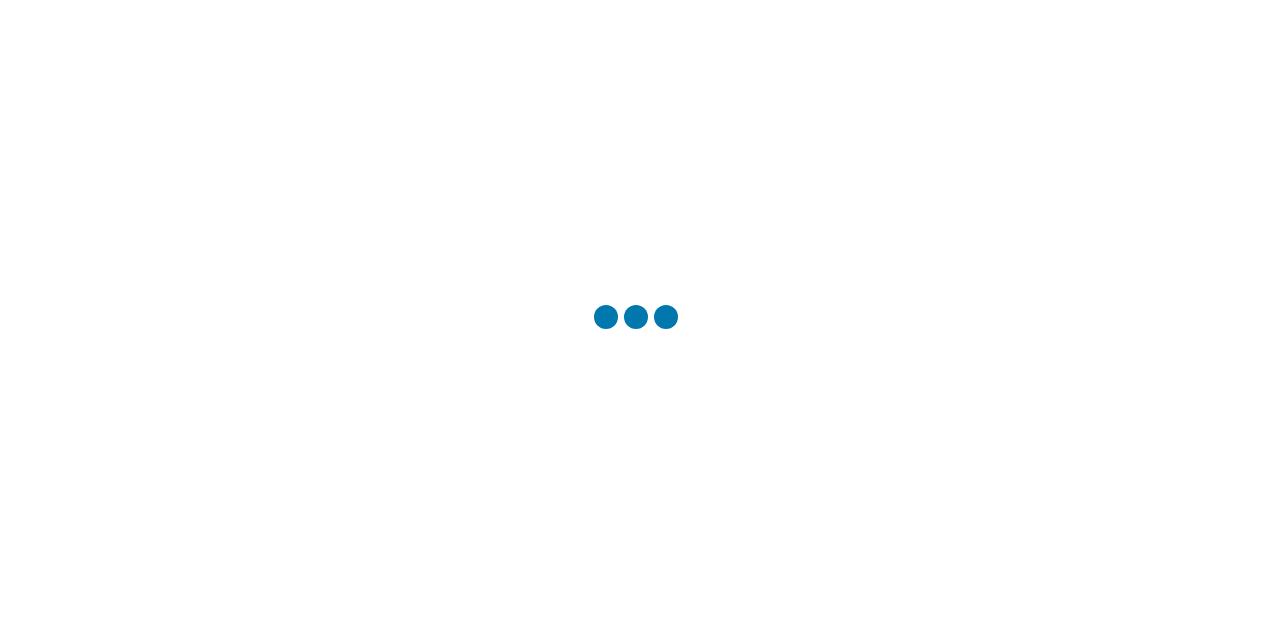 scroll, scrollTop: 0, scrollLeft: 0, axis: both 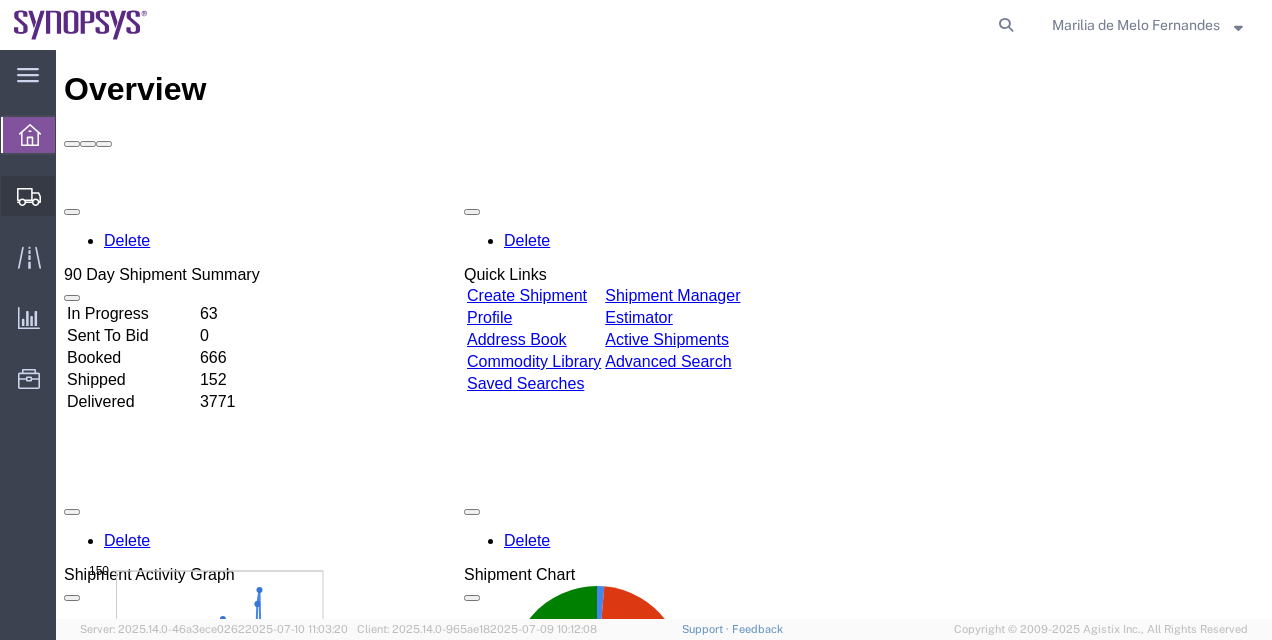click on "Shipment Manager" 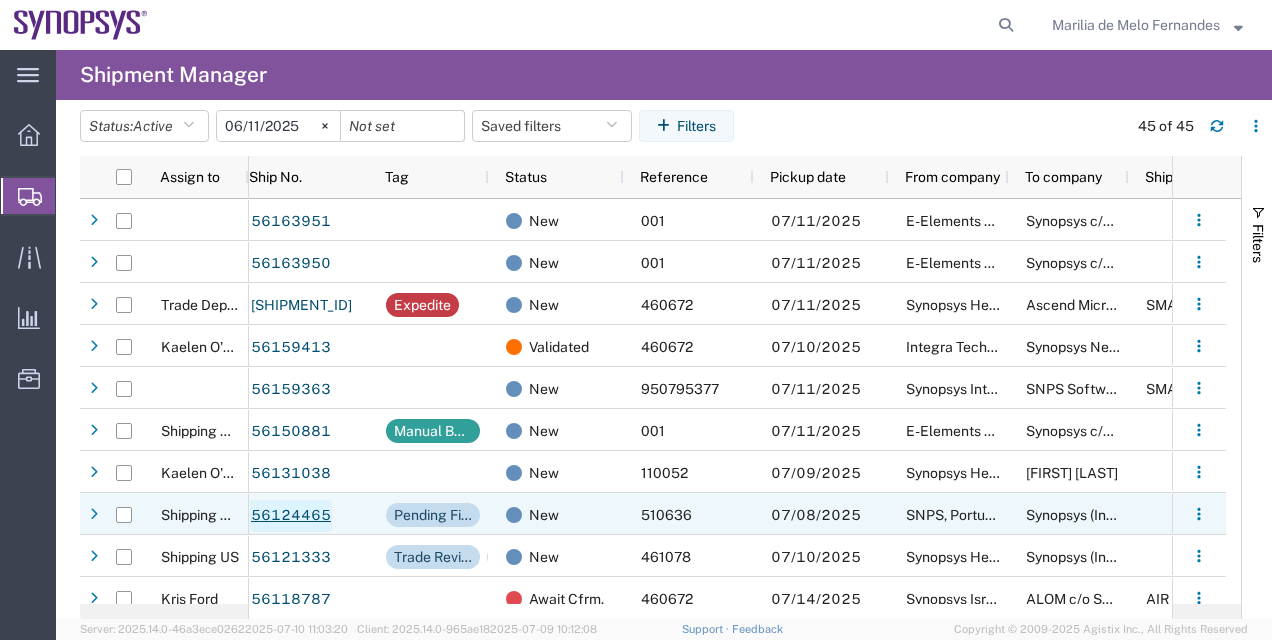 click on "56124465" 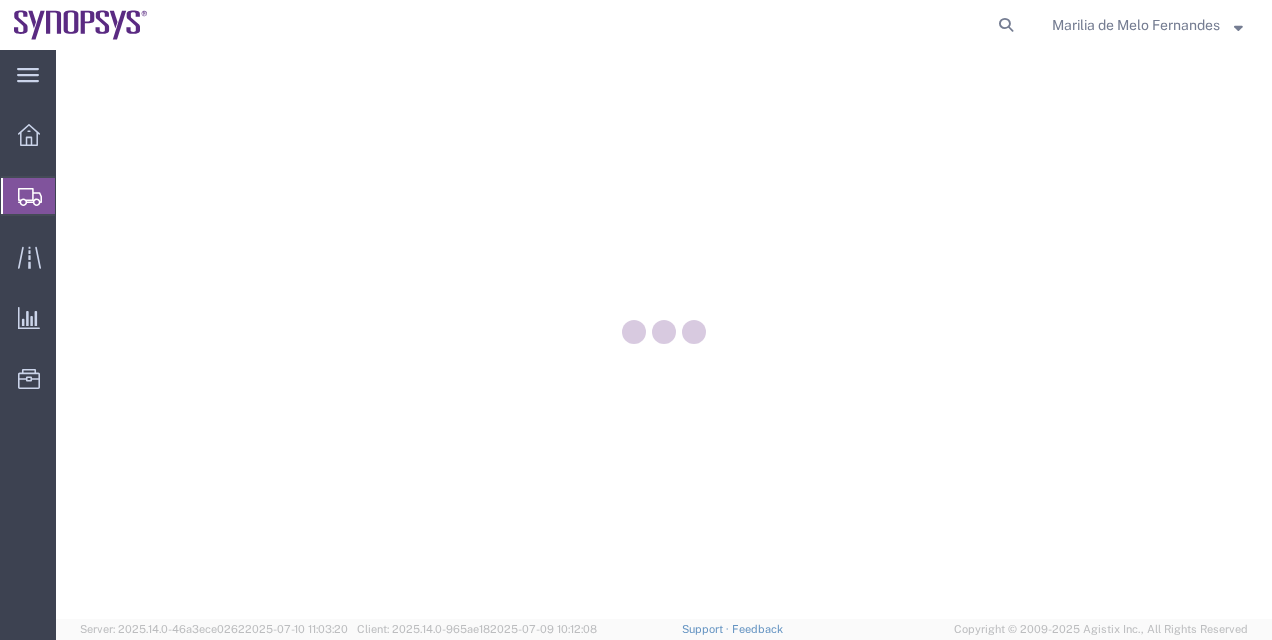 scroll, scrollTop: 0, scrollLeft: 0, axis: both 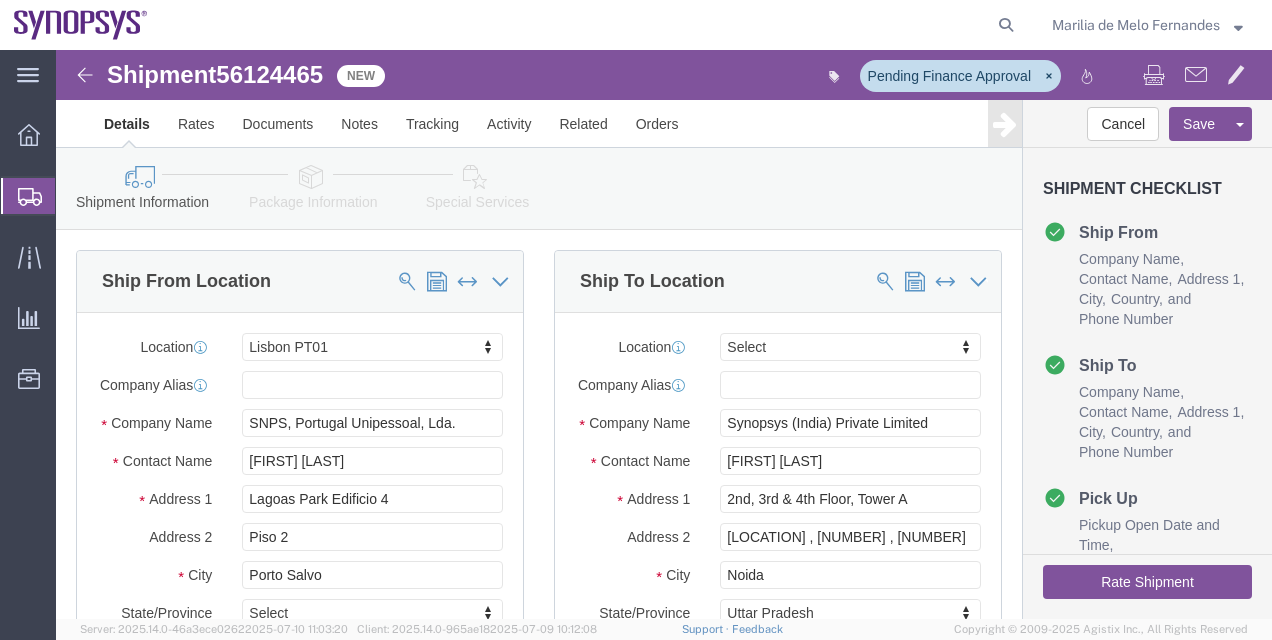 select on "63152" 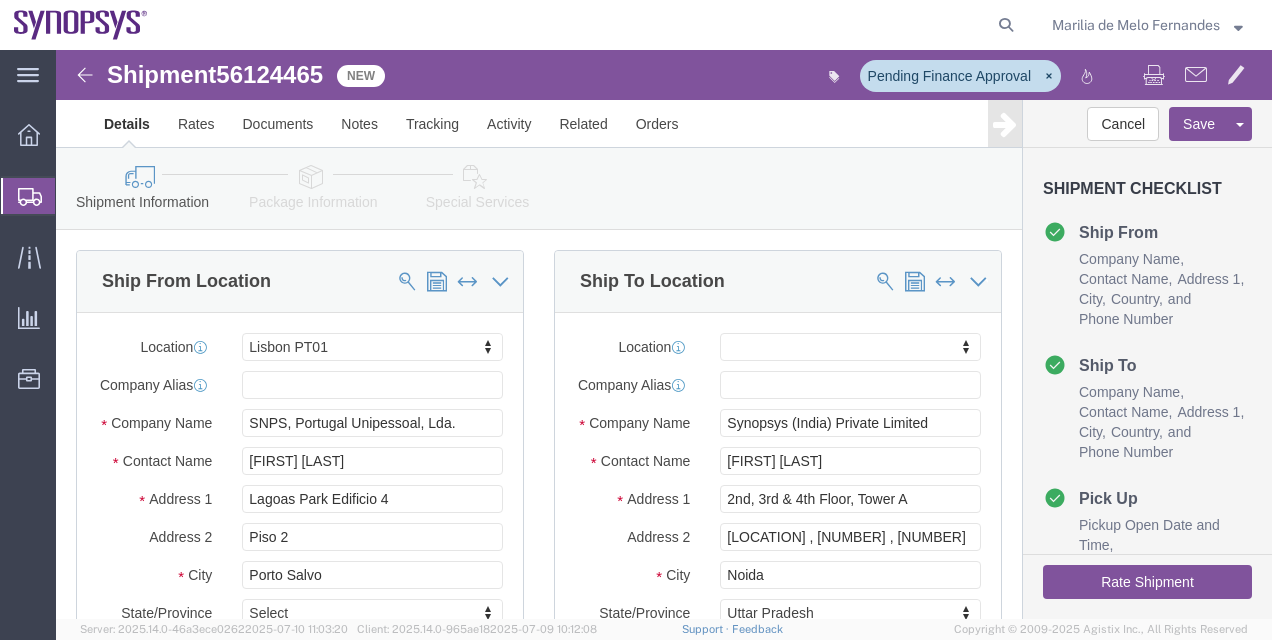 click on "Special Services" 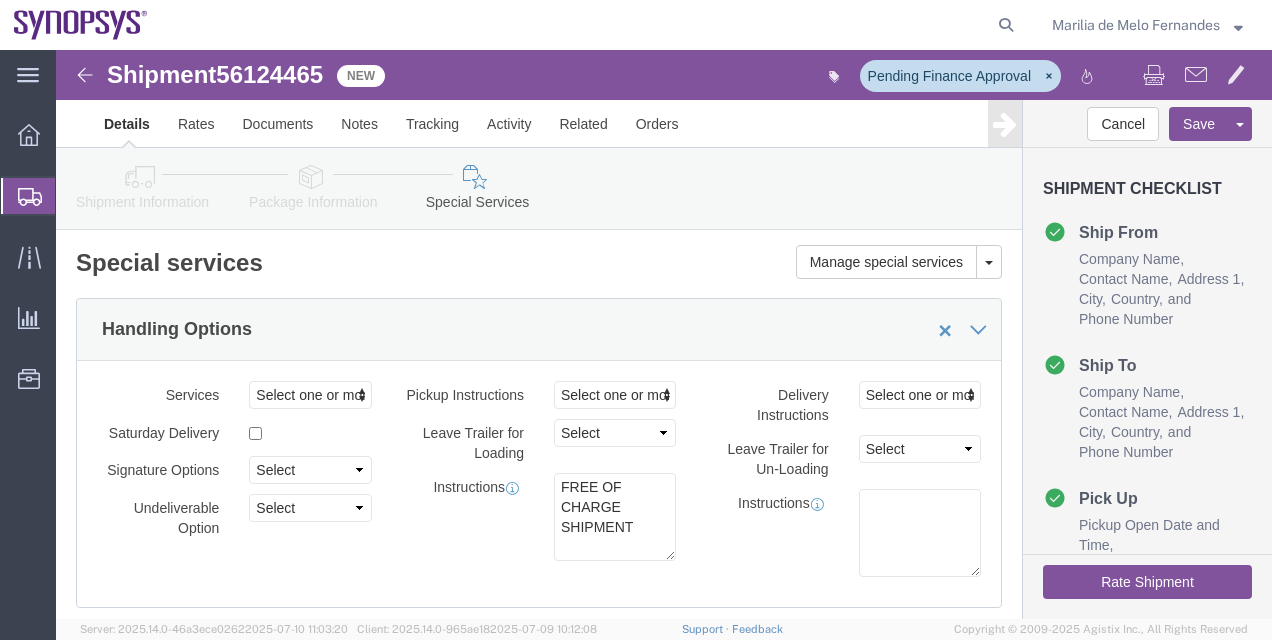 click on "Handling Options" 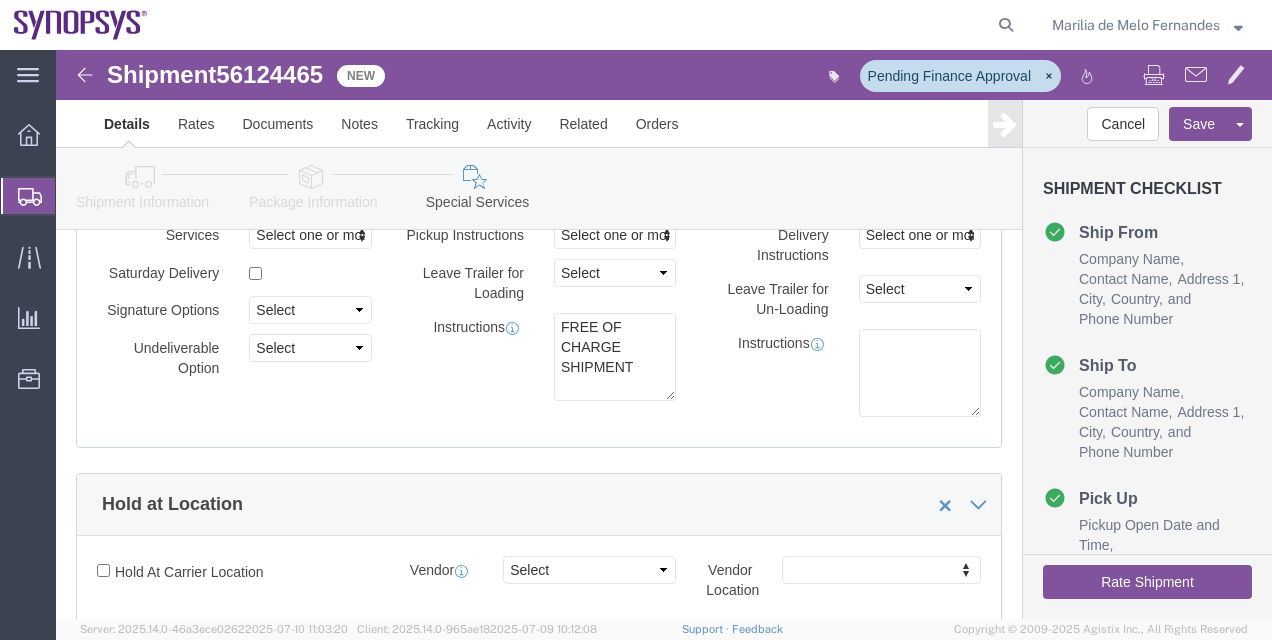scroll, scrollTop: 120, scrollLeft: 0, axis: vertical 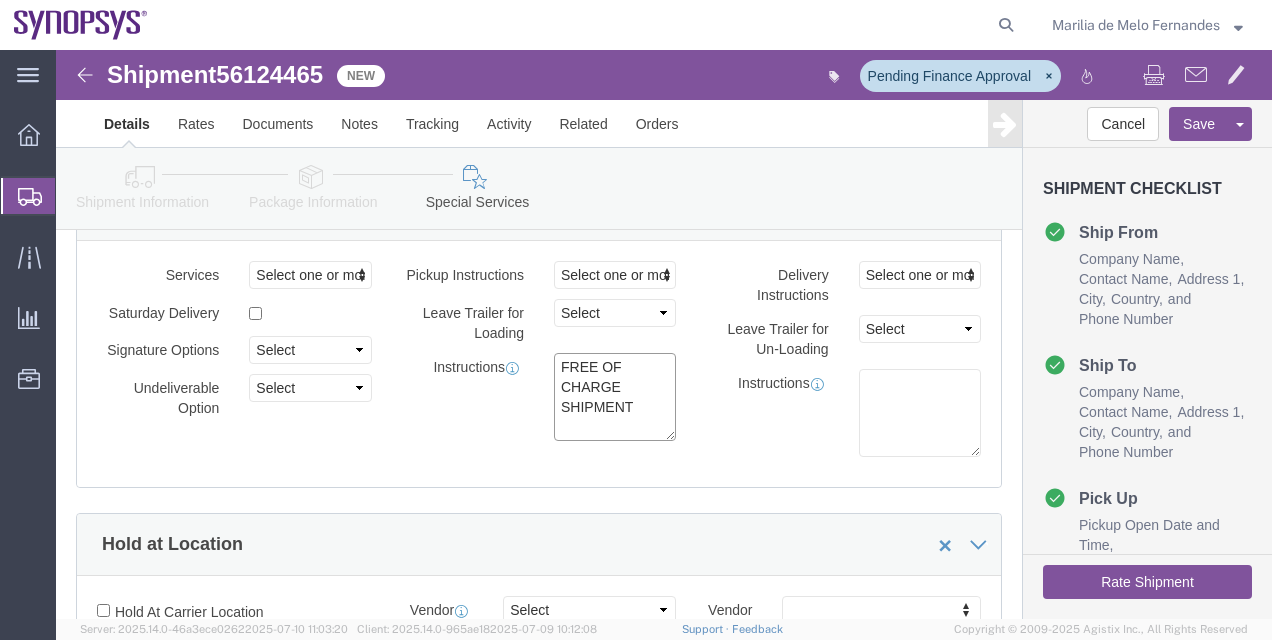click on "FREE OF CHARGE SHIPMENT" 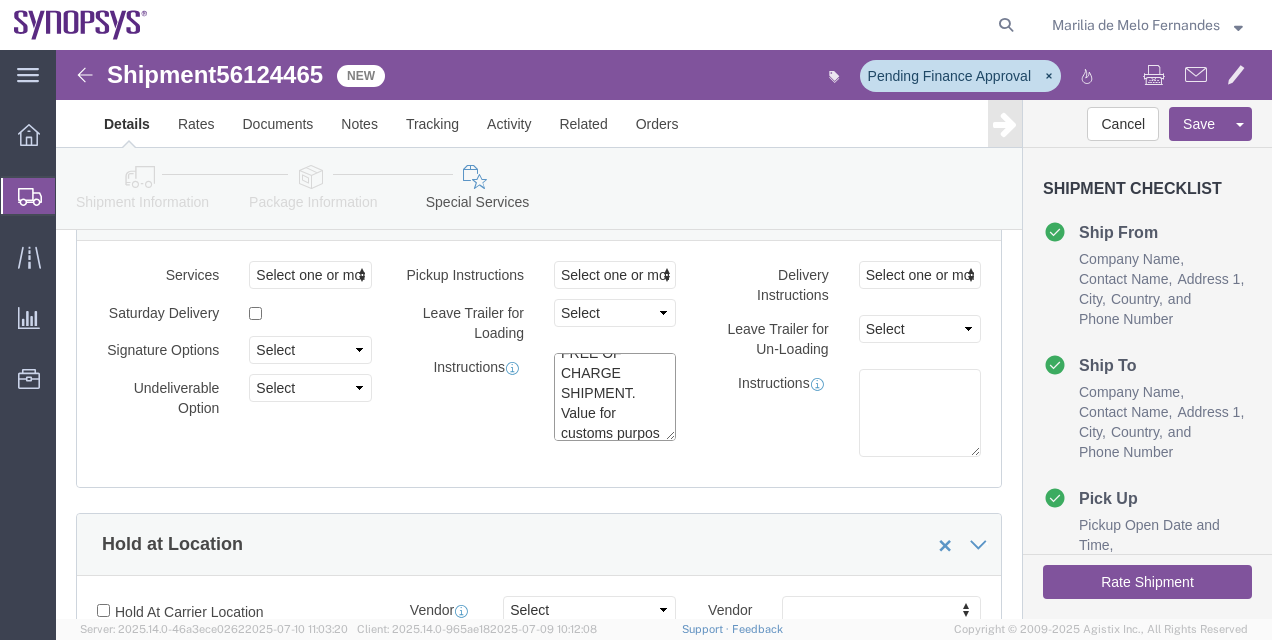 scroll, scrollTop: 34, scrollLeft: 0, axis: vertical 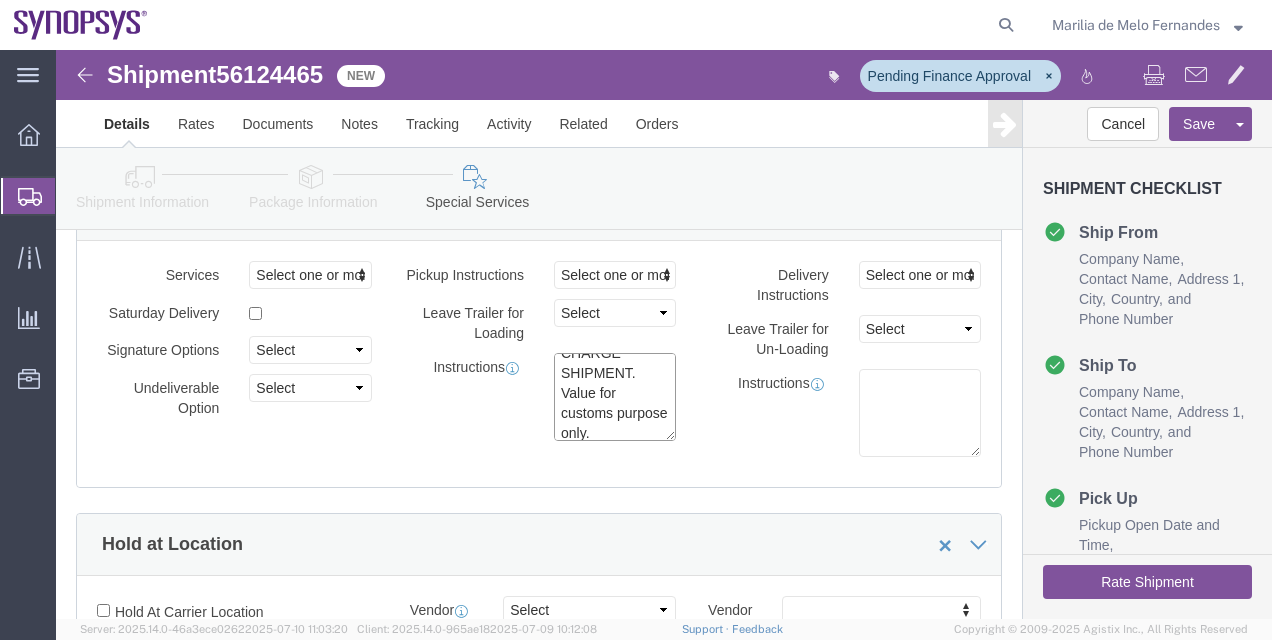 type on "FREE OF CHARGE SHIPMENT. Value for customs purpose only." 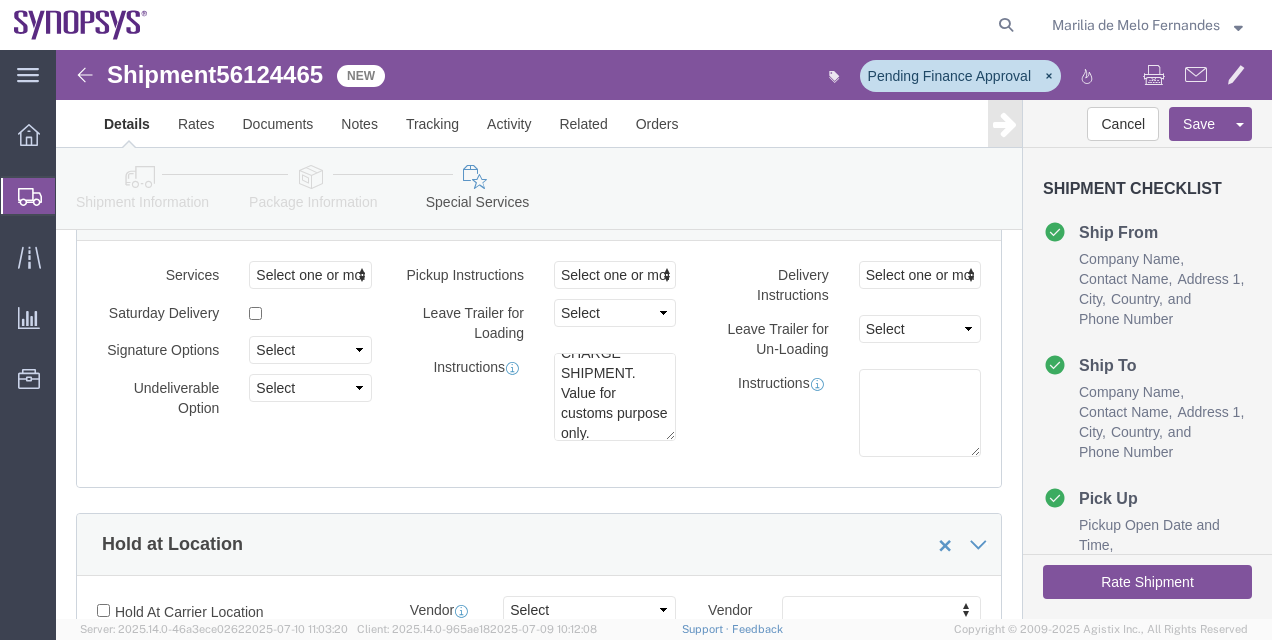 click on "Rate Shipment" 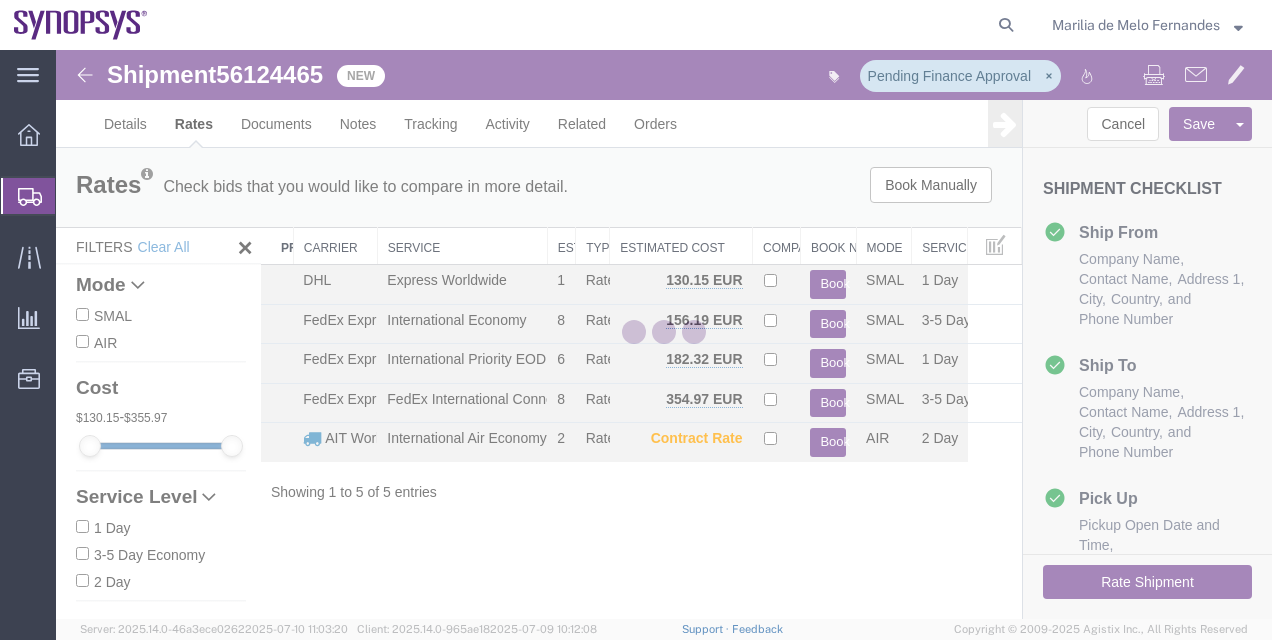 scroll, scrollTop: 0, scrollLeft: 0, axis: both 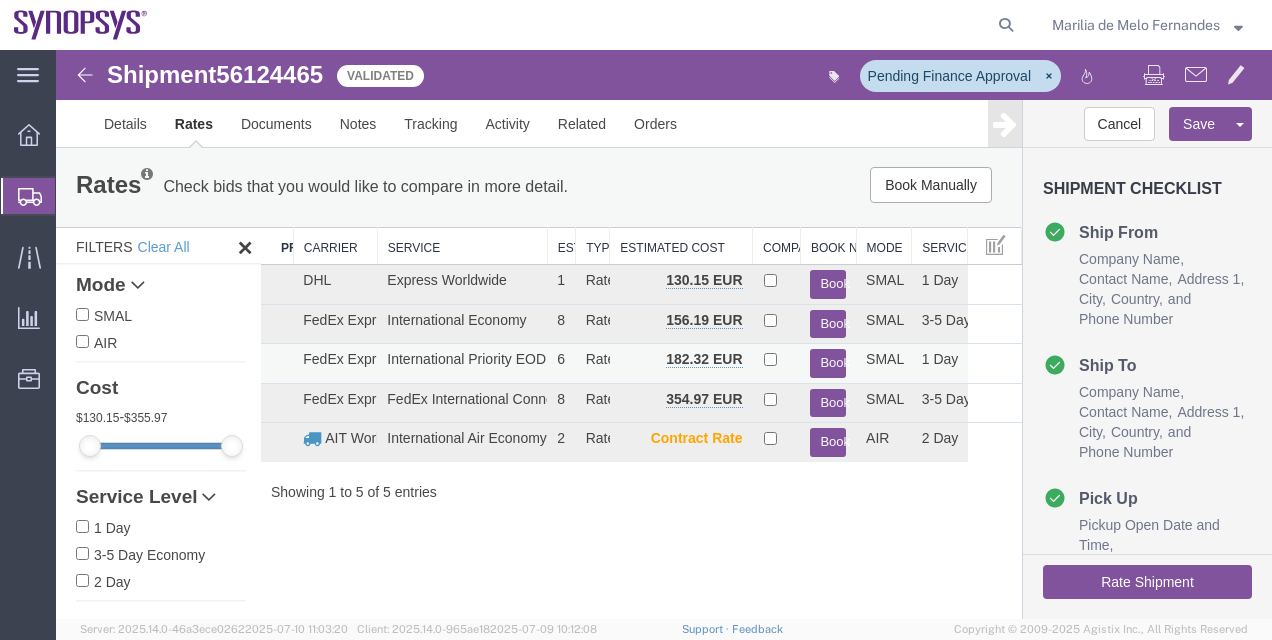 click on "Book" at bounding box center (828, 363) 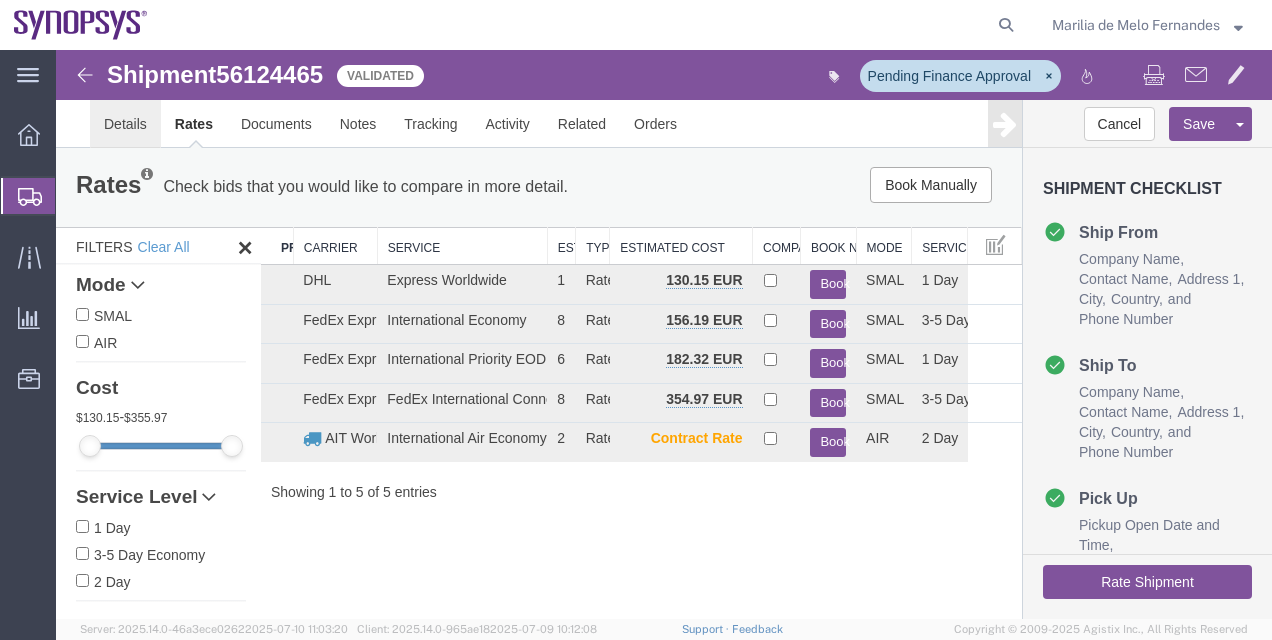 click on "Details" at bounding box center (125, 124) 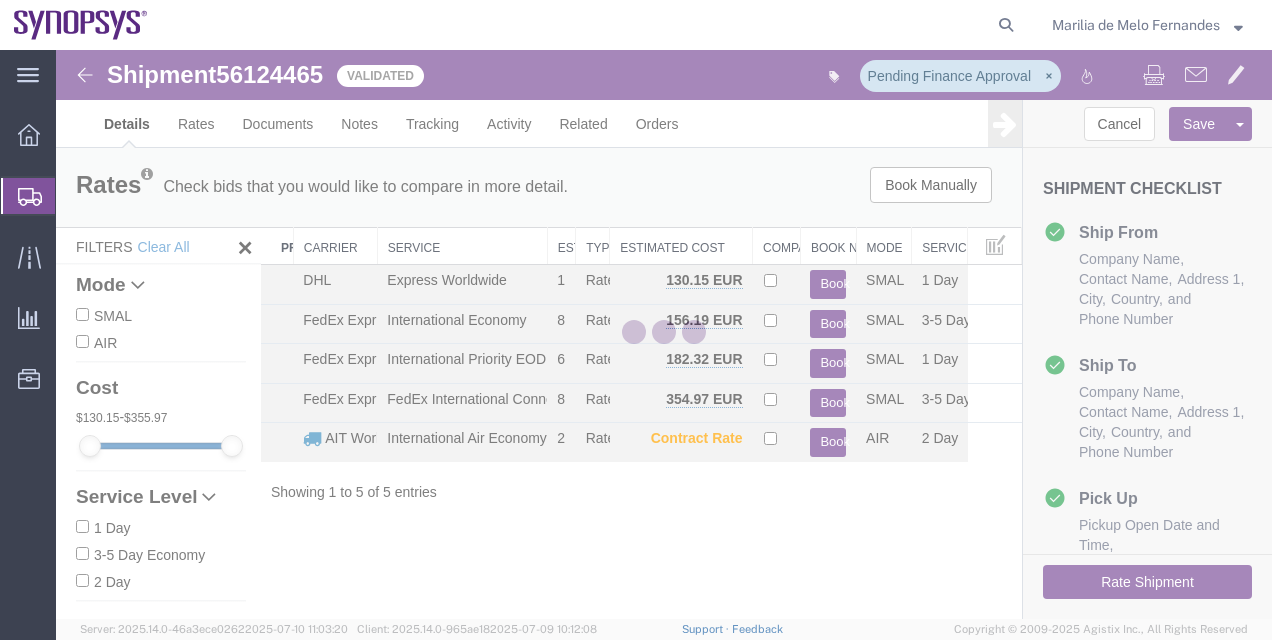 select on "63152" 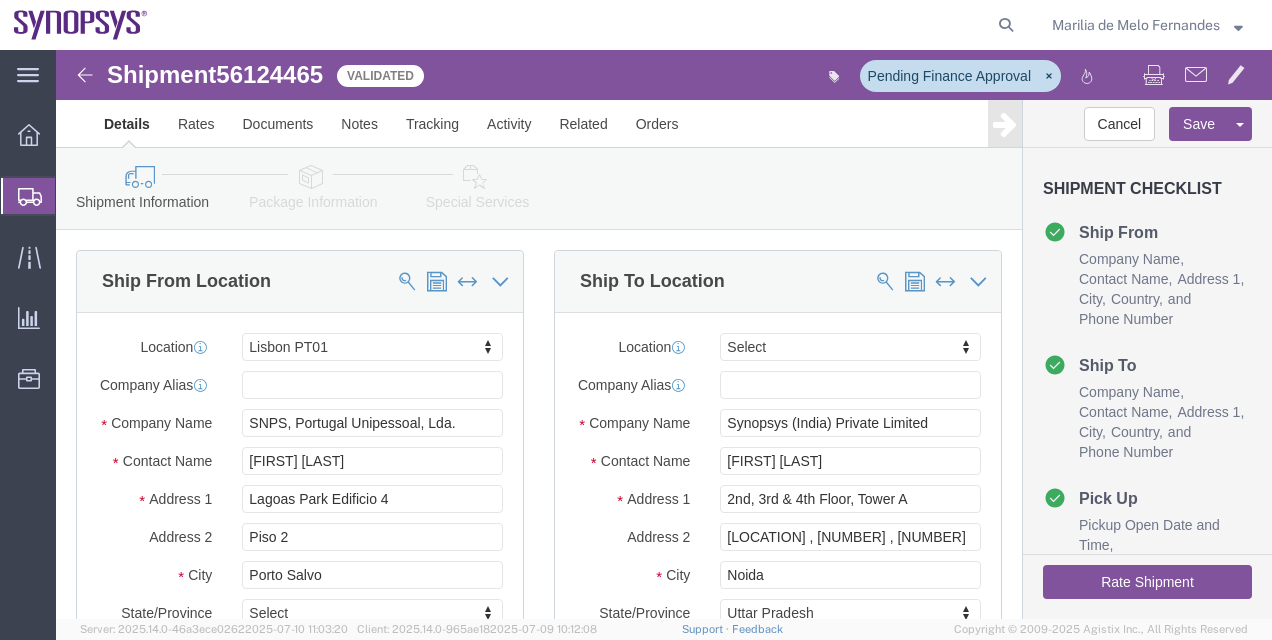 click on "Ship From Location
Location
Lisbon [GEOGRAPHIC_INFO]                                     Select My Profile Location Aachen [GEOGRAPHIC_INFO] Agrate Brianza [GEOGRAPHIC_INFO] Aschheim [GEOGRAPHIC_INFO] Atlanta [GEOGRAPHIC_INFO] Austin [GEOGRAPHIC_INFO] Bangalore [GEOGRAPHIC_INFO] Bangalore [GEOGRAPHIC_INFO] Bangalore [GEOGRAPHIC_INFO] Bangalore [GEOGRAPHIC_INFO] Bangalore [GEOGRAPHIC_INFO] Bangalore [GEOGRAPHIC_INFO] Bangalore [GEOGRAPHIC_INFO] Beijing [GEOGRAPHIC_INFO] Belfast [GEOGRAPHIC_INFO] Bellevue [GEOGRAPHIC_INFO] Berlin [GEOGRAPHIC_INFO] Berlin [GEOGRAPHIC_INFO] Berlin [GEOGRAPHIC_INFO] Berlin [GEOGRAPHIC_INFO] Bhubaneswar [GEOGRAPHIC_INFO] Bloomington [GEOGRAPHIC_INFO] Boulder [GEOGRAPHIC_INFO] Boulder [GEOGRAPHIC_INFO] Boxborough [GEOGRAPHIC_INFO] Bristol [GEOGRAPHIC_INFO] Bucharest [GEOGRAPHIC_INFO] Burlington [GEOGRAPHIC_INFO] Burnaby [GEOGRAPHIC_INFO] Burnaby [GEOGRAPHIC_INFO] Calgary [GEOGRAPHIC_INFO] Cluj-Napoca [GEOGRAPHIC_INFO] Colombo [GEOGRAPHIC_INFO] Colombo [GEOGRAPHIC_INFO] Colorado Springs [GEOGRAPHIC_INFO] Copenhagen [GEOGRAPHIC_INFO] Da Nang [GEOGRAPHIC_INFO] Da Nang [GEOGRAPHIC_INFO] Dublin [GEOGRAPHIC_INFO] EG01 Edinburgh [GEOGRAPHIC_INFO] Eindhoven [GEOGRAPHIC_INFO] Enschede [GEOGRAPHIC_INFO] Erfurt [GEOGRAPHIC_INFO] Espoo [GEOGRAPHIC_INFO] Exeter [GEOGRAPHIC_INFO] GB34 Bristol Gdansk [GEOGRAPHIC_INFO] Gilbert [GEOGRAPHIC_INFO] Glasgow [GEOGRAPHIC_INFO] Gyumri [GEOGRAPHIC_INFO] Haifa [GEOGRAPHIC_INFO] Hanoi [GEOGRAPHIC_INFO] Hatfield [GEOGRAPHIC_INFO] Headquarters [GEOGRAPHIC_INFO] Herndon [GEOGRAPHIC_INFO] Hillsboro [GEOGRAPHIC_INFO] Ho Chi Minh City [GEOGRAPHIC_INFO] Ho Chi Minh City [GEOGRAPHIC_INFO]" 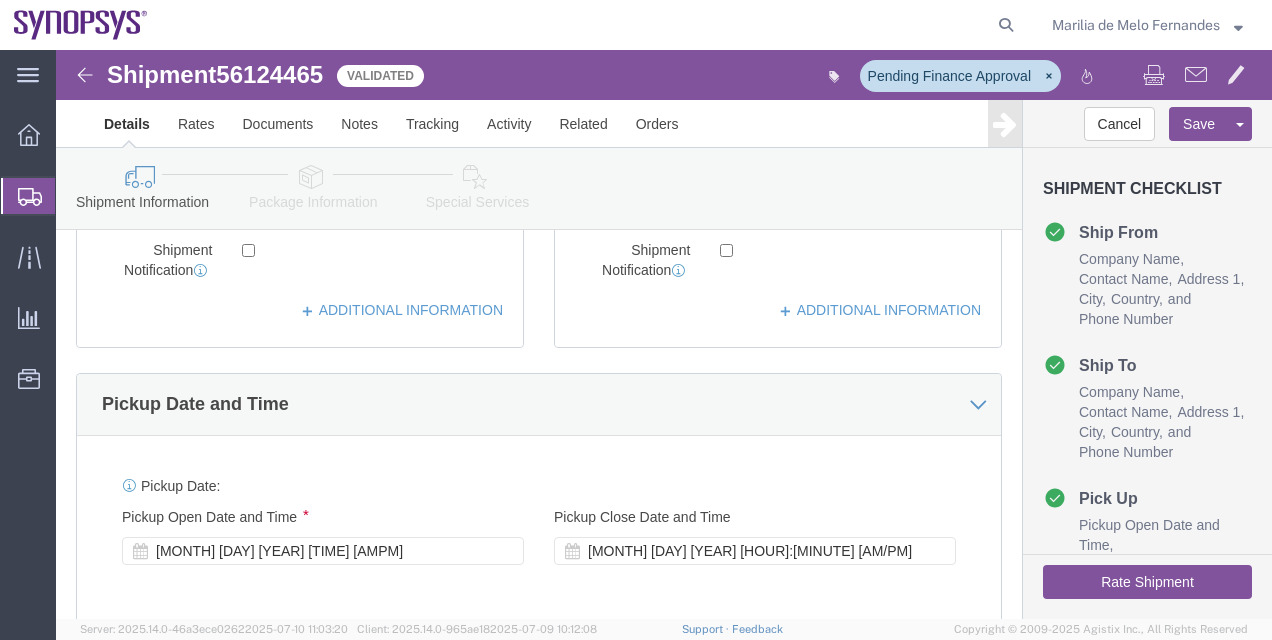 scroll, scrollTop: 680, scrollLeft: 0, axis: vertical 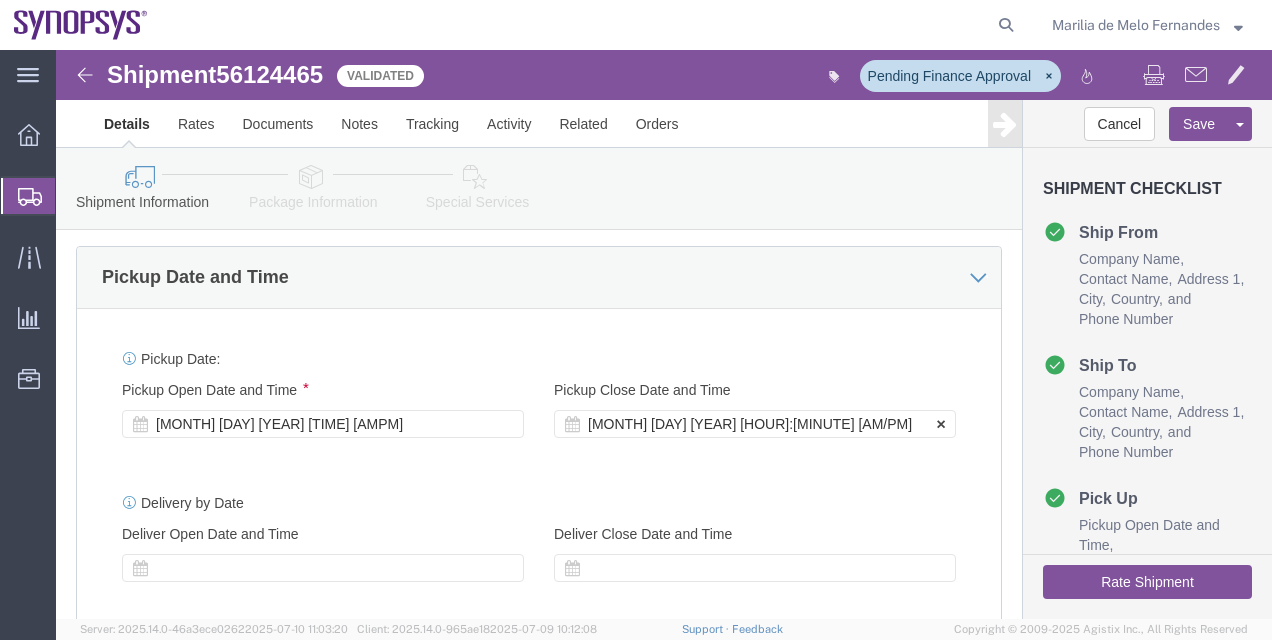 click on "[MONTH] [DAY] [YEAR] [HOUR]:[MINUTE] [AM/PM]" 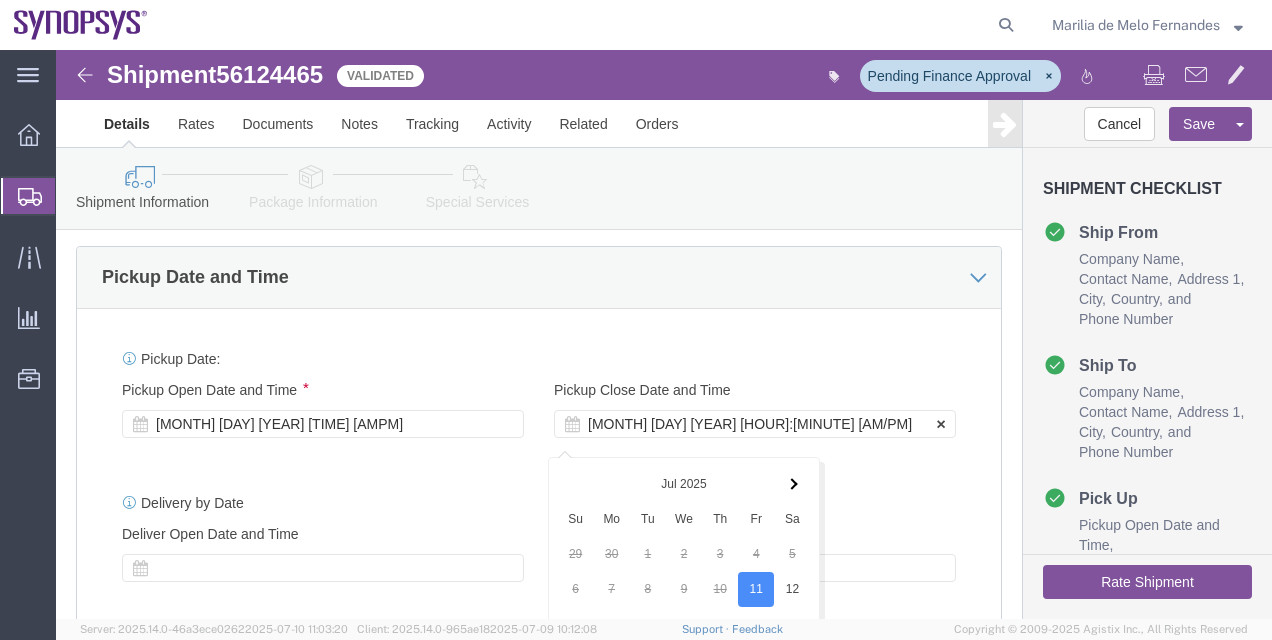 scroll, scrollTop: 1144, scrollLeft: 0, axis: vertical 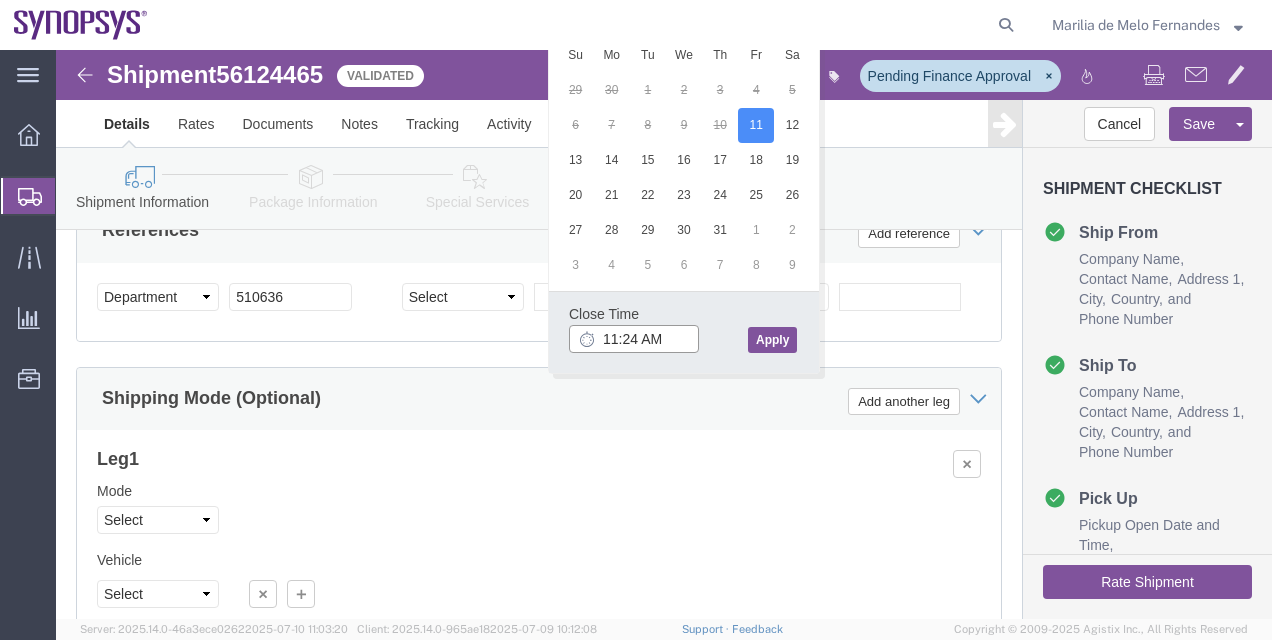 click on "11:24 AM" 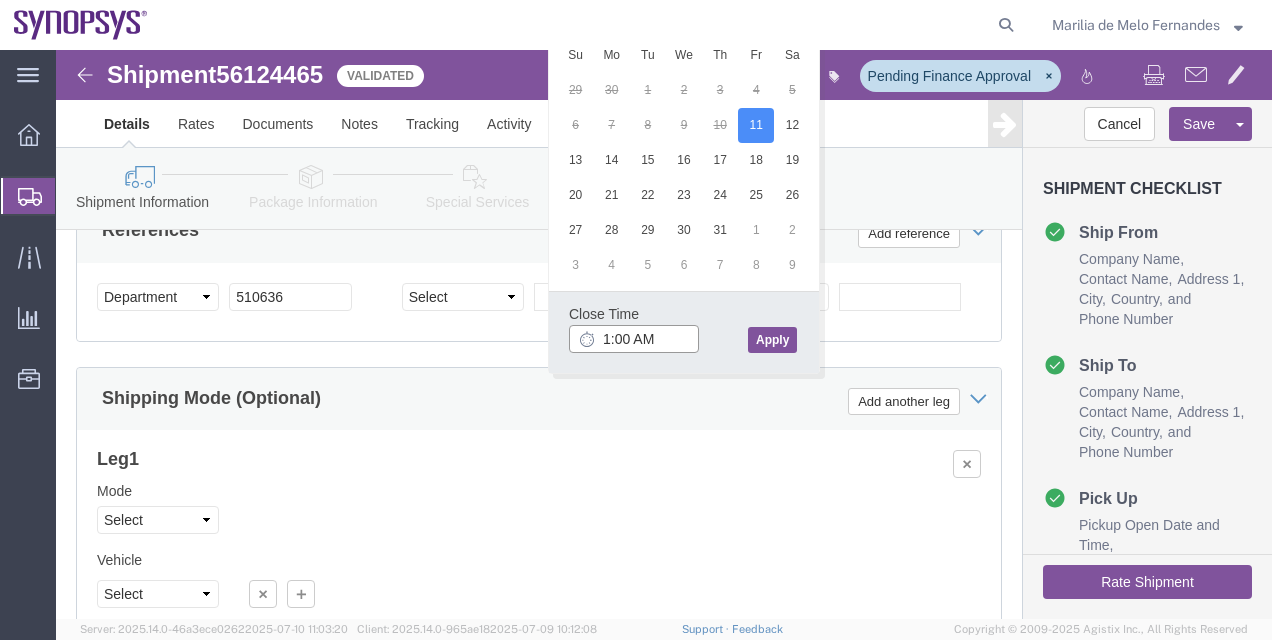 click on "1:00 AM" 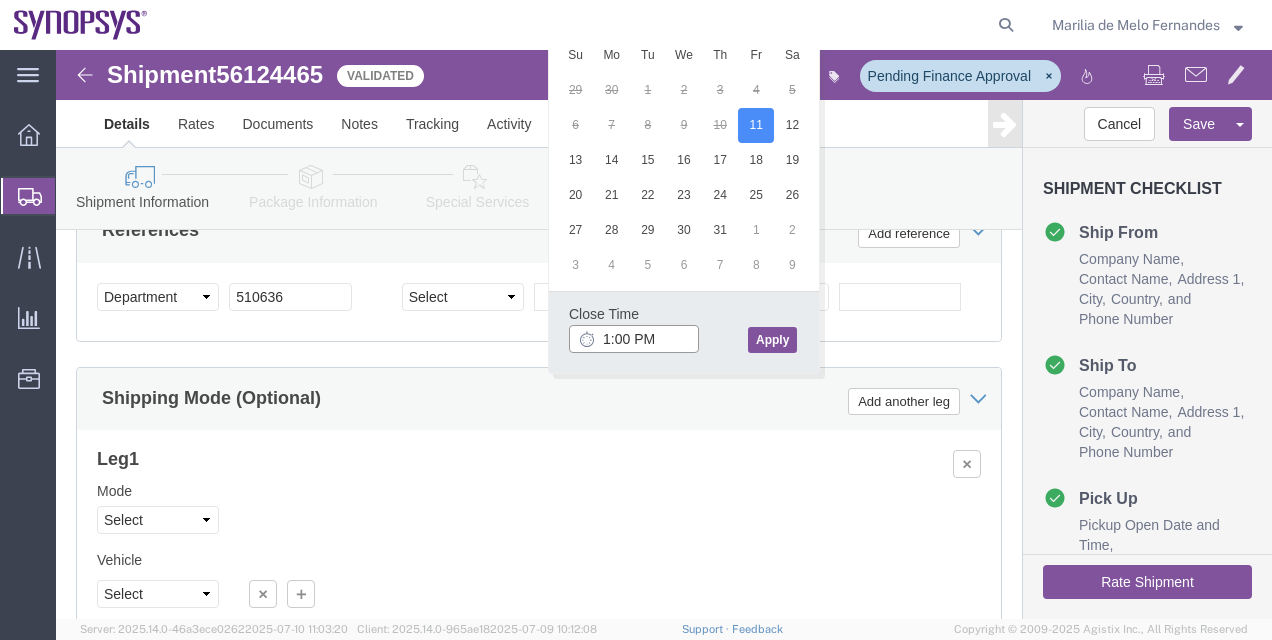 type on "1:00 PM" 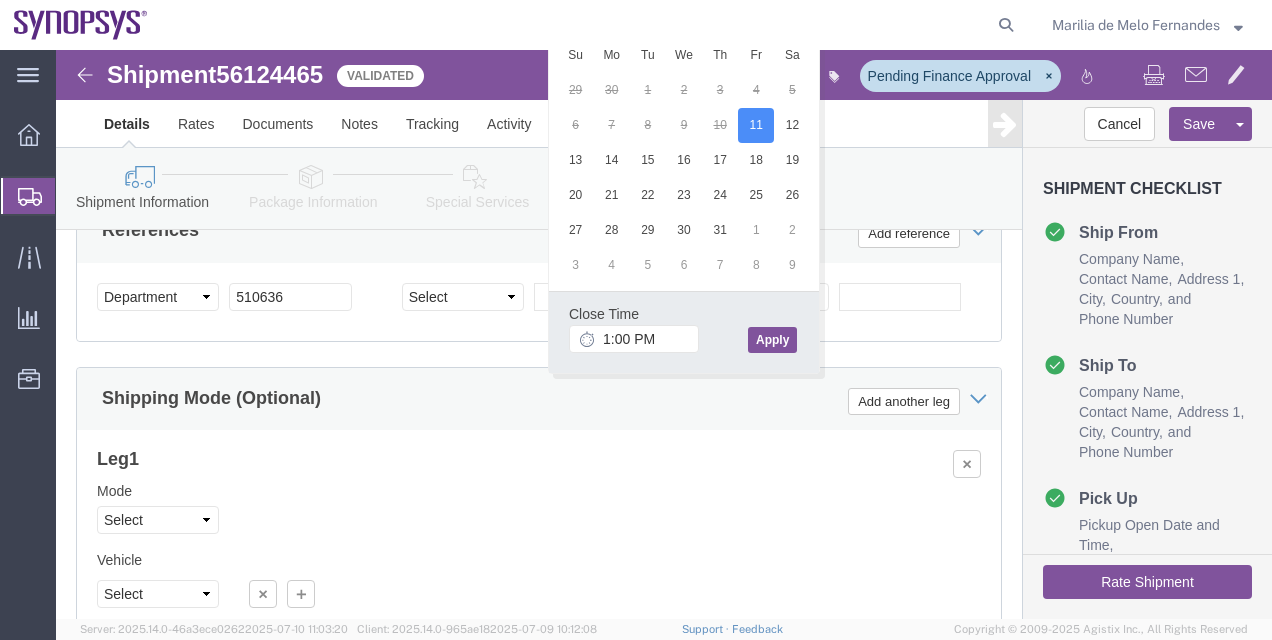click on "Apply" 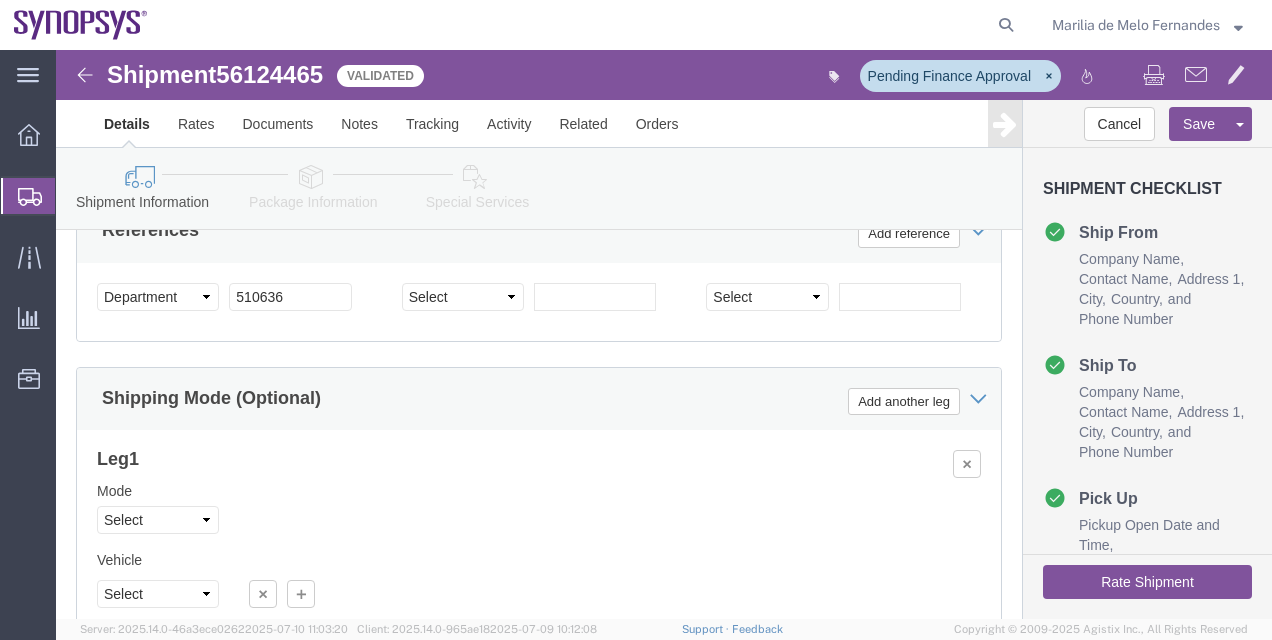 click on "Rate Shipment" 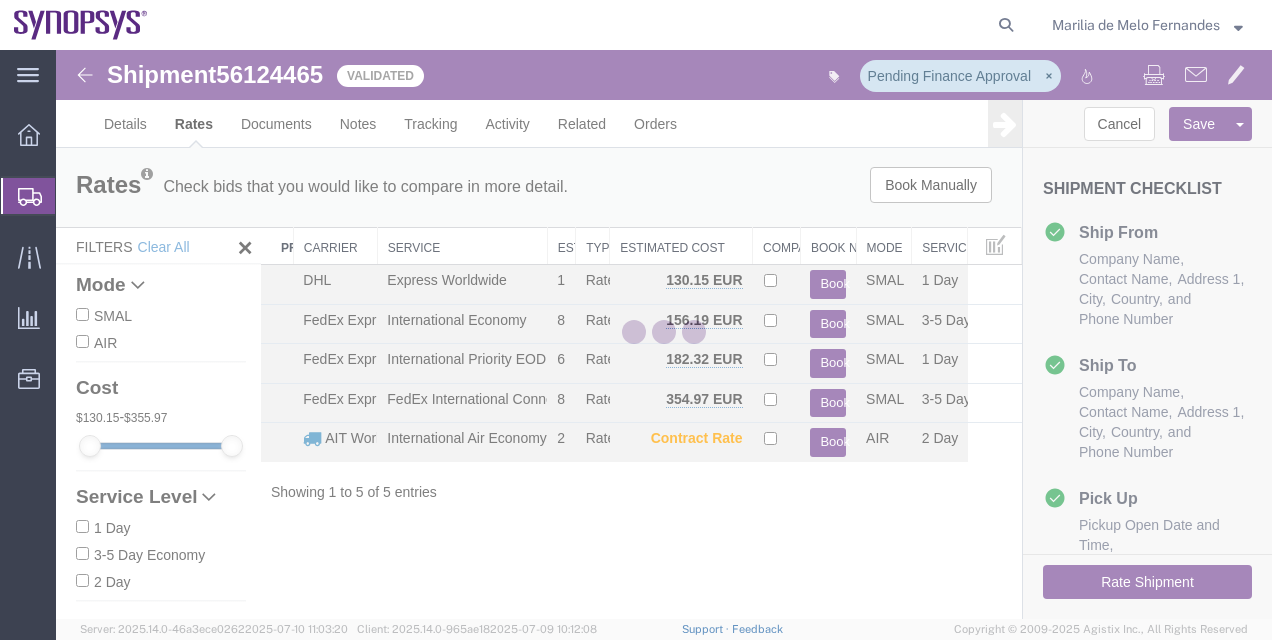 scroll, scrollTop: 0, scrollLeft: 0, axis: both 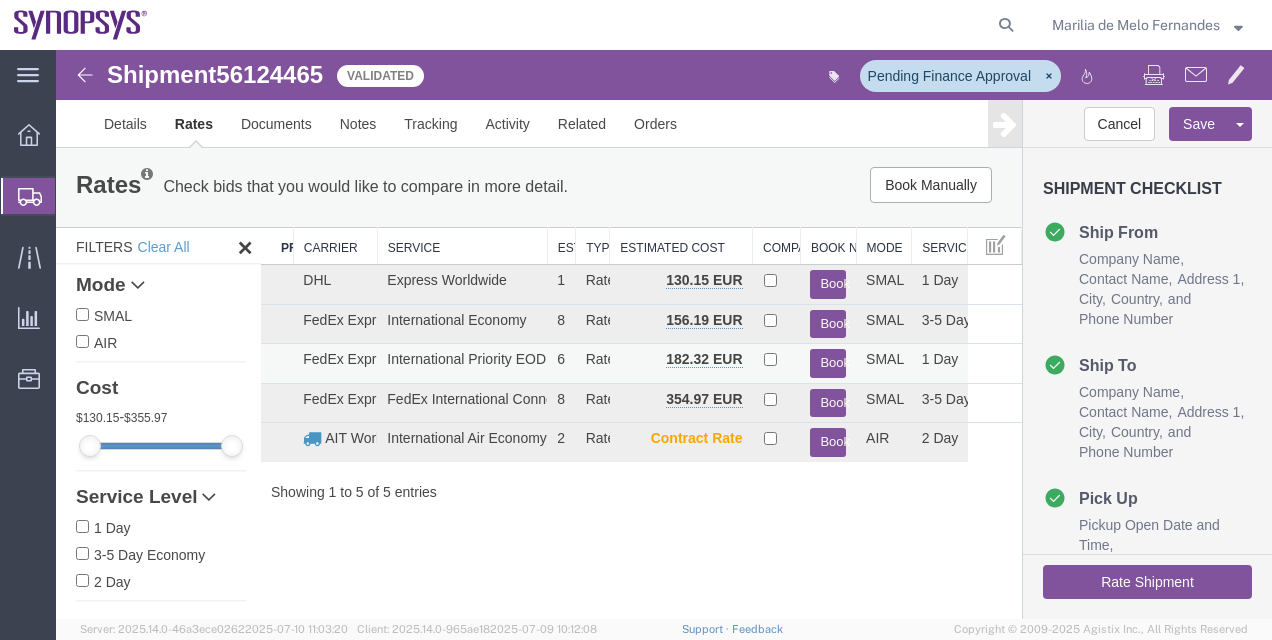 click on "Book" at bounding box center (828, 363) 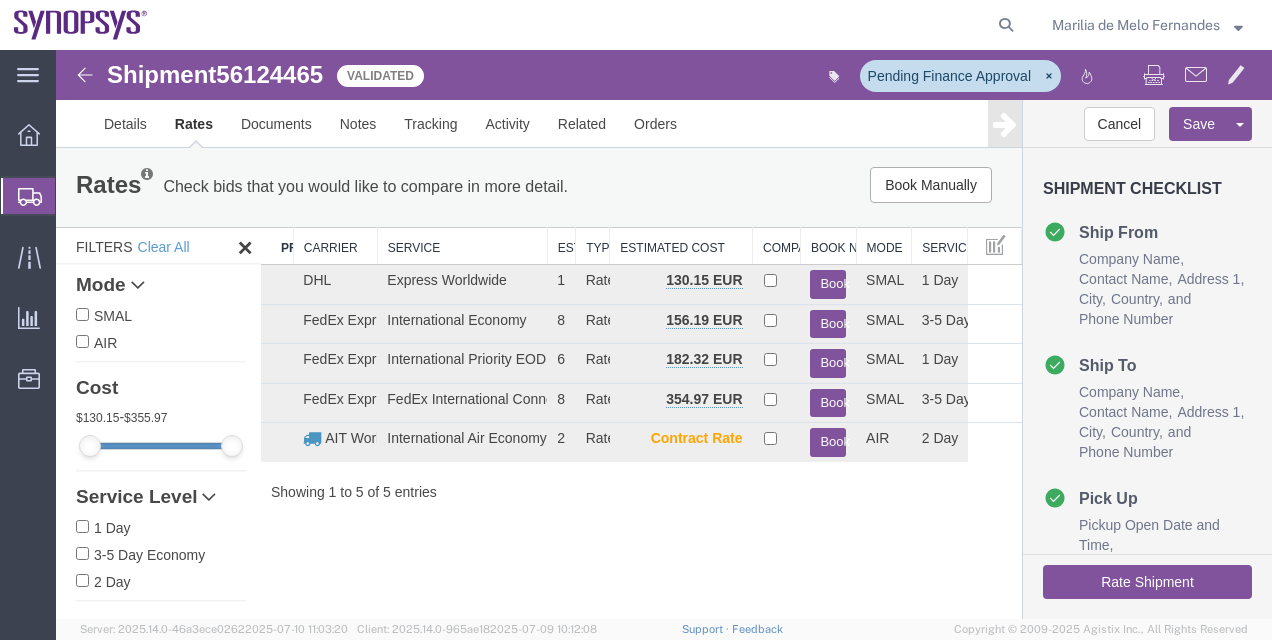click on "Rates  Check bids that you would like to compare in more detail. Compare Filter Book Manually
Pause
Continue
Filters Clear All Mode   SMAL  AIR Cost [PRICE]  -
[PRICE] Service Level   1 Day  3-5 Day Economy  2 Day Transit Days Carrier   AIT Worldwide  DHL  FedEx Express Filters Preferred Carrier  No Data To Filter Type   Rate Service   Express Worldwide  International Economy  International Priority EOD  FedEx International Connect Plus  International Air Economy Search:
Preferred Carrier
Carrier Service Estimated Transit Type Estimated Cost Compare Book Now Mode Service Level DHL Express Worldwide 1 Rate [PRICE] EUR
Book
SMAL 1 Day FedEx Express International Economy 8 Rate [PRICE] EUR
Book
SMAL 3-5 Day Economy FedEx Express International Priority EOD 6 Rate [PRICE] EUR
Book
SMAL 1 Day FedEx Express FedEx International Connect Plus 8 Rate [PRICE]" at bounding box center (539, 334) 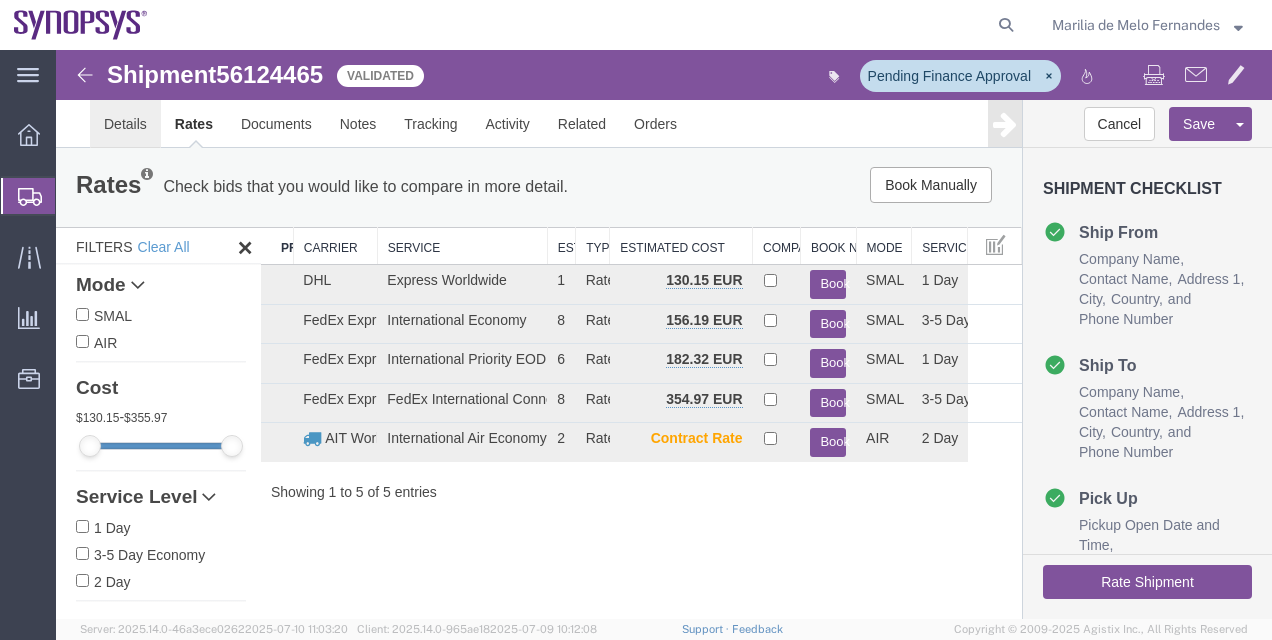 click on "Details" at bounding box center [125, 124] 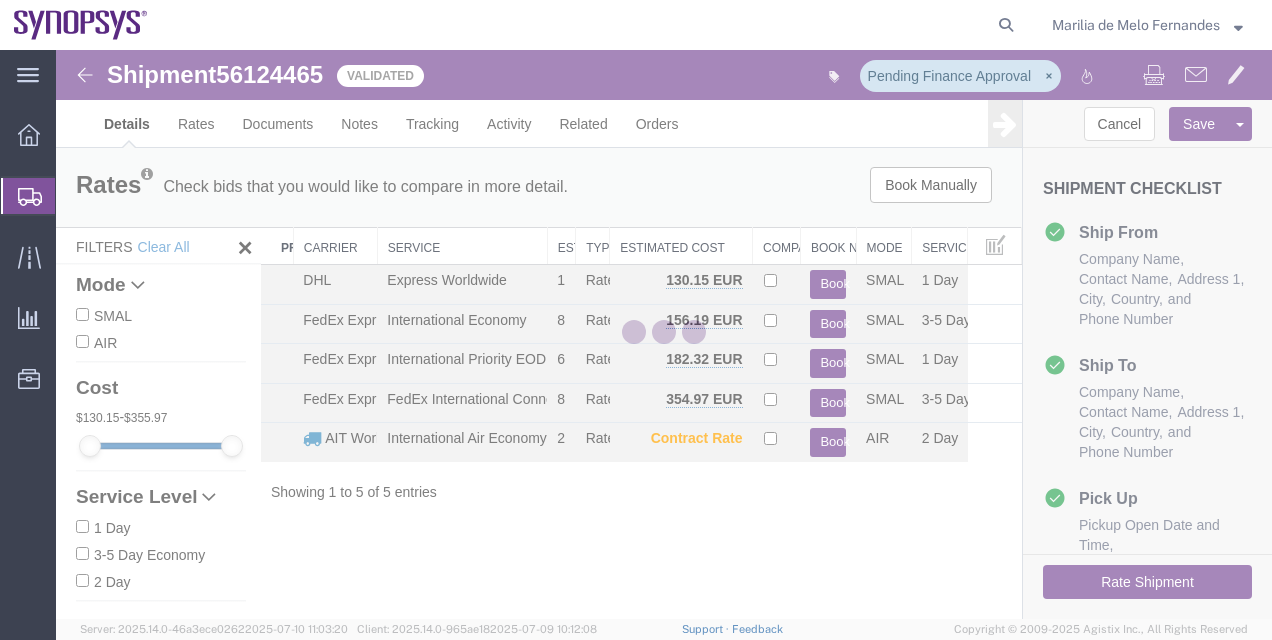 select on "63152" 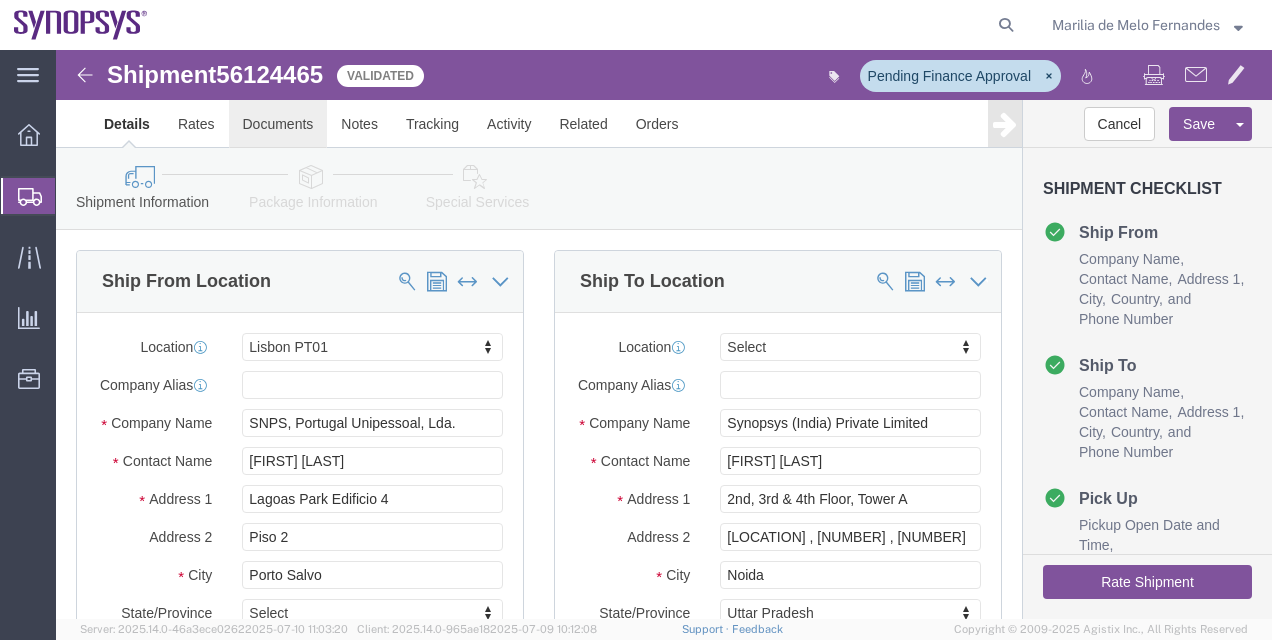 click on "Documents" 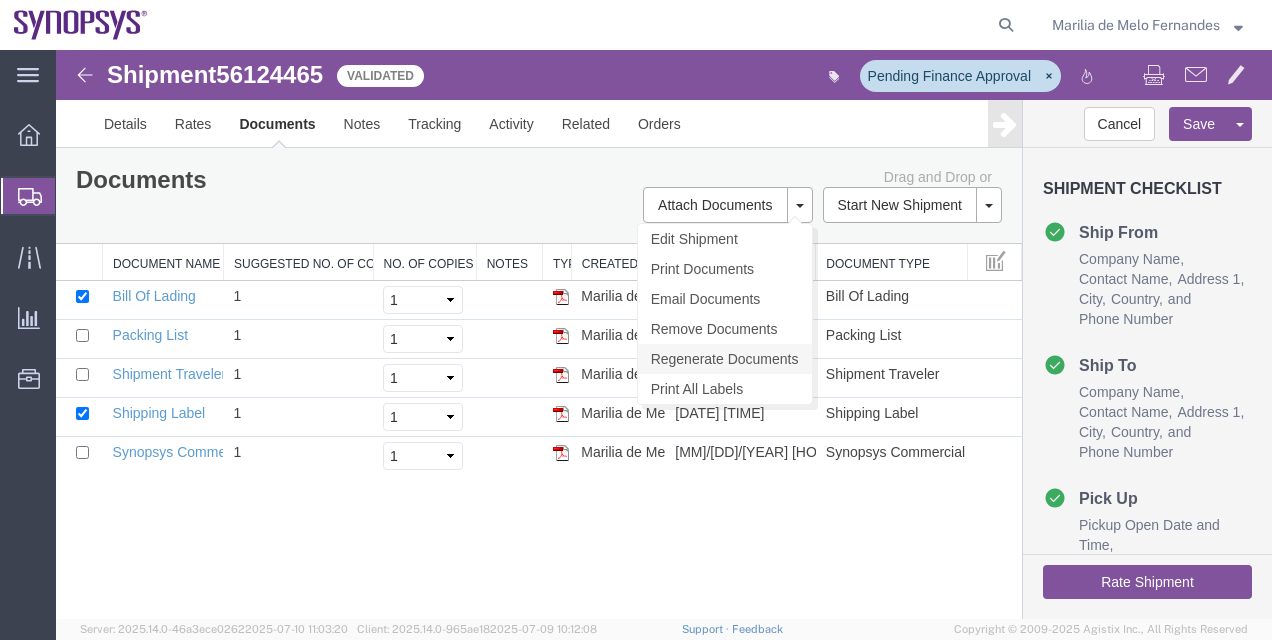 click on "Regenerate Documents" at bounding box center [725, 359] 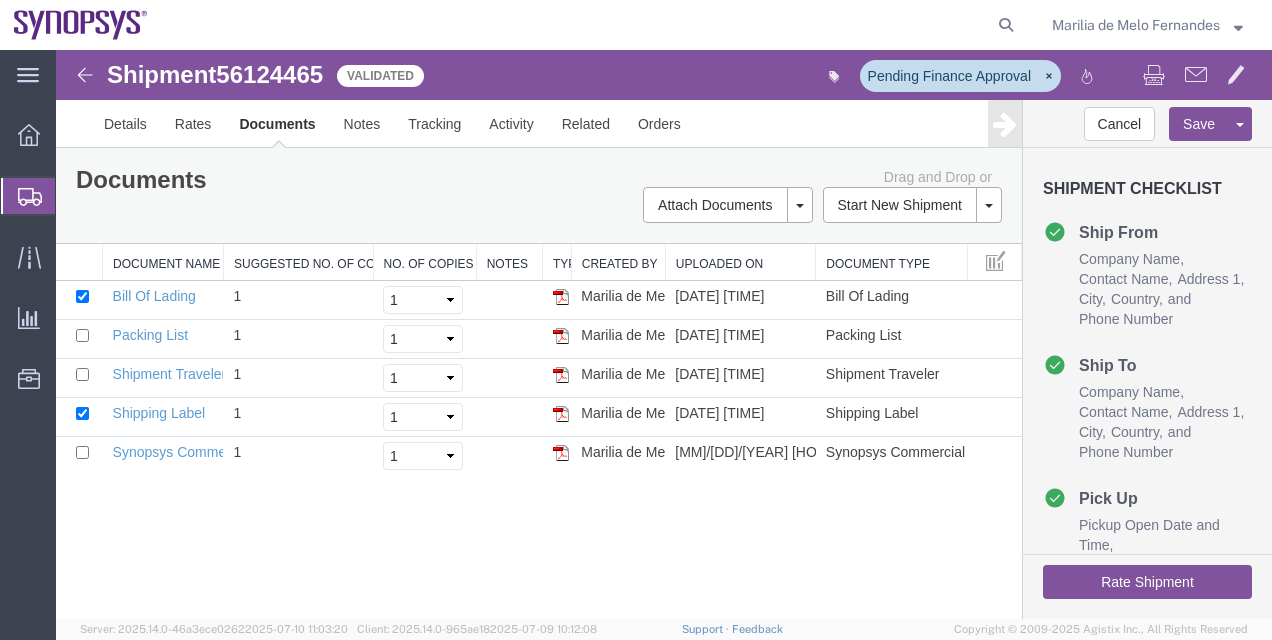 click on "Rate Shipment" at bounding box center [1147, 582] 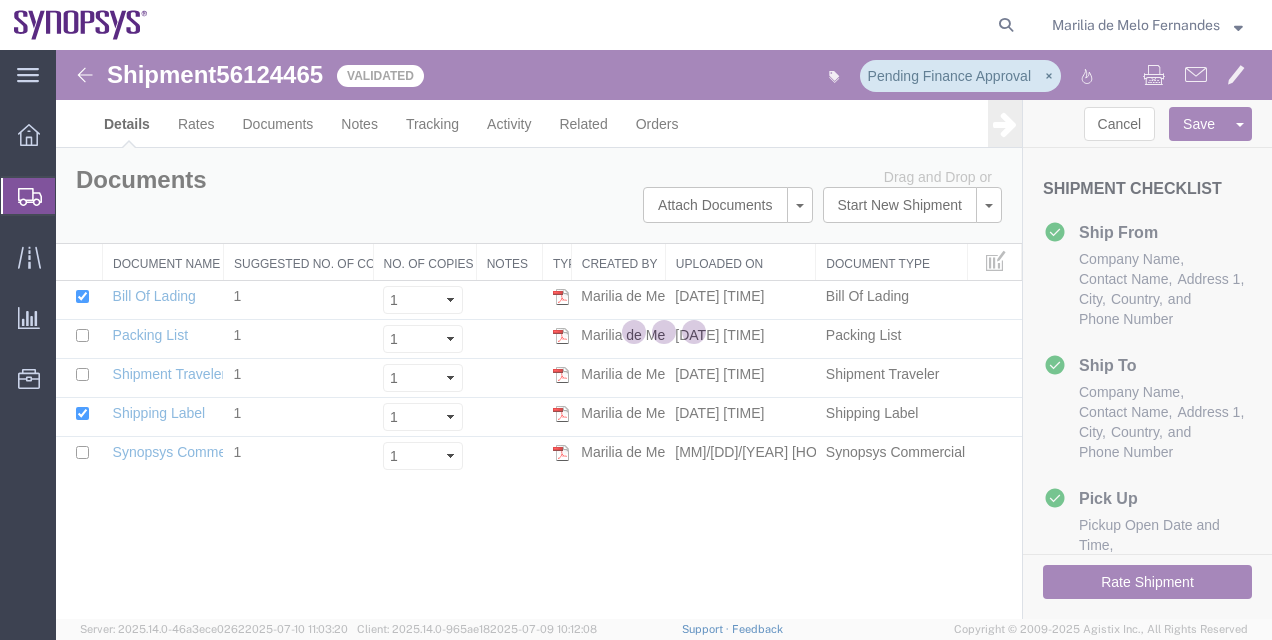 select on "63152" 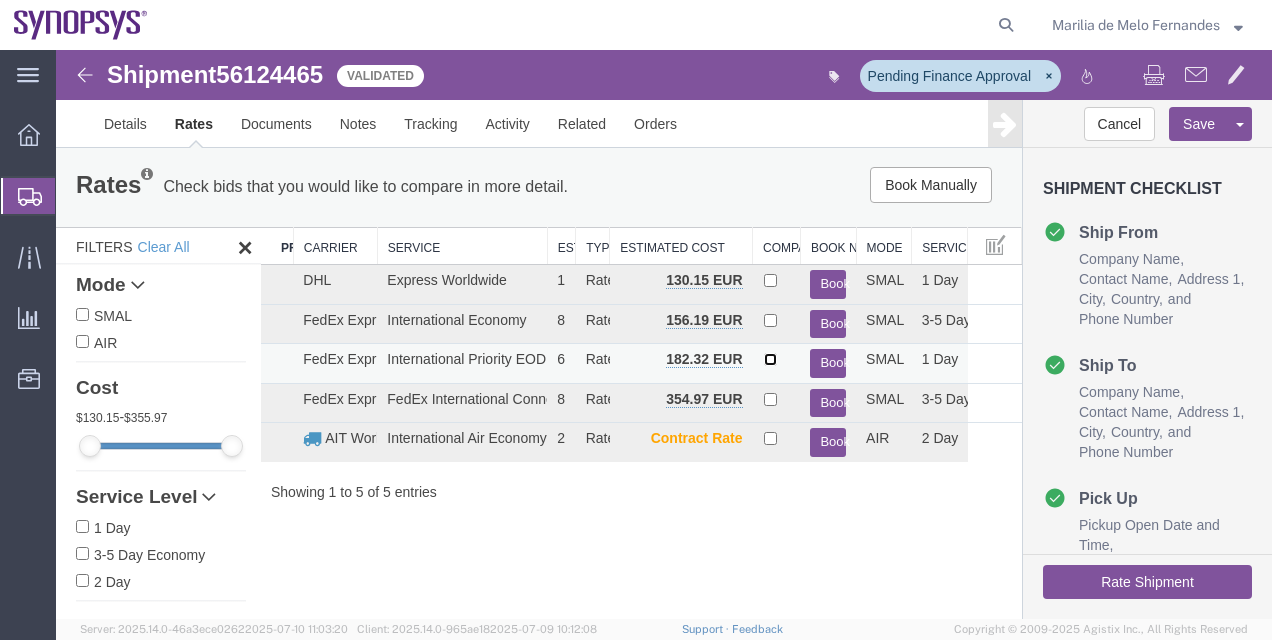 click at bounding box center (770, 359) 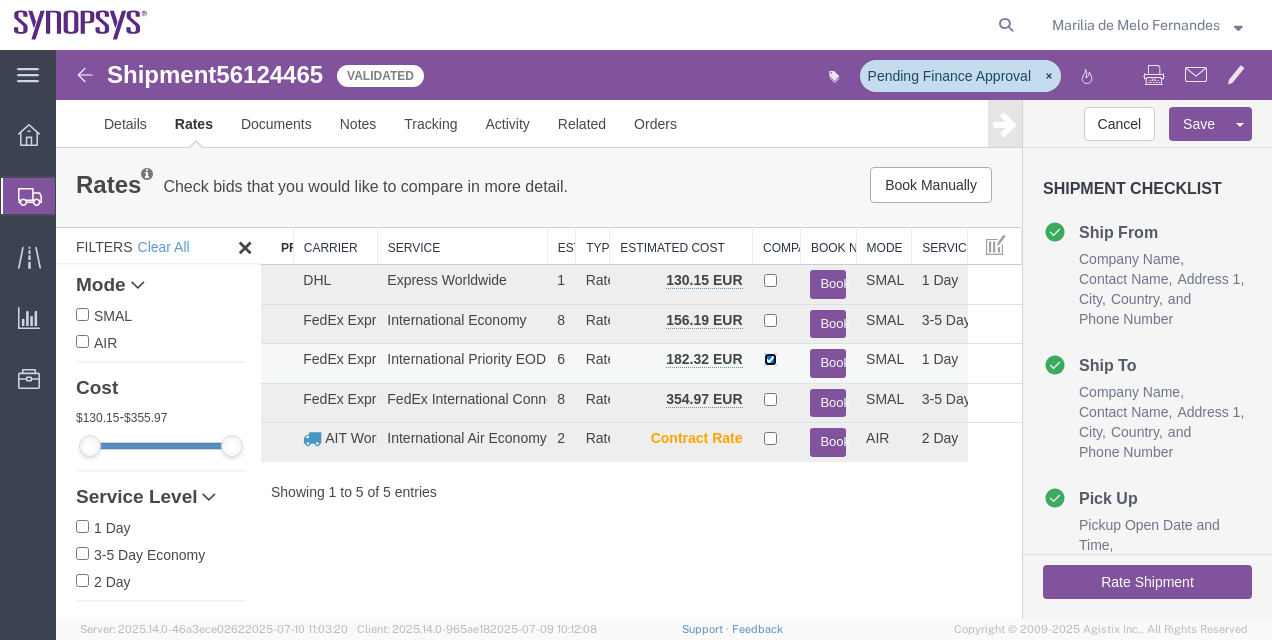click at bounding box center (770, 359) 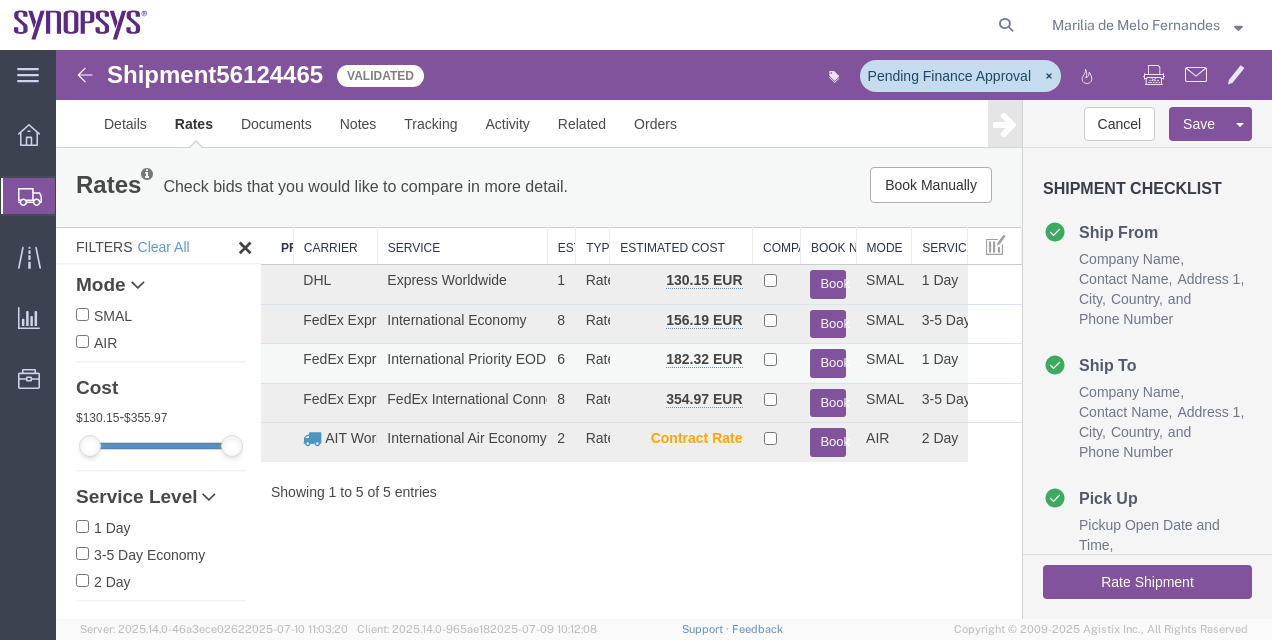 click on "Book" at bounding box center [828, 363] 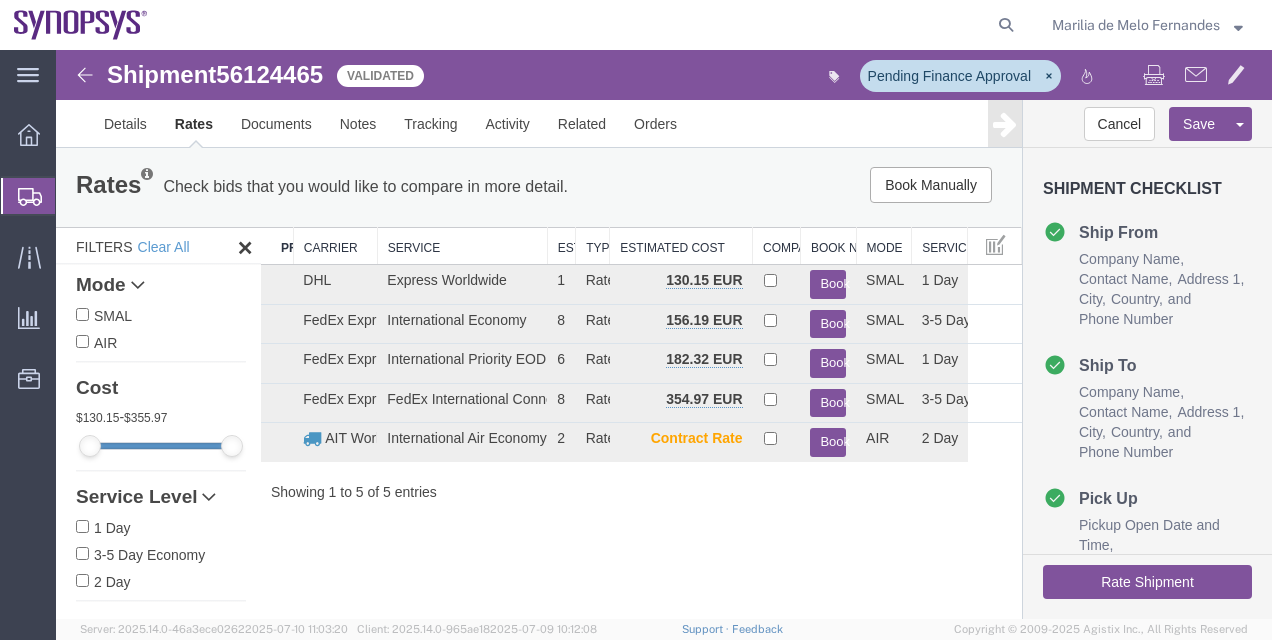 type 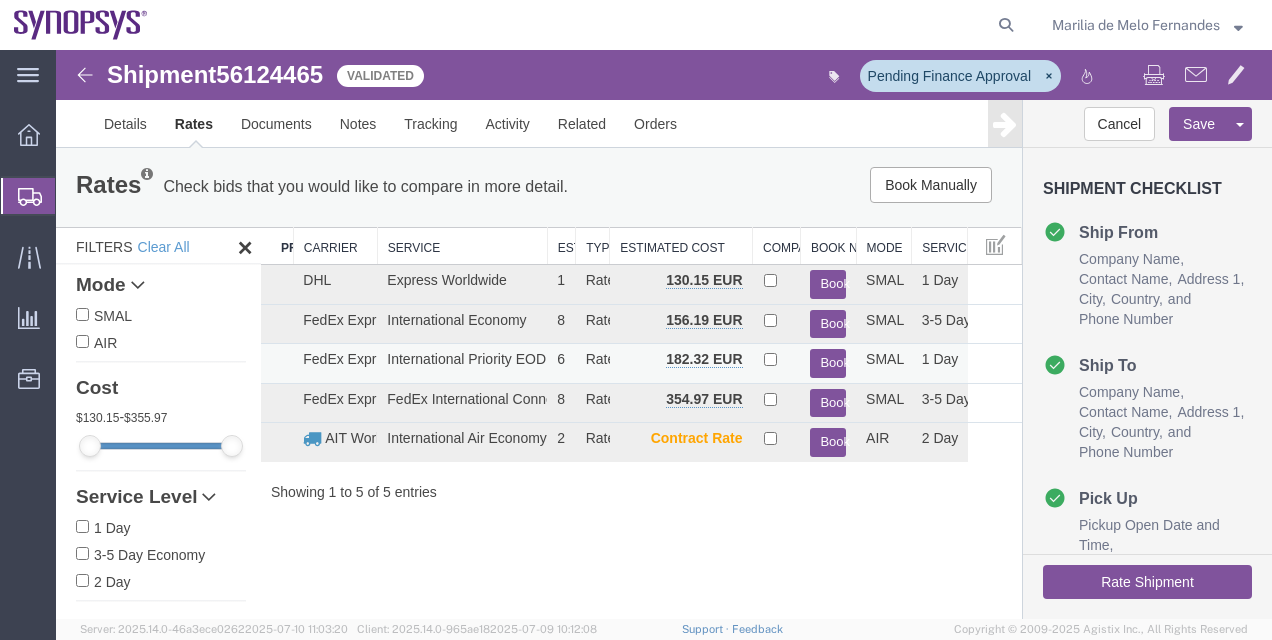 click on "Book" at bounding box center (828, 363) 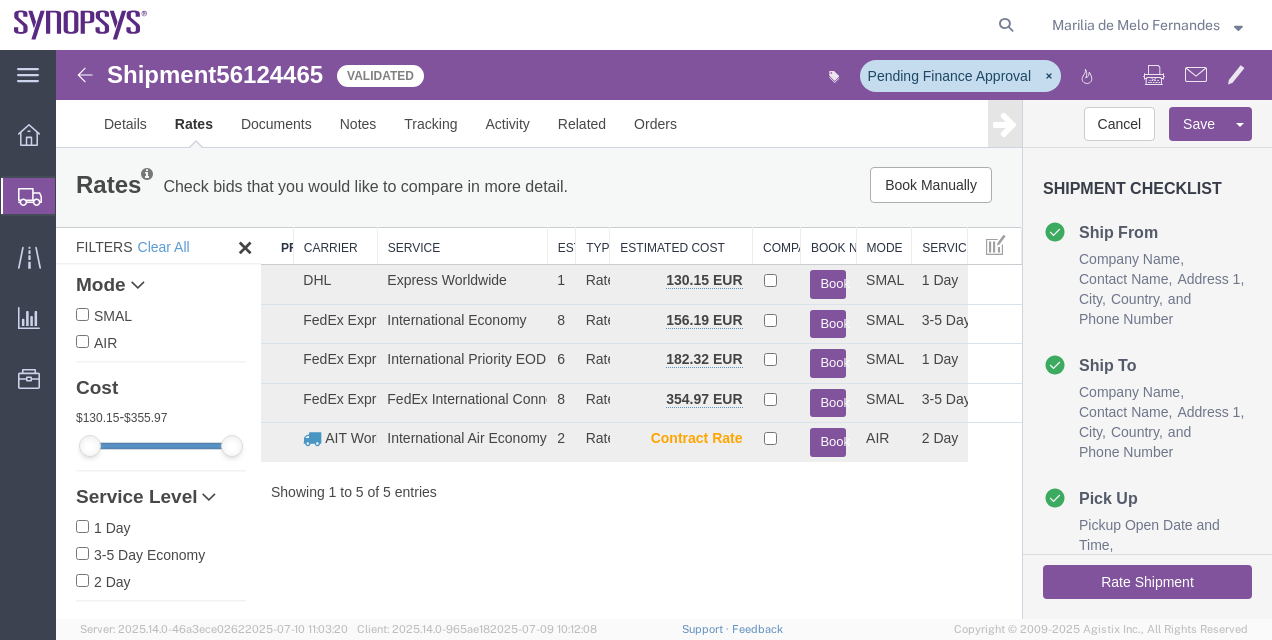 click on "56124465" at bounding box center (269, 74) 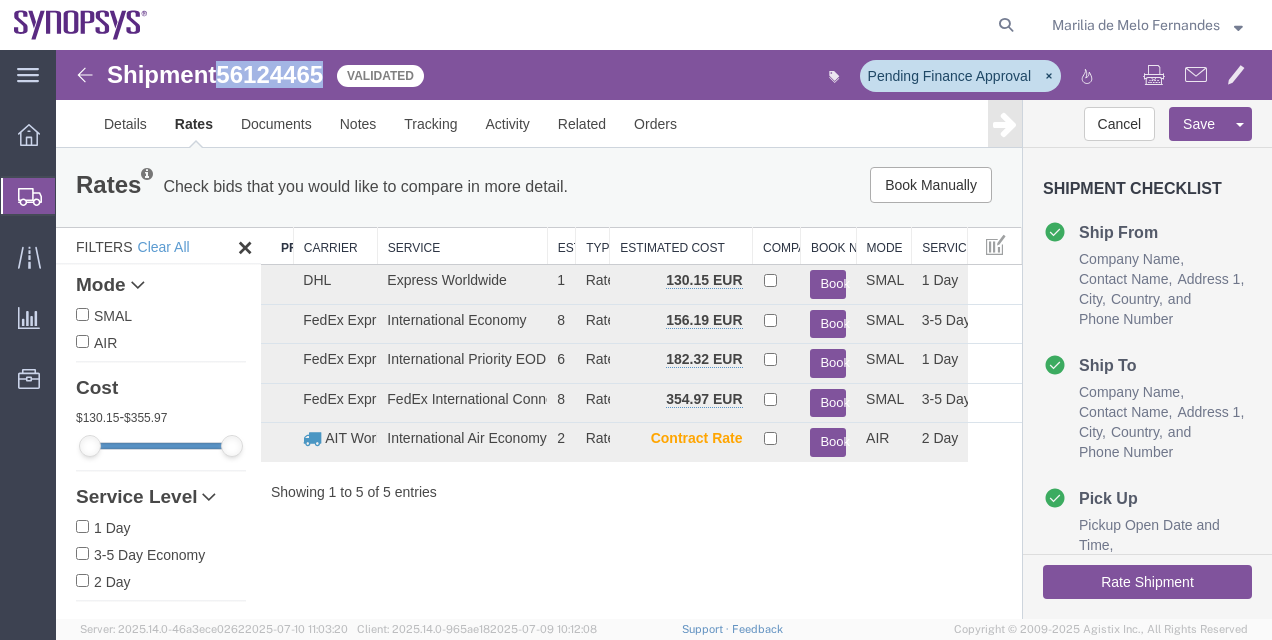 click on "56124465" at bounding box center [269, 74] 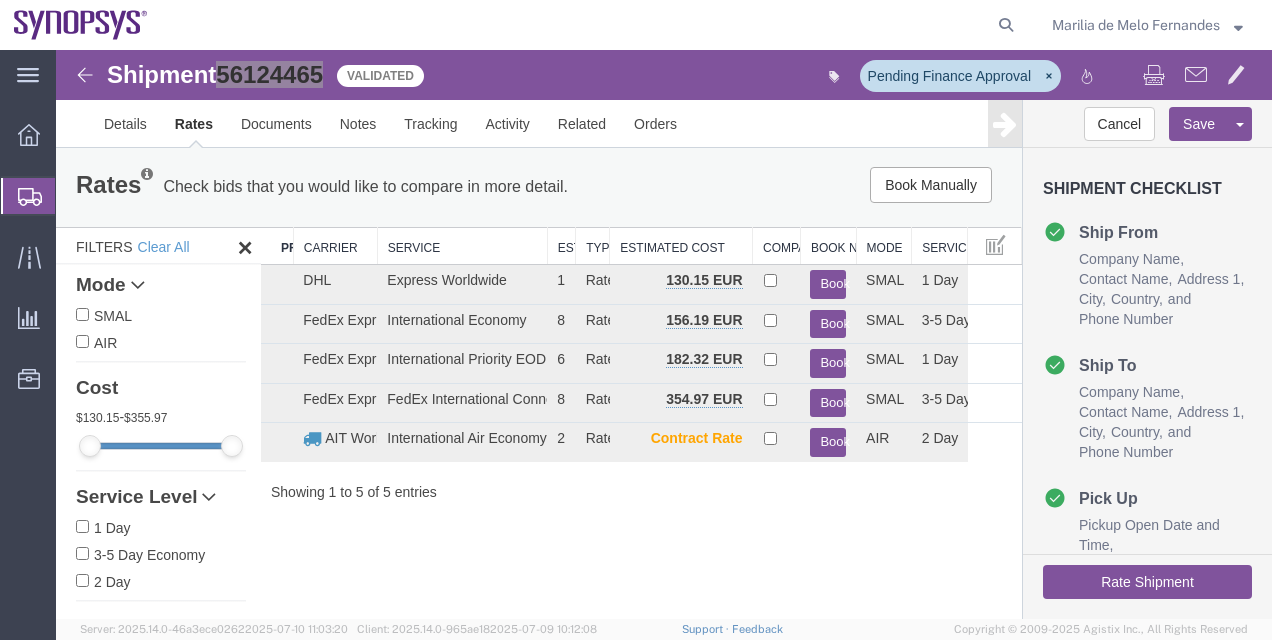 click on "Shipment Manager" 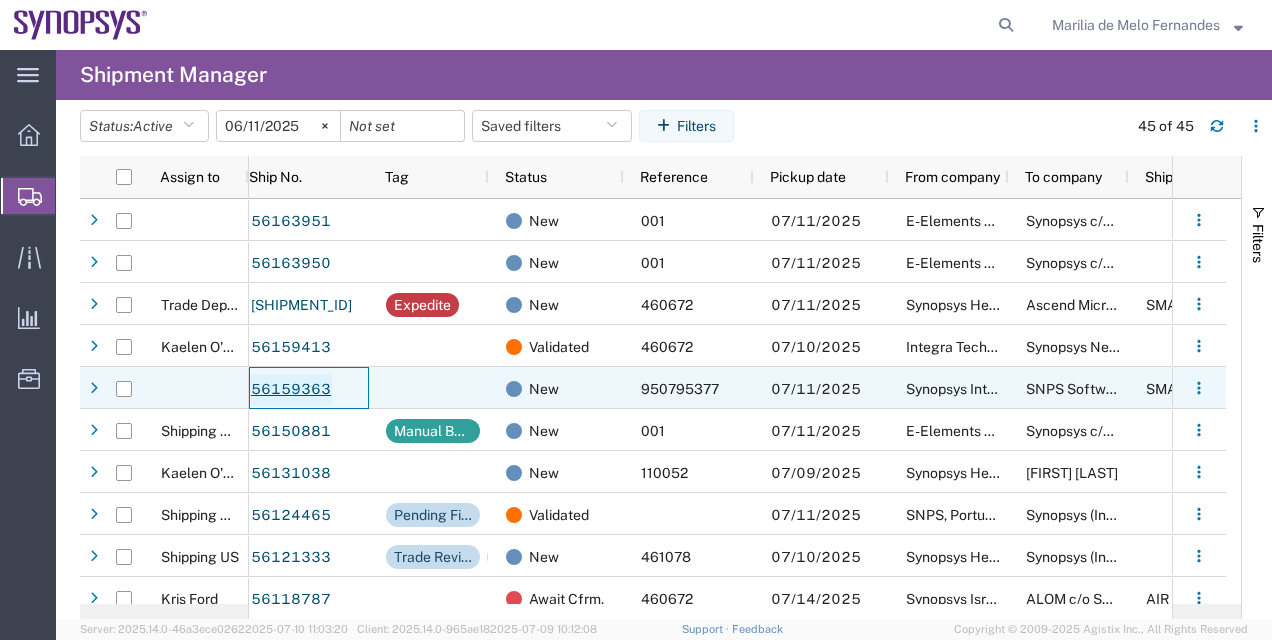 click on "56159363" 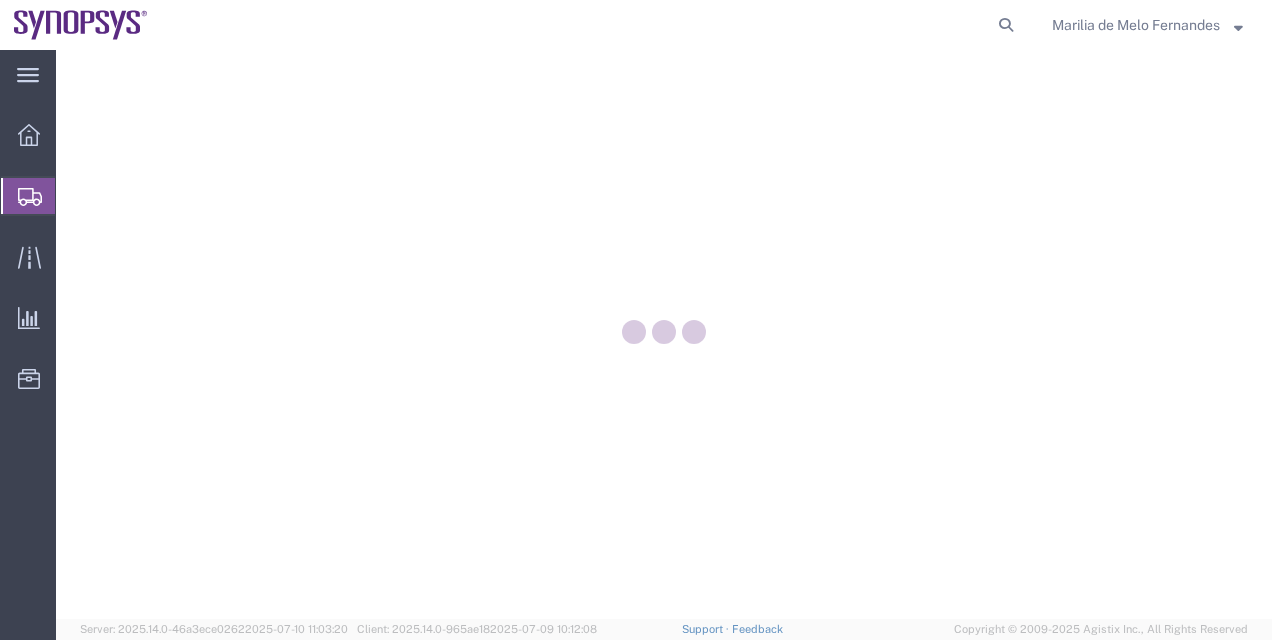 scroll, scrollTop: 0, scrollLeft: 0, axis: both 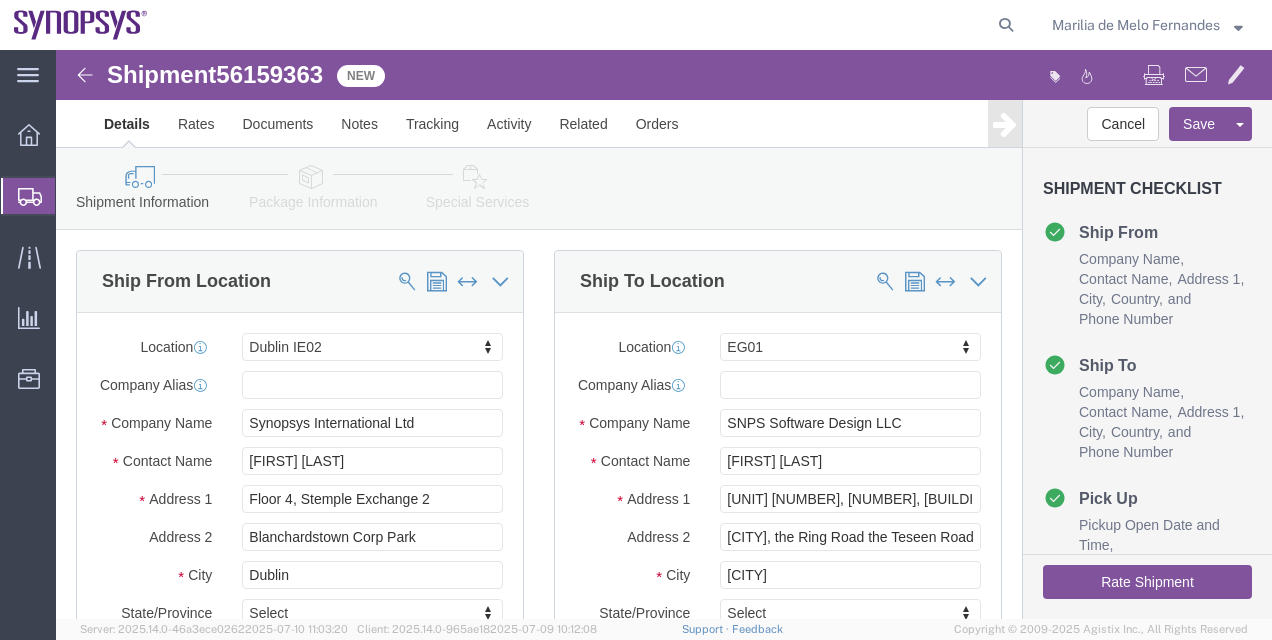 select on "63111" 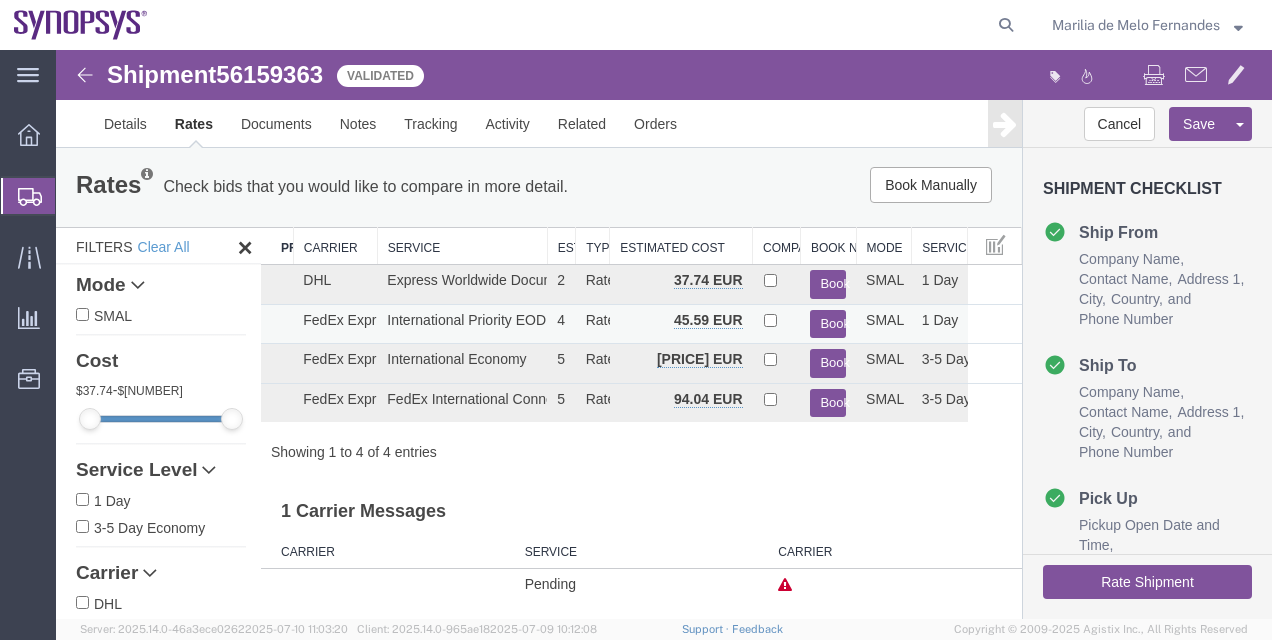 click on "Book" at bounding box center [828, 324] 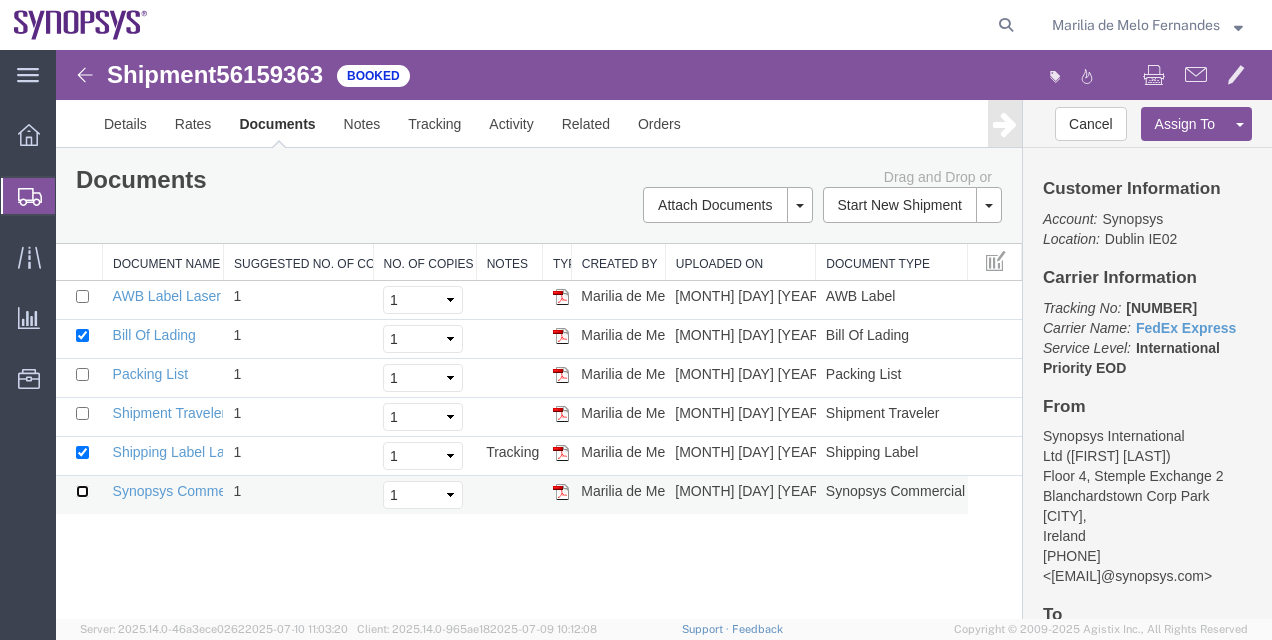click at bounding box center [82, 491] 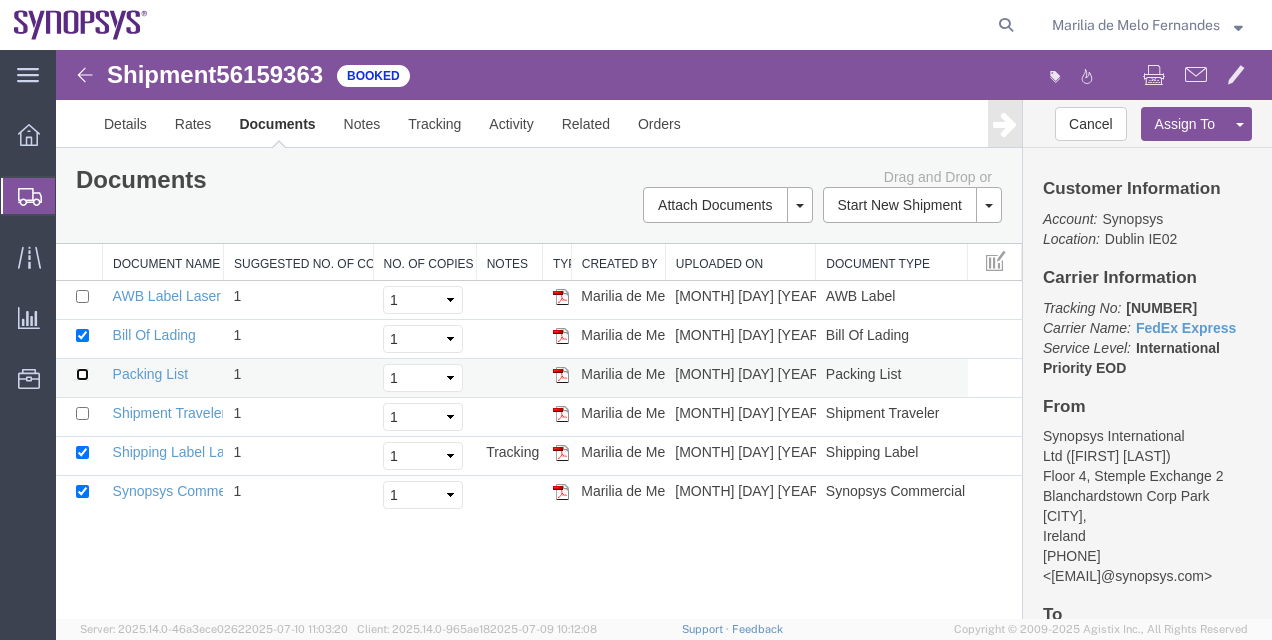 click at bounding box center (82, 374) 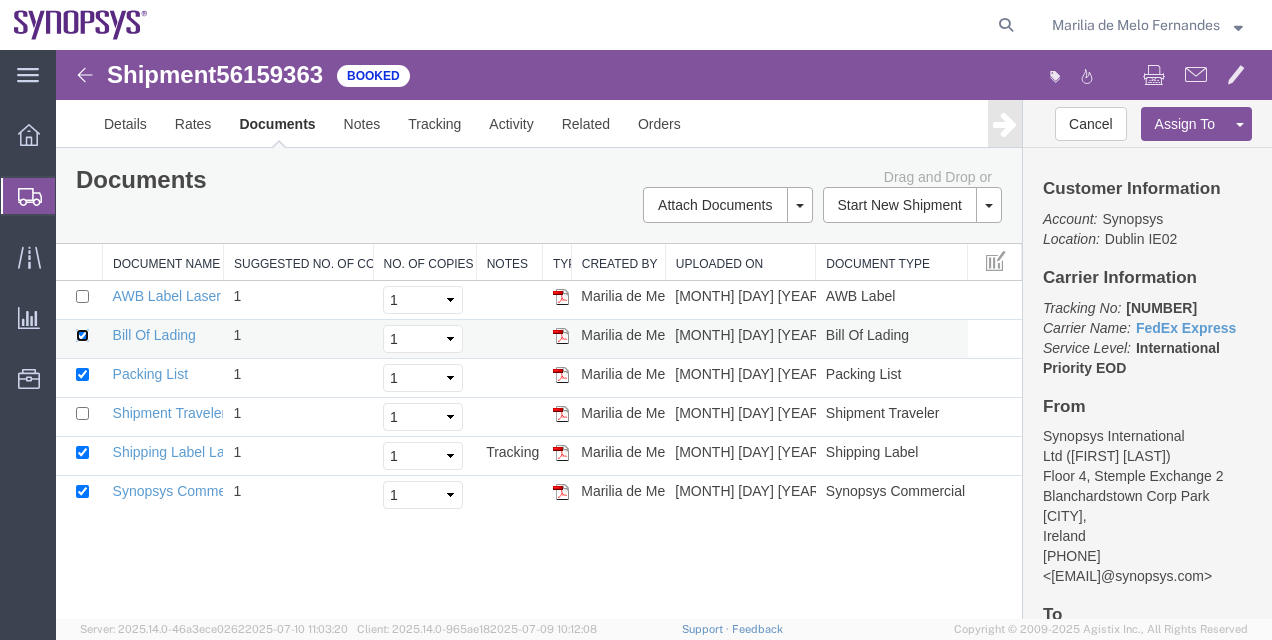 click at bounding box center [82, 335] 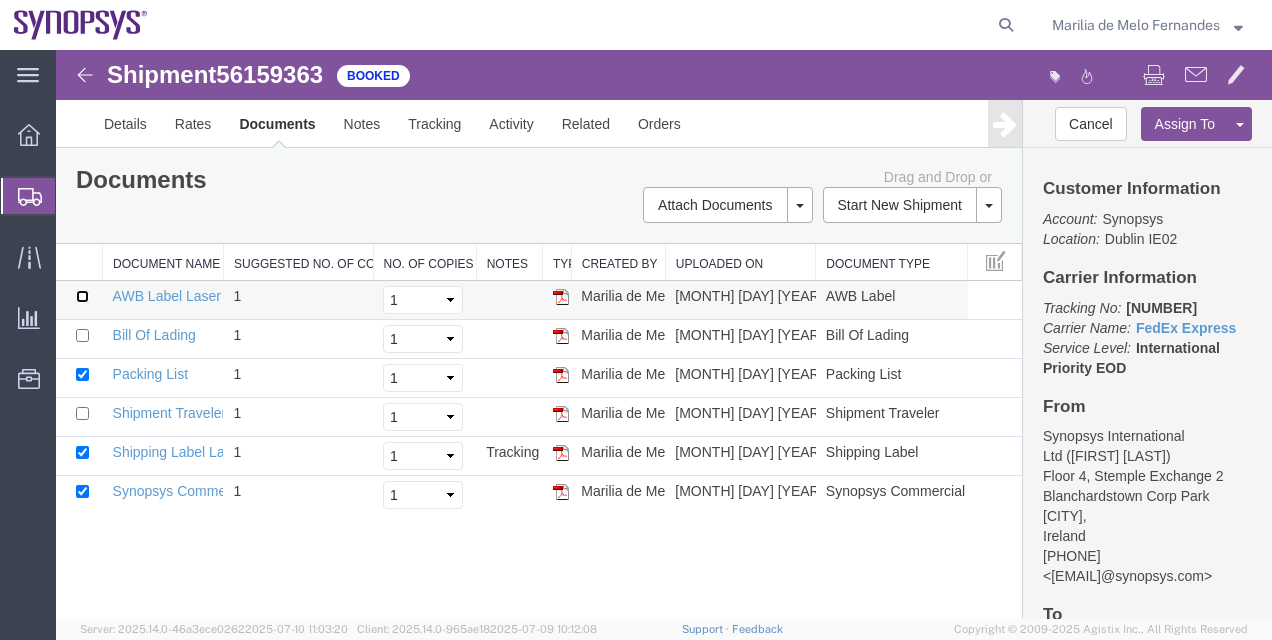 click at bounding box center [82, 296] 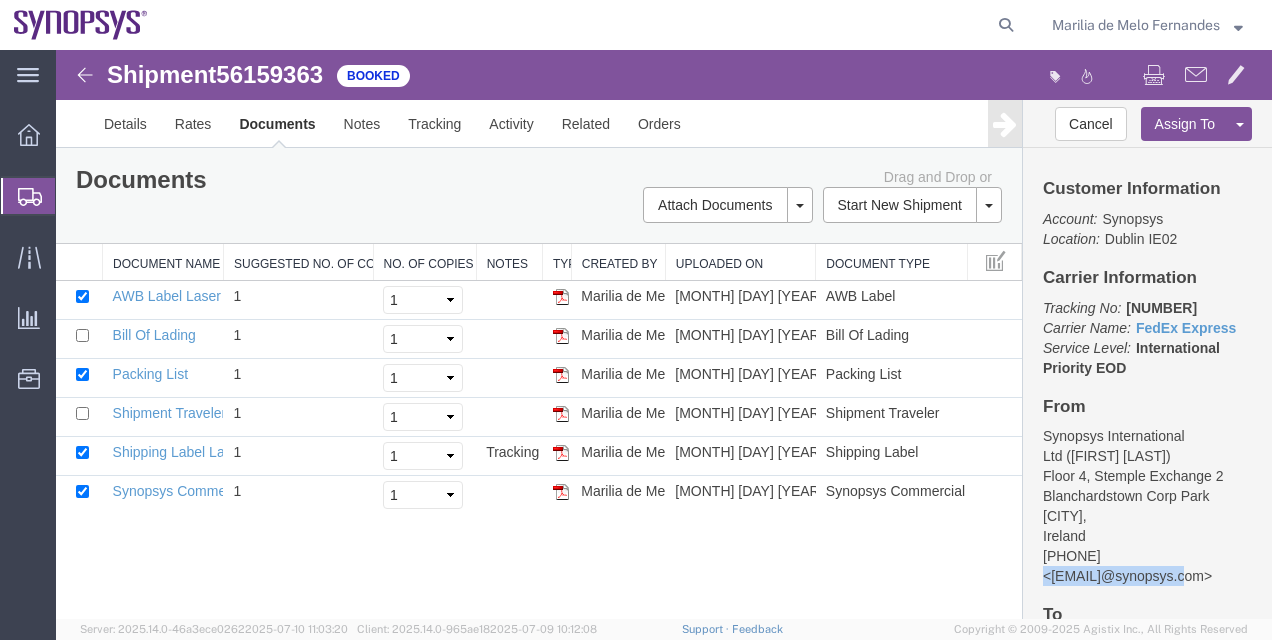 drag, startPoint x: 1194, startPoint y: 580, endPoint x: 1040, endPoint y: 580, distance: 154 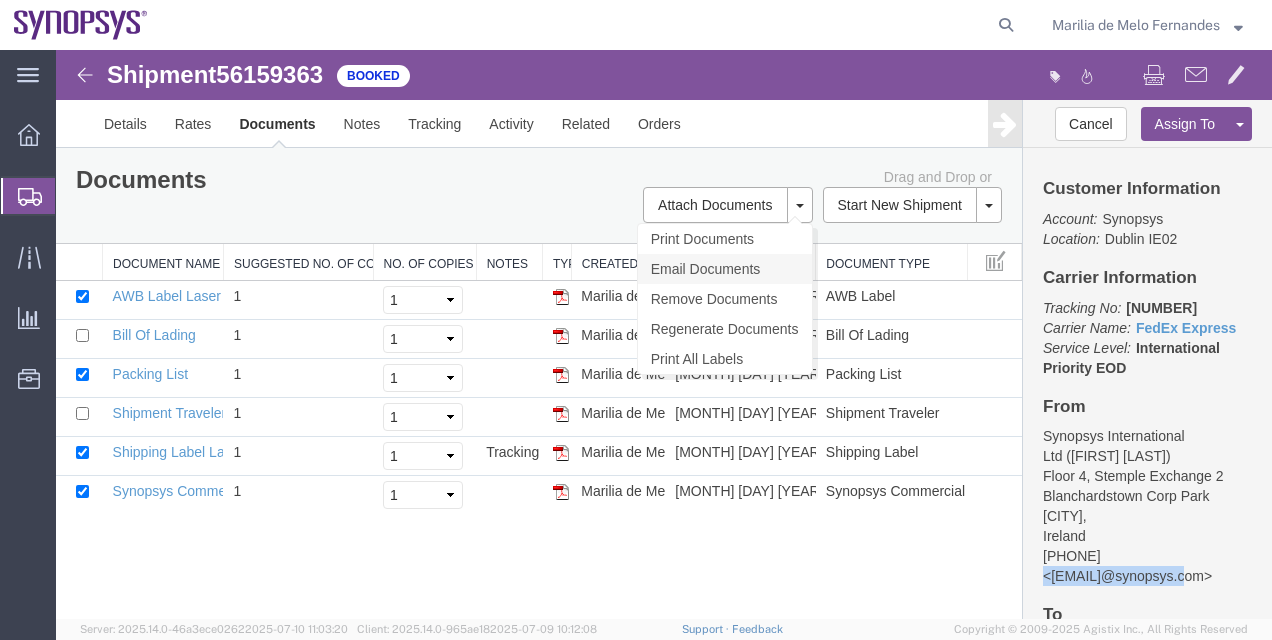 click on "Email Documents" at bounding box center [725, 269] 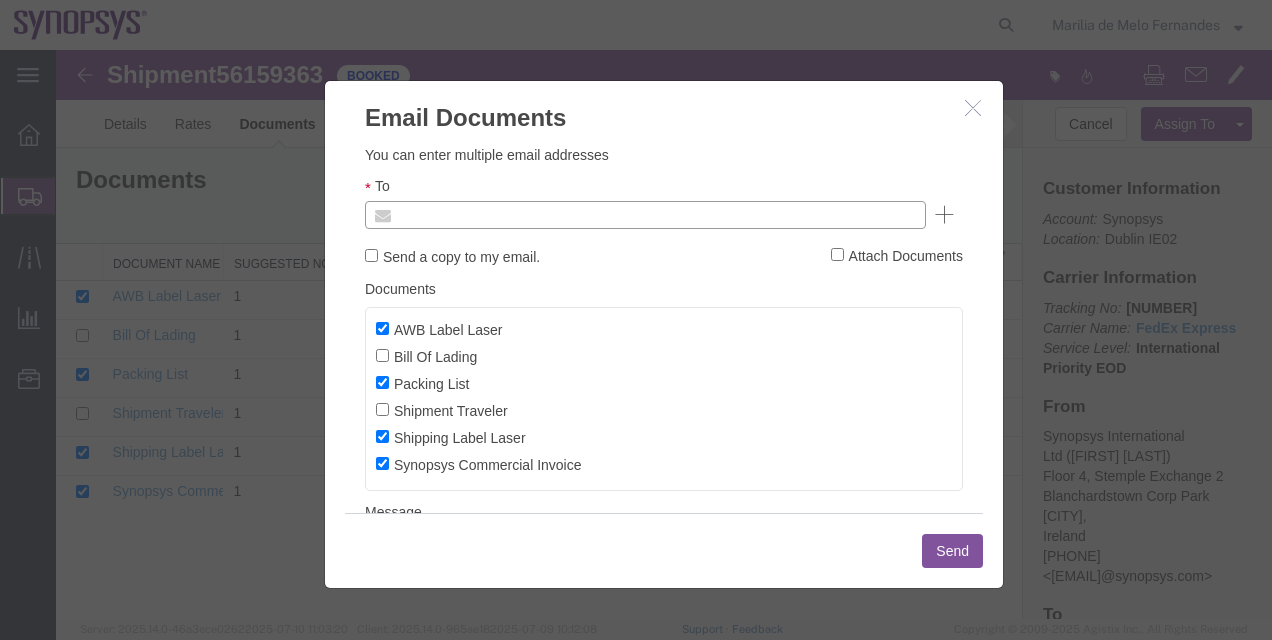 click at bounding box center (510, 215) 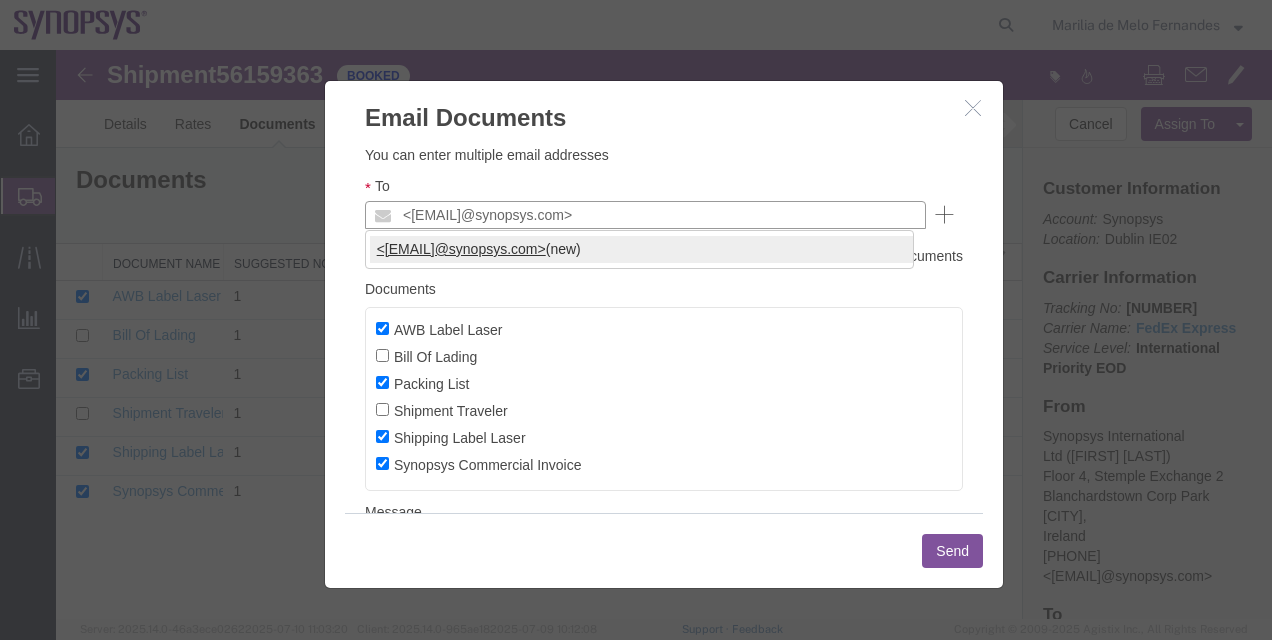 type on "<[EMAIL]@synopsys.com>" 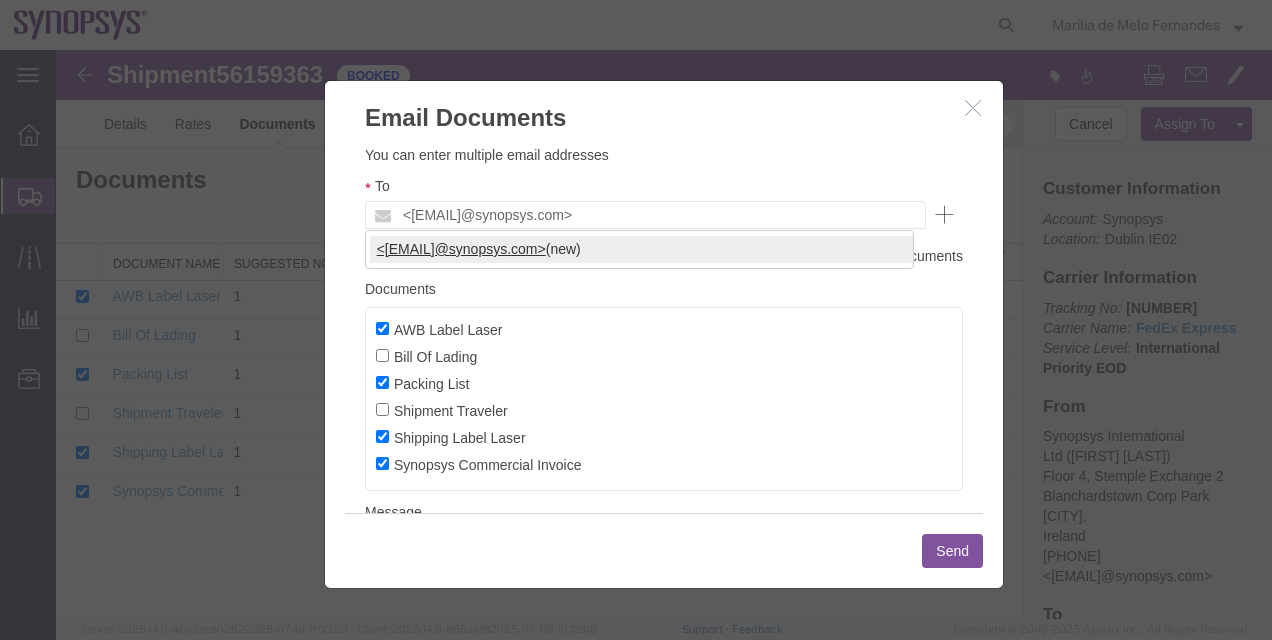 type 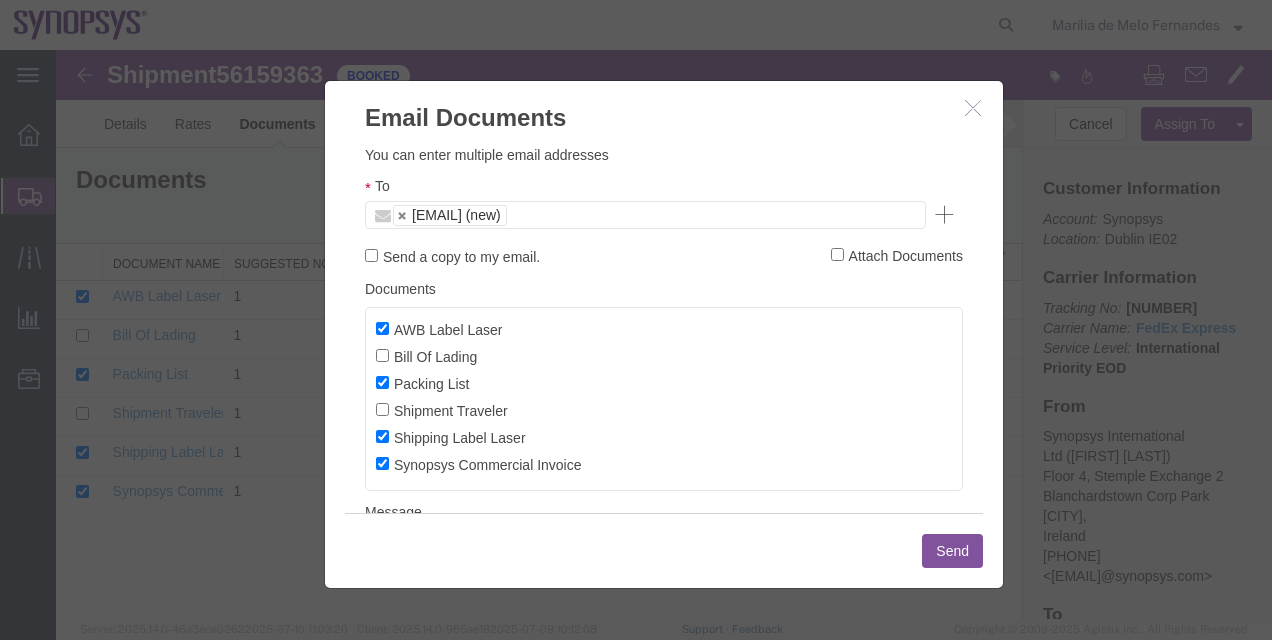 click on "Send" at bounding box center [952, 551] 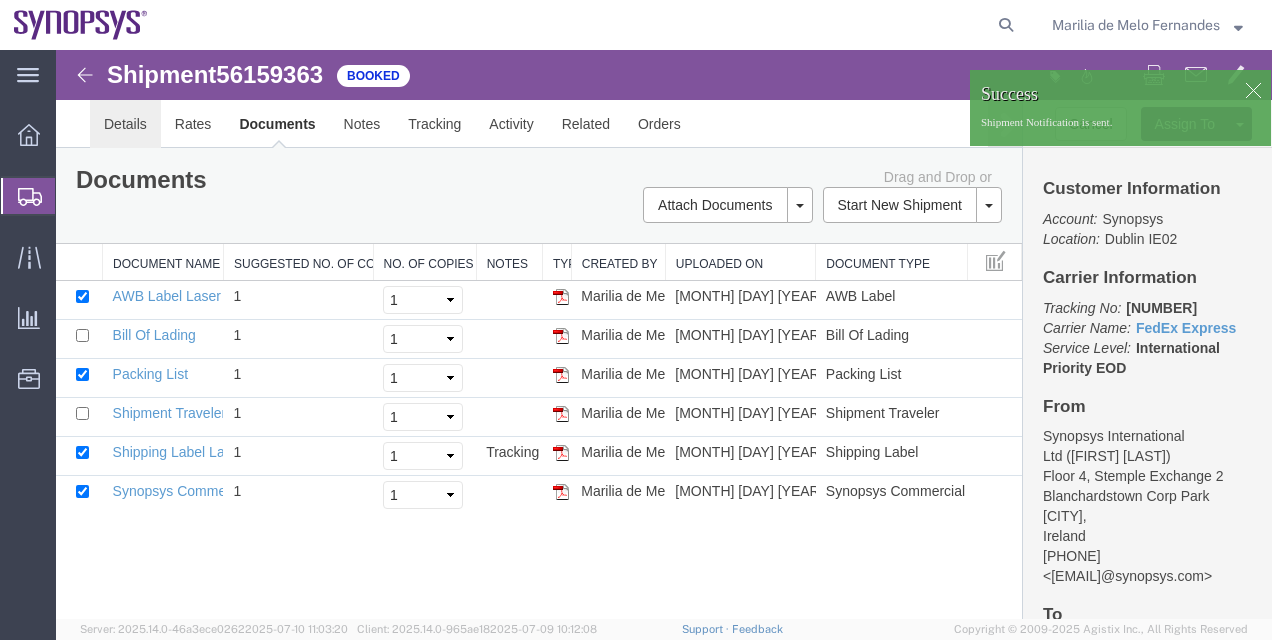 click on "Details" at bounding box center [125, 124] 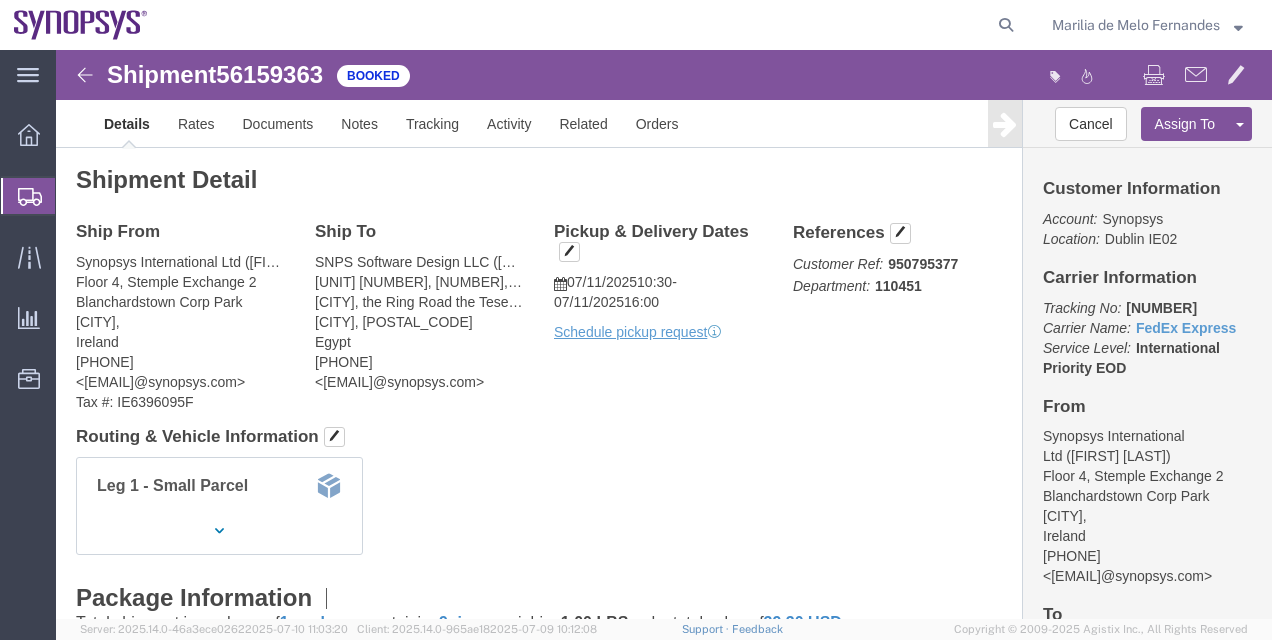 click on "Shipment Manager" 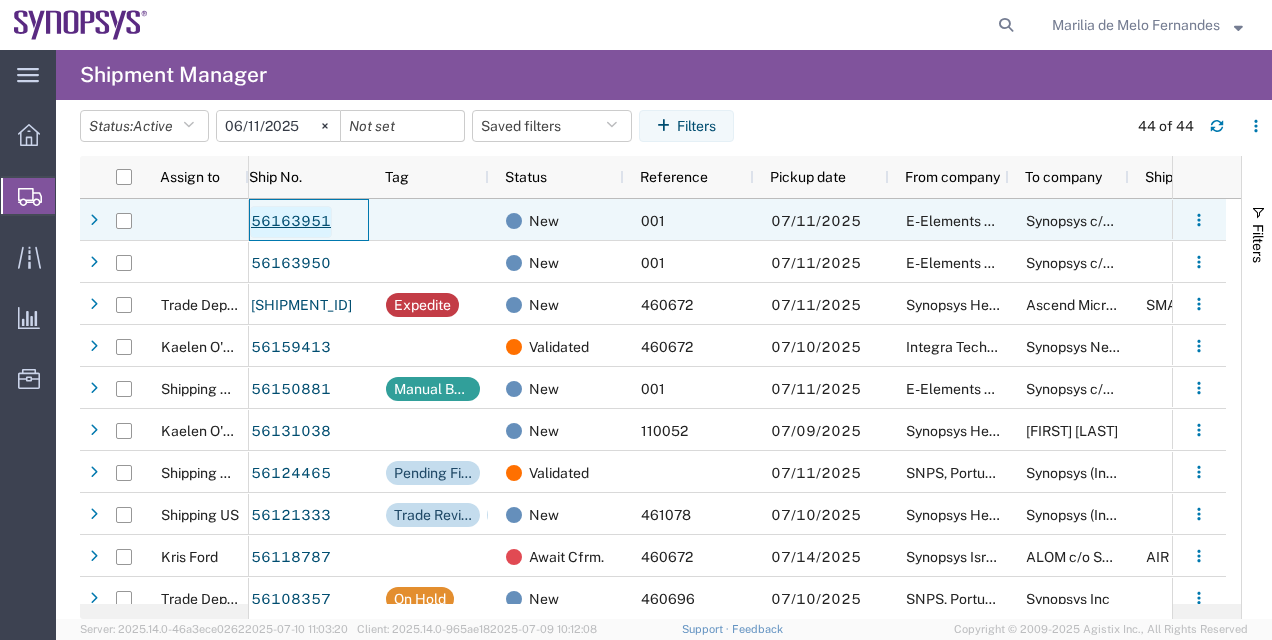 click on "56163951" 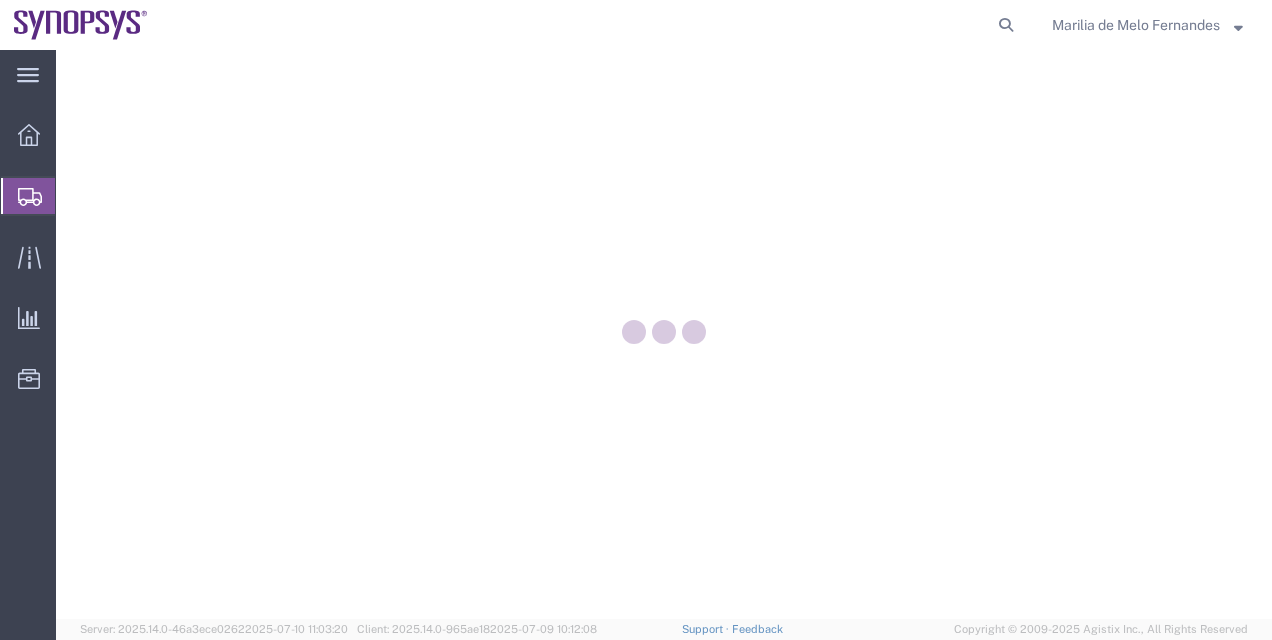 scroll, scrollTop: 0, scrollLeft: 0, axis: both 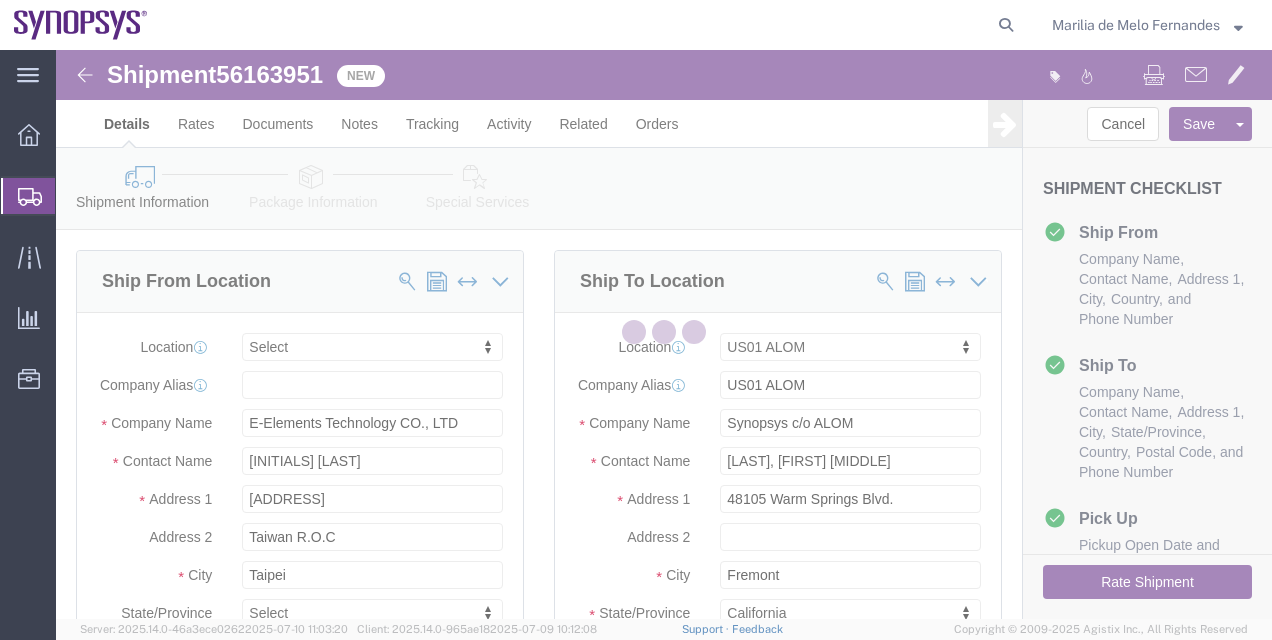 select 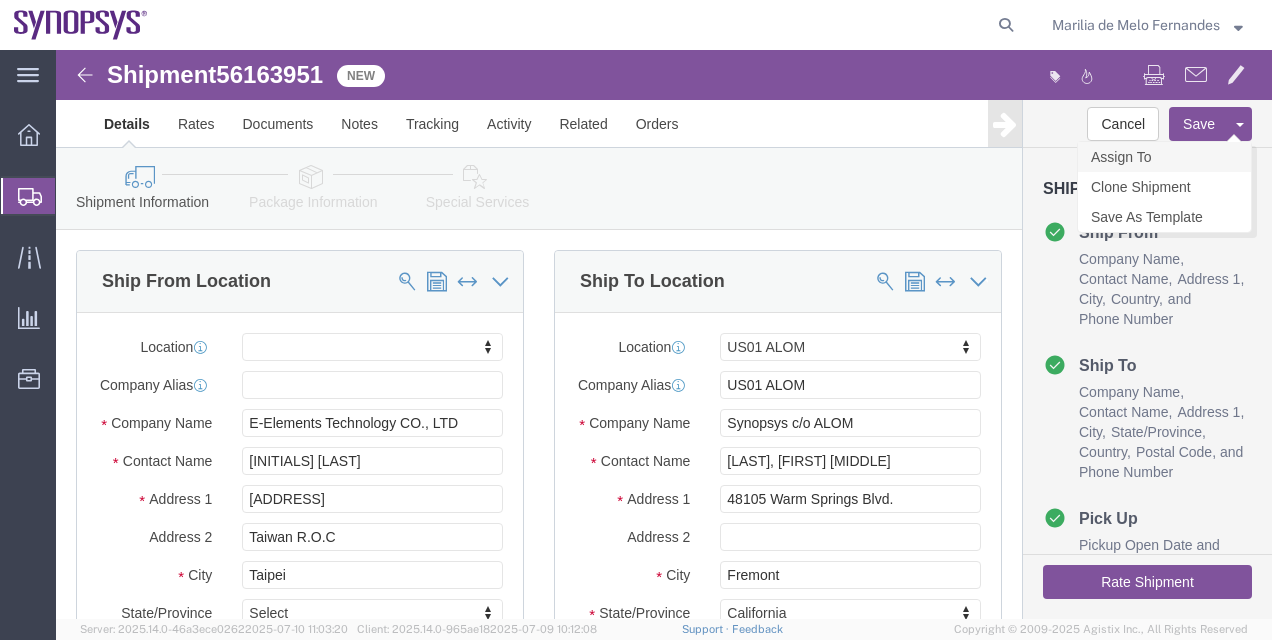 click on "Assign To" 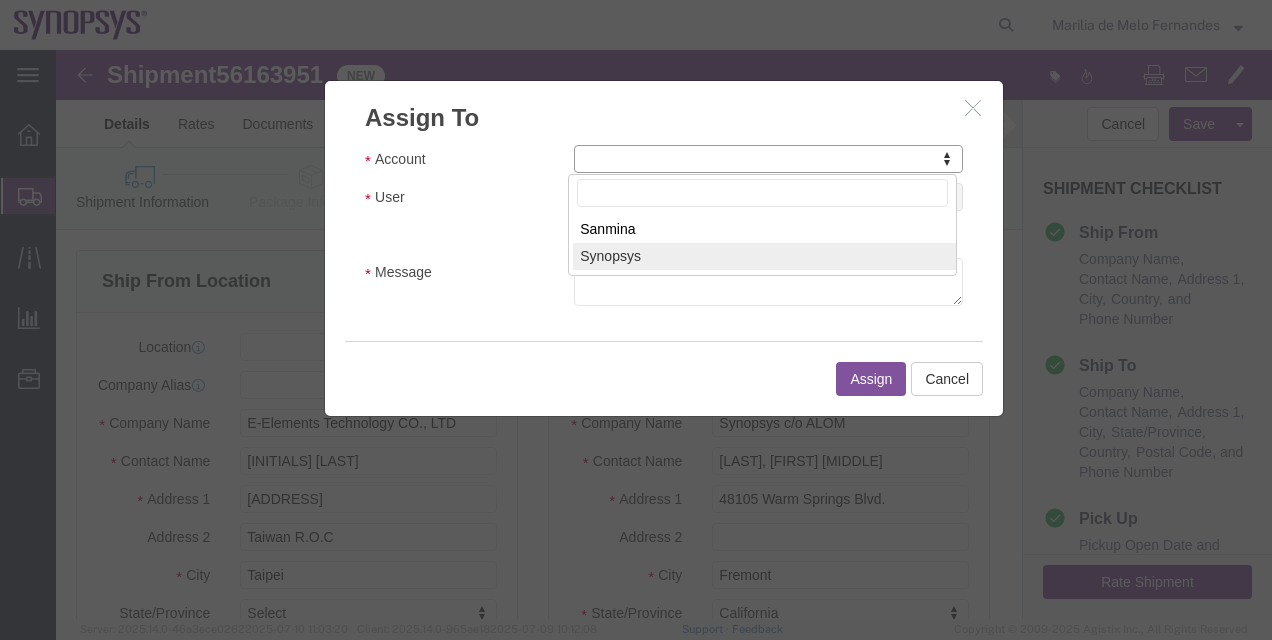 select on "117156" 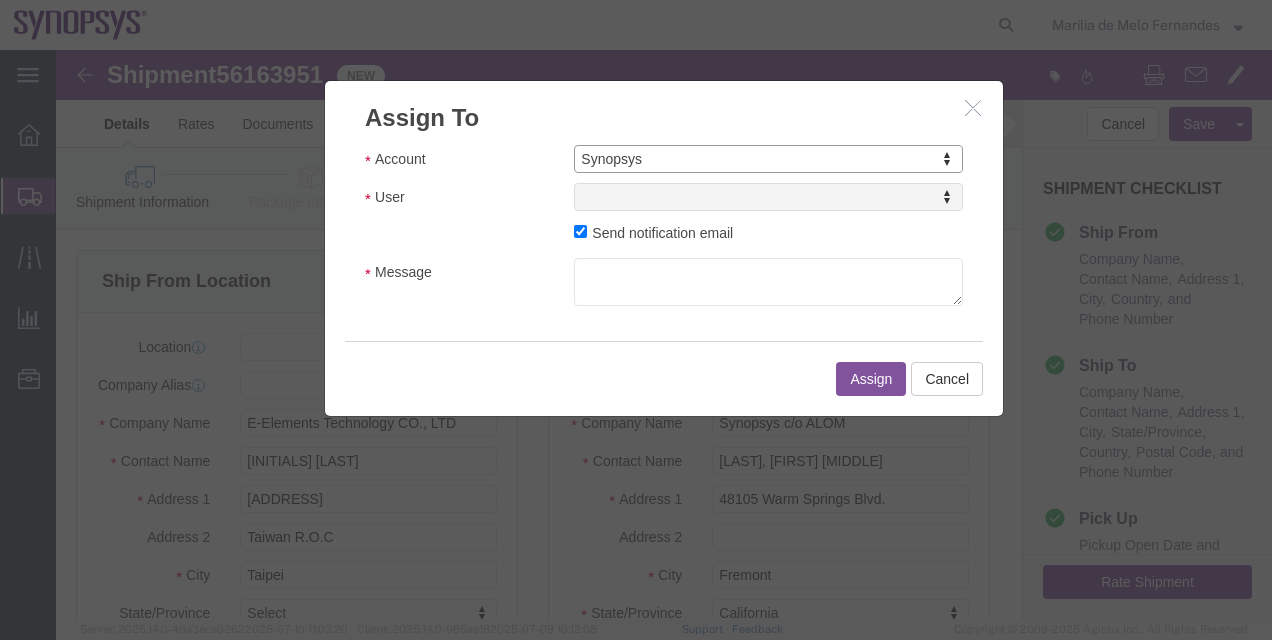select 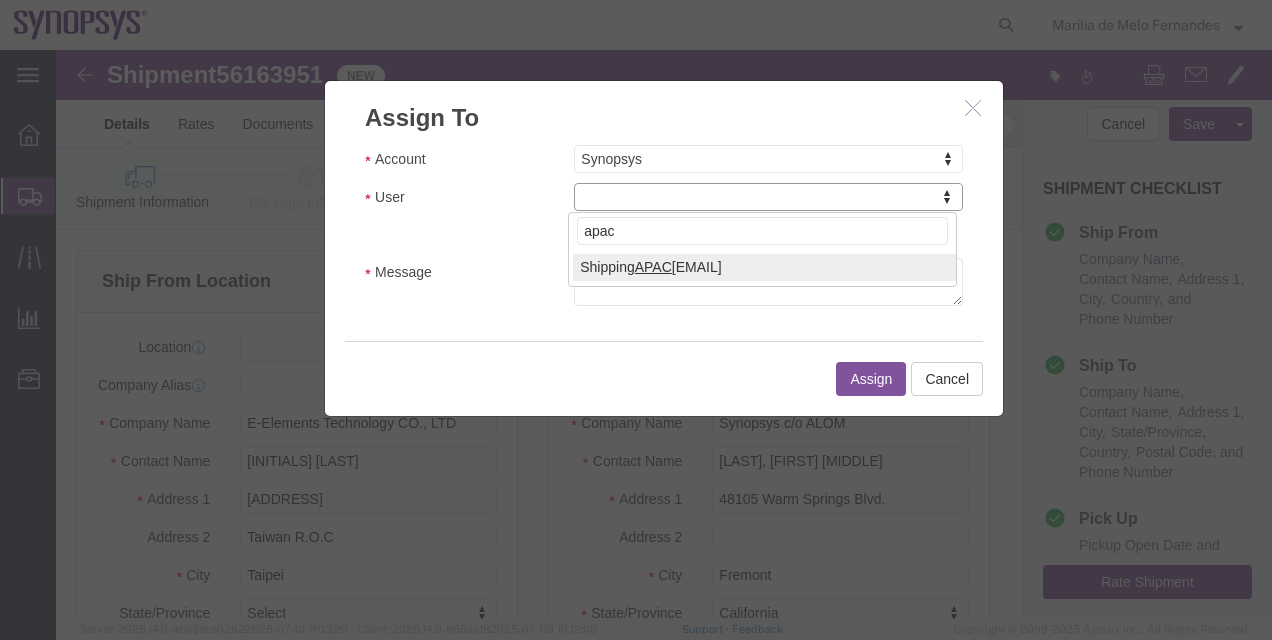 type on "apac" 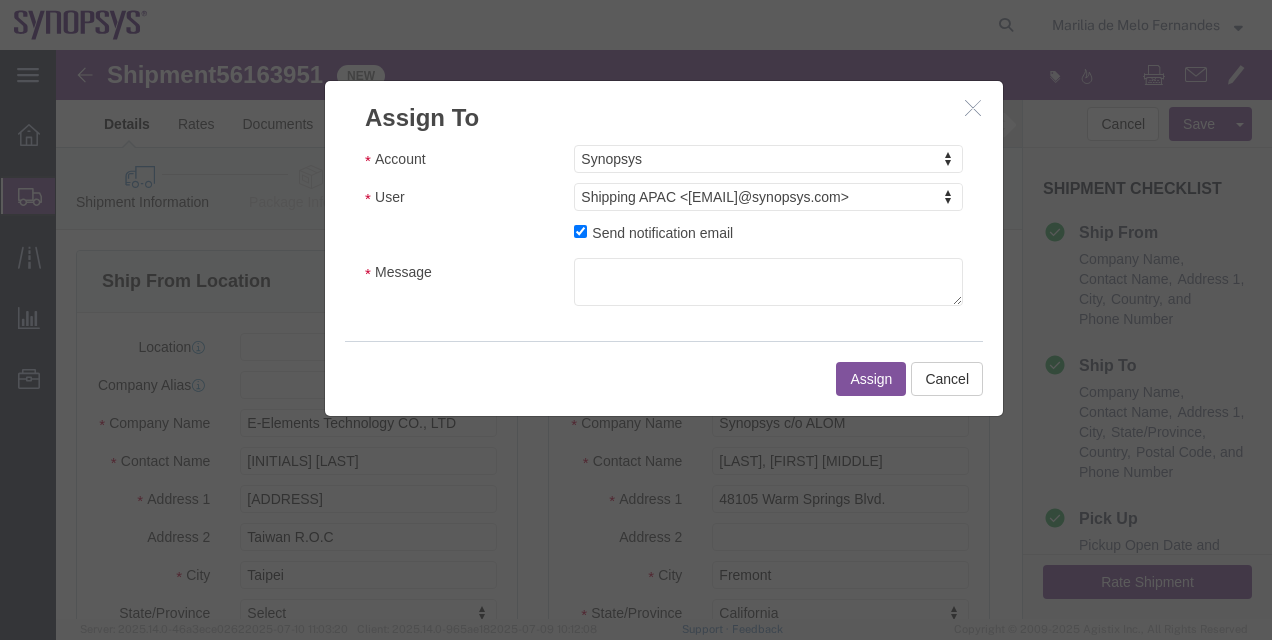 click on "Assign" 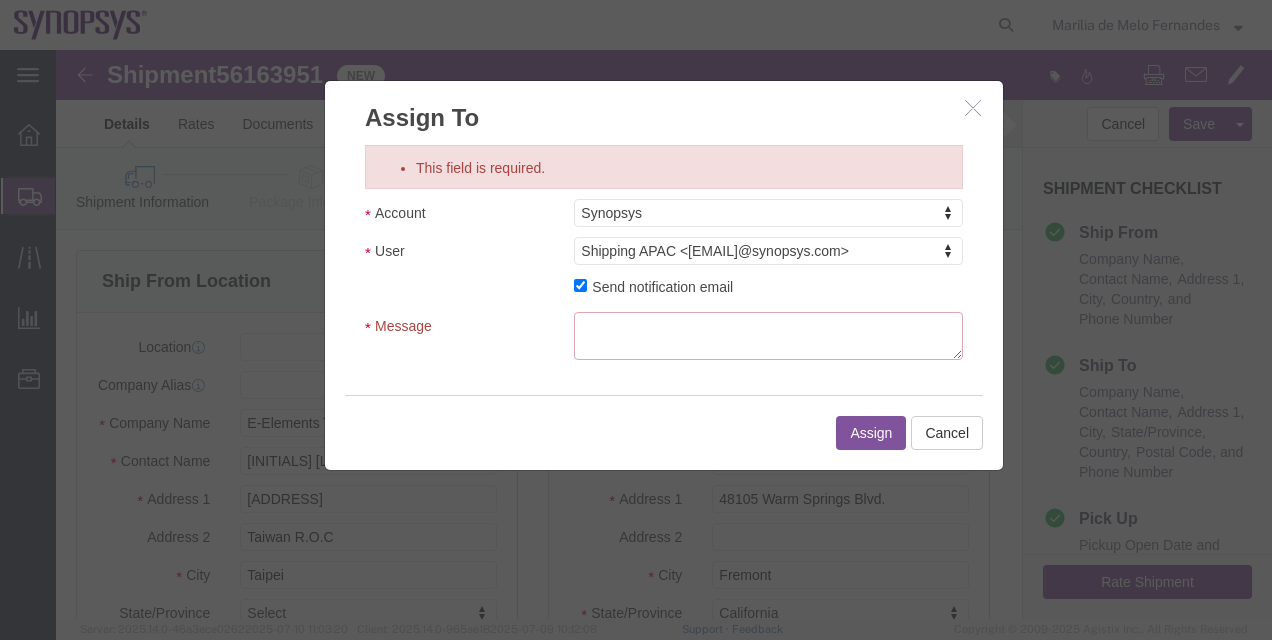 click on "This field is required." 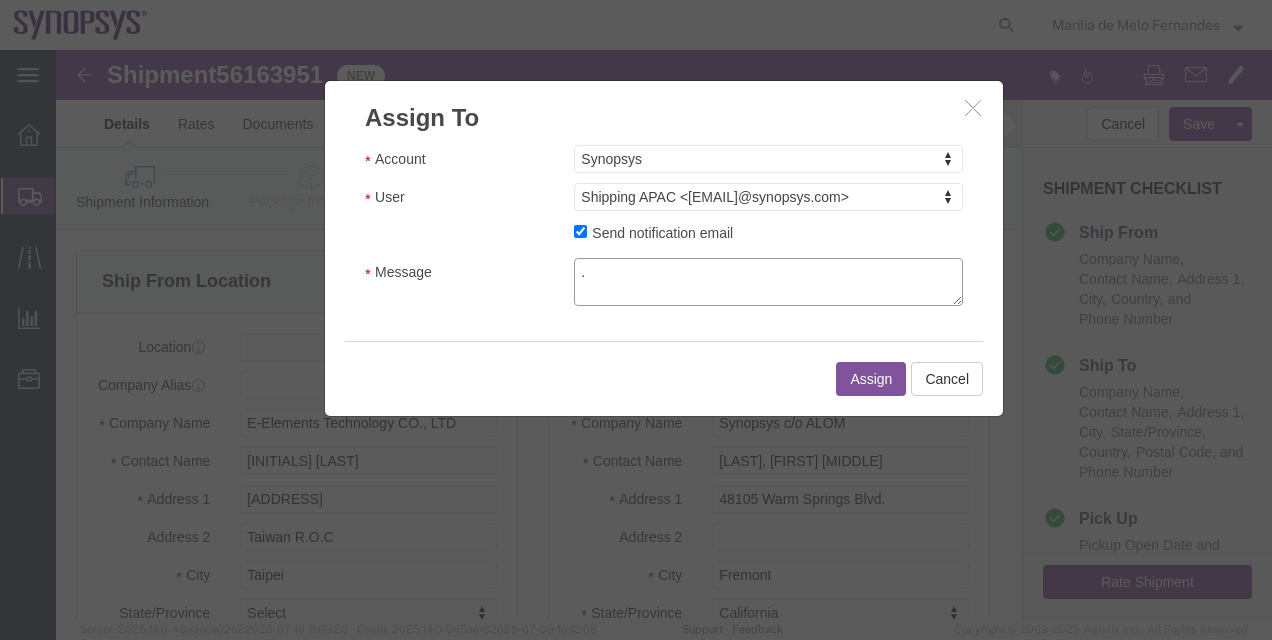 type on "." 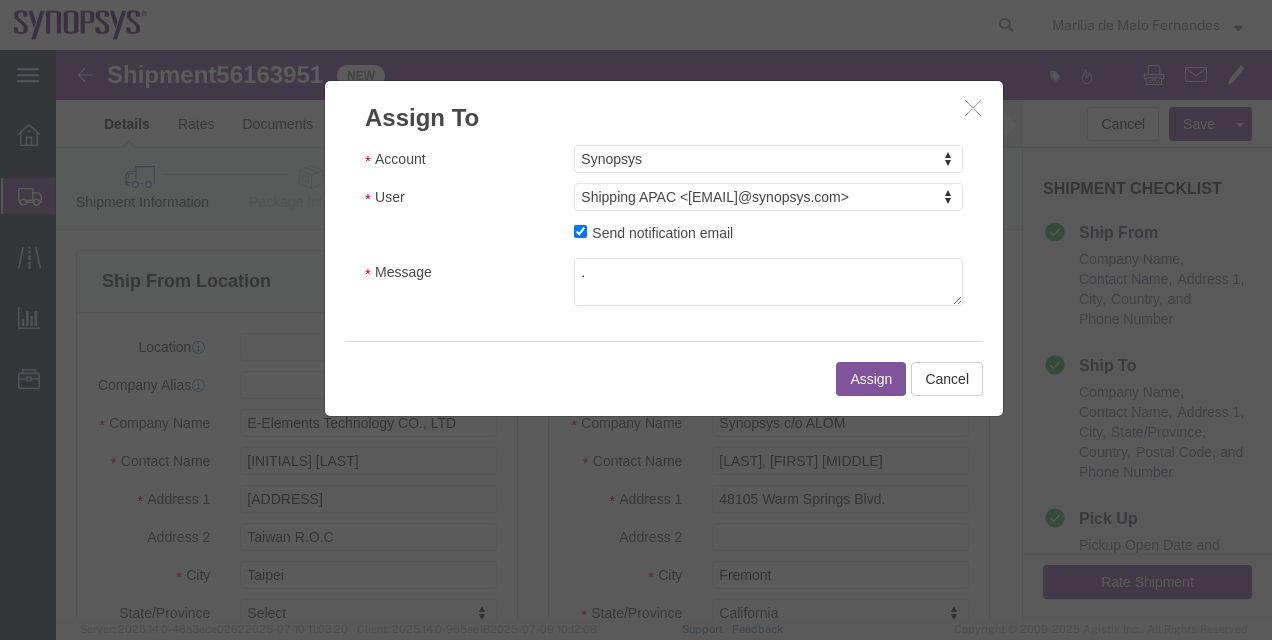 click on "Assign" 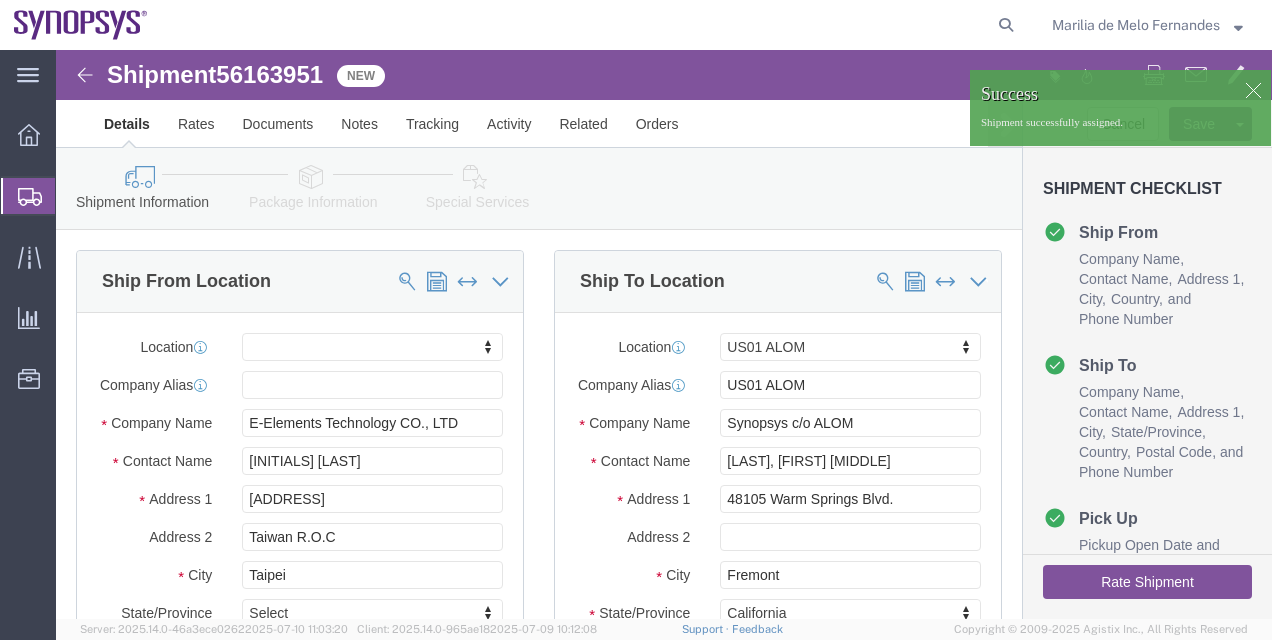 click on "Shipment Manager" 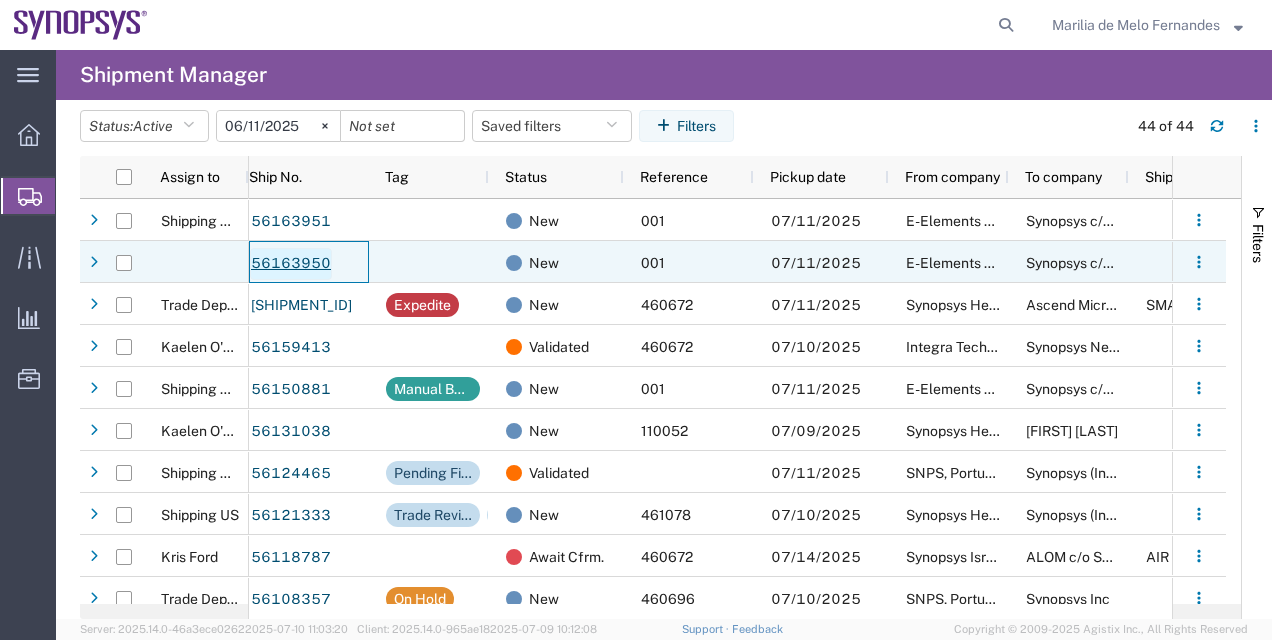 click on "56163950" 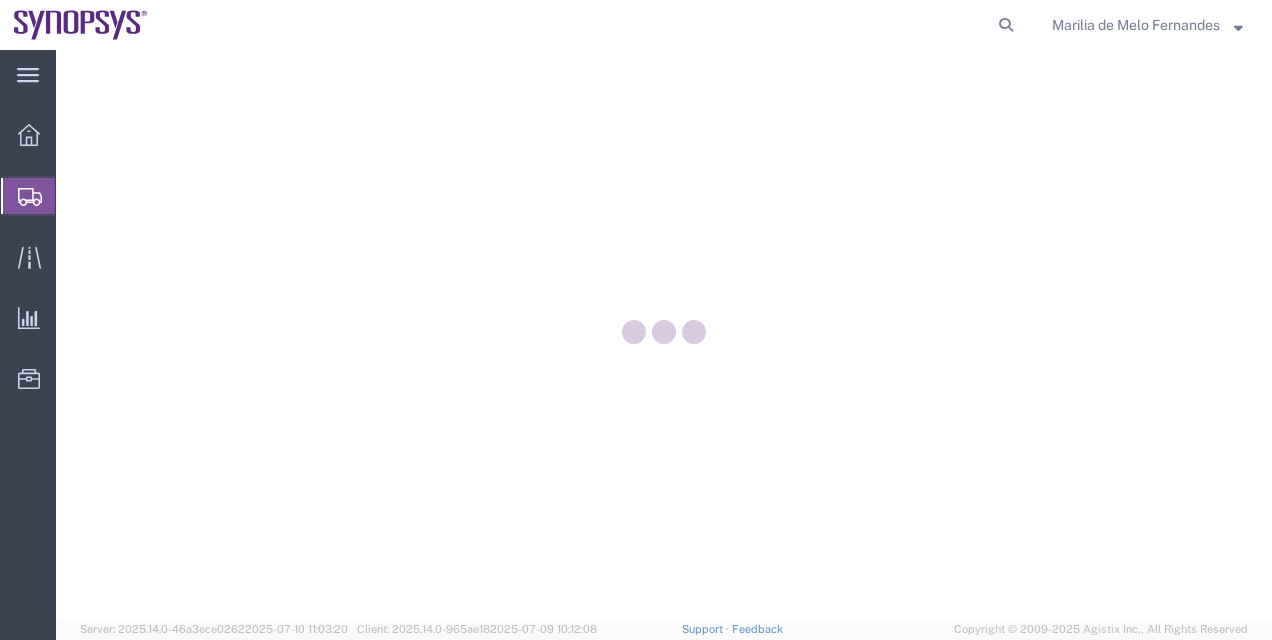 scroll, scrollTop: 0, scrollLeft: 0, axis: both 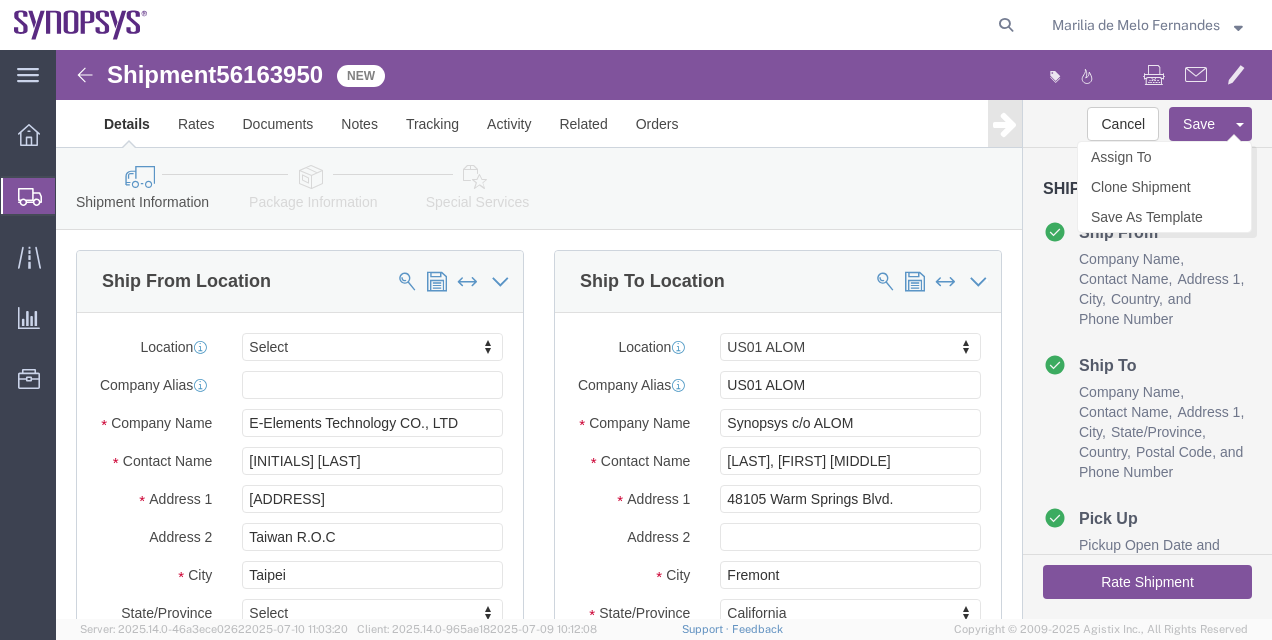 select 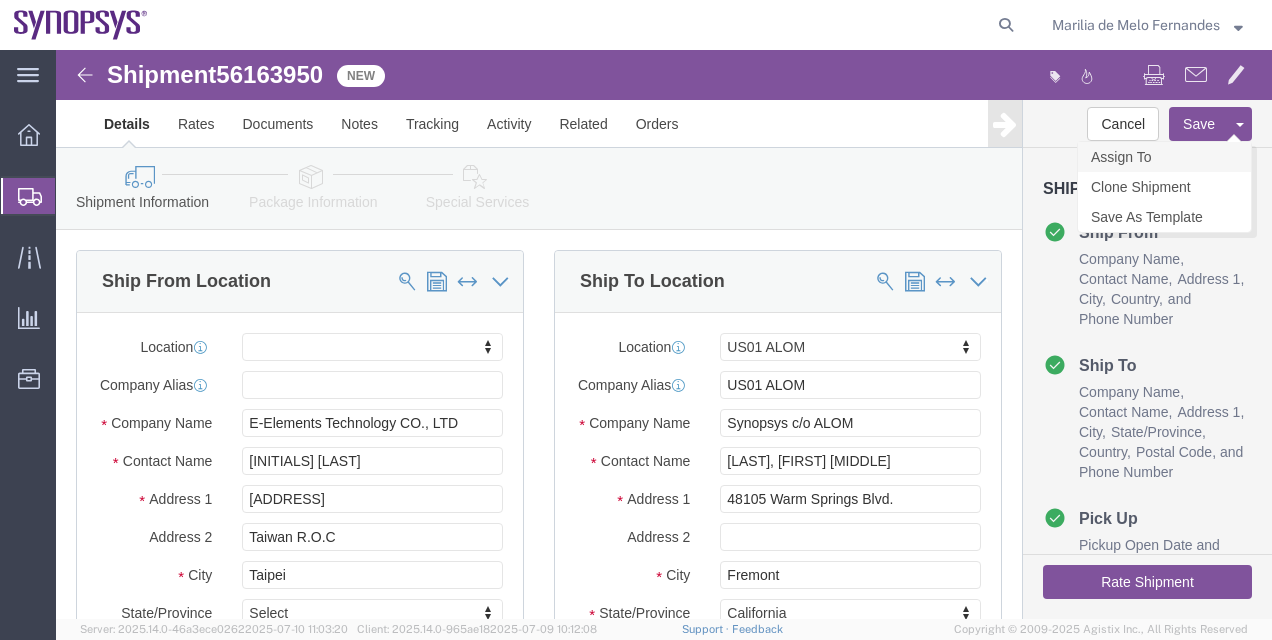 click on "Assign To" 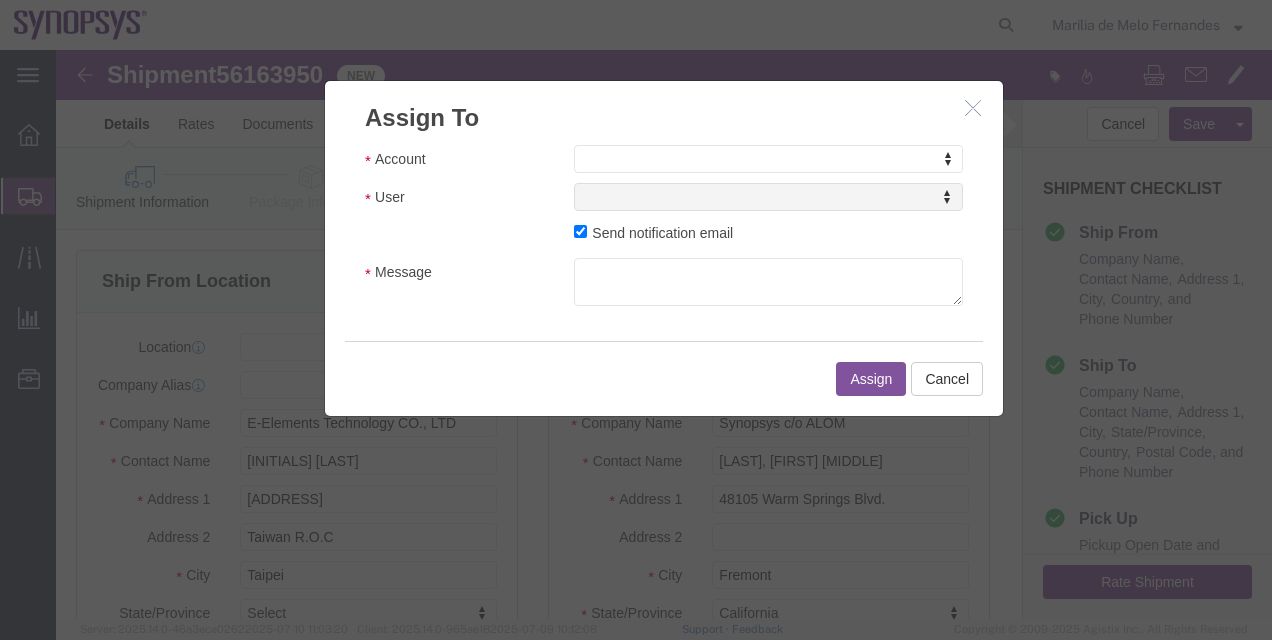 click on "Account           Account             Account                     Sanmina Synopsys User           User             User                     Send notification email Message" 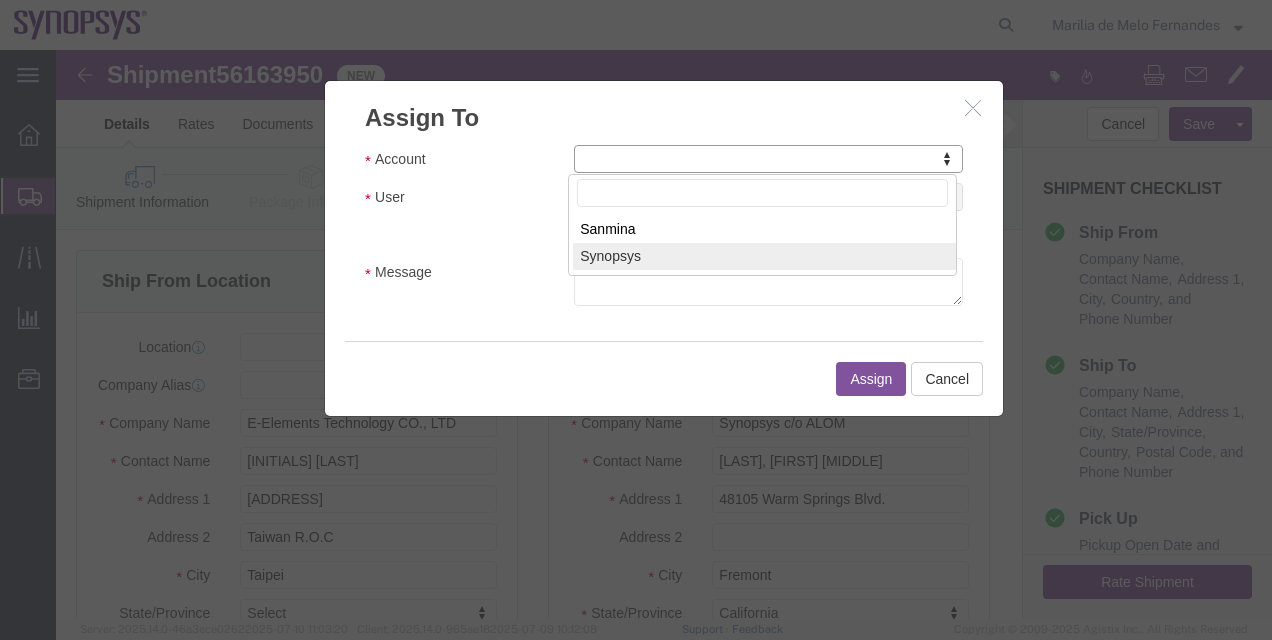 select on "117156" 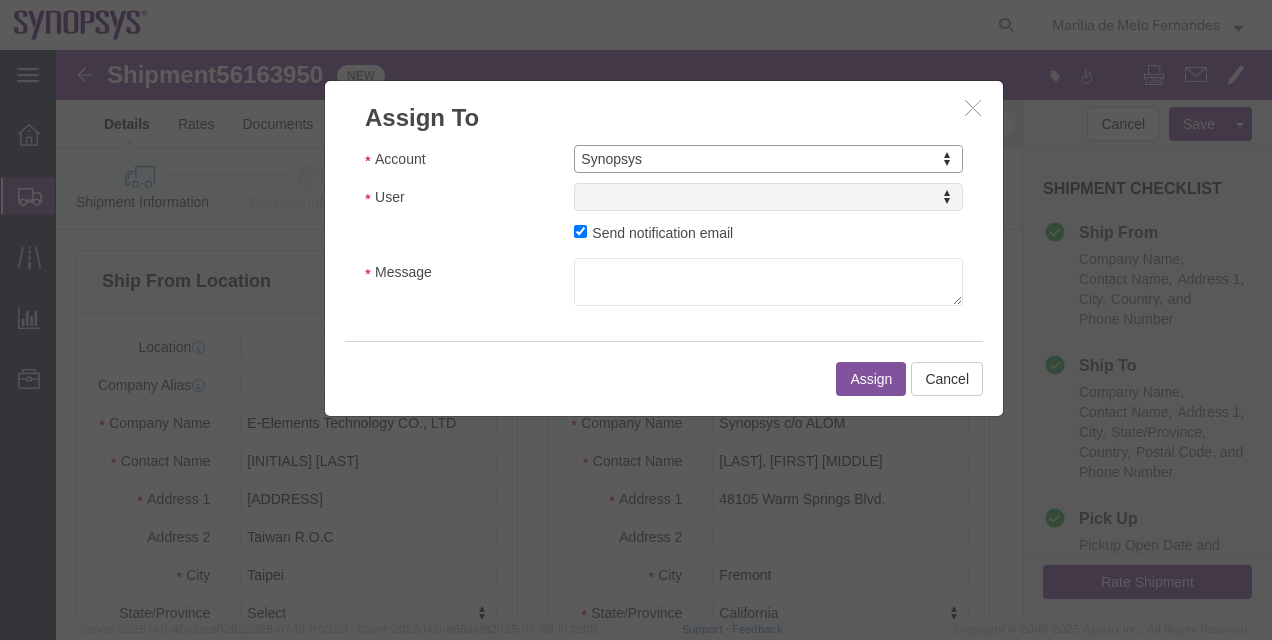 select 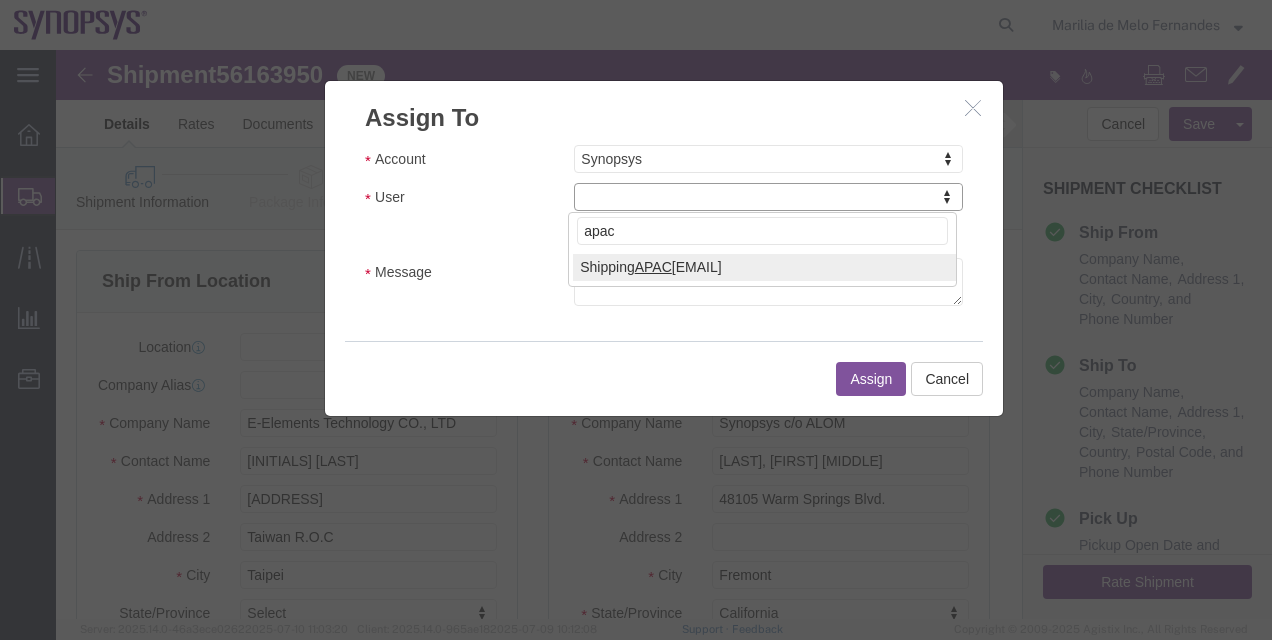 type on "apac" 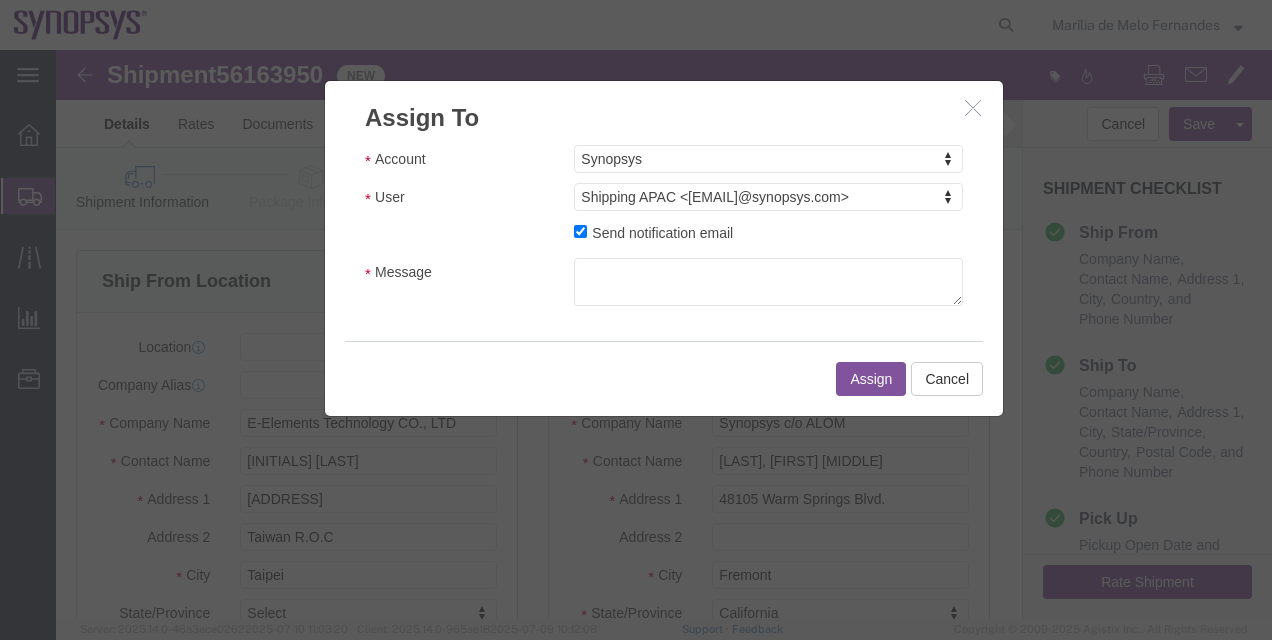 click on "Assign" 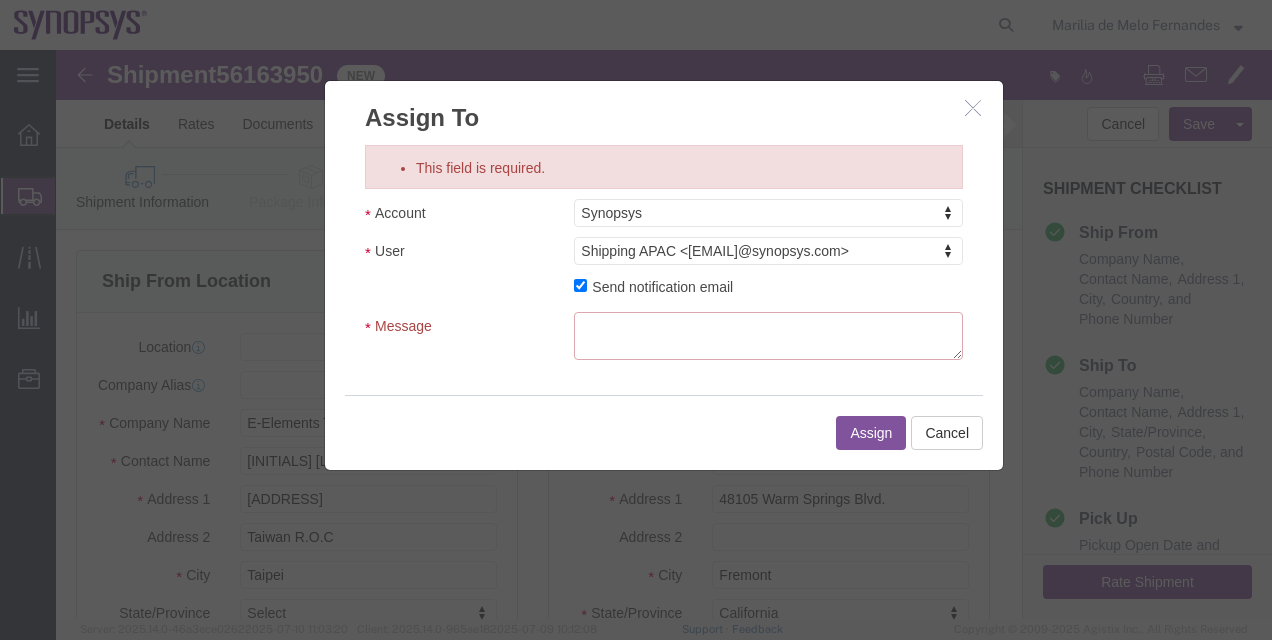 click on "This field is required." 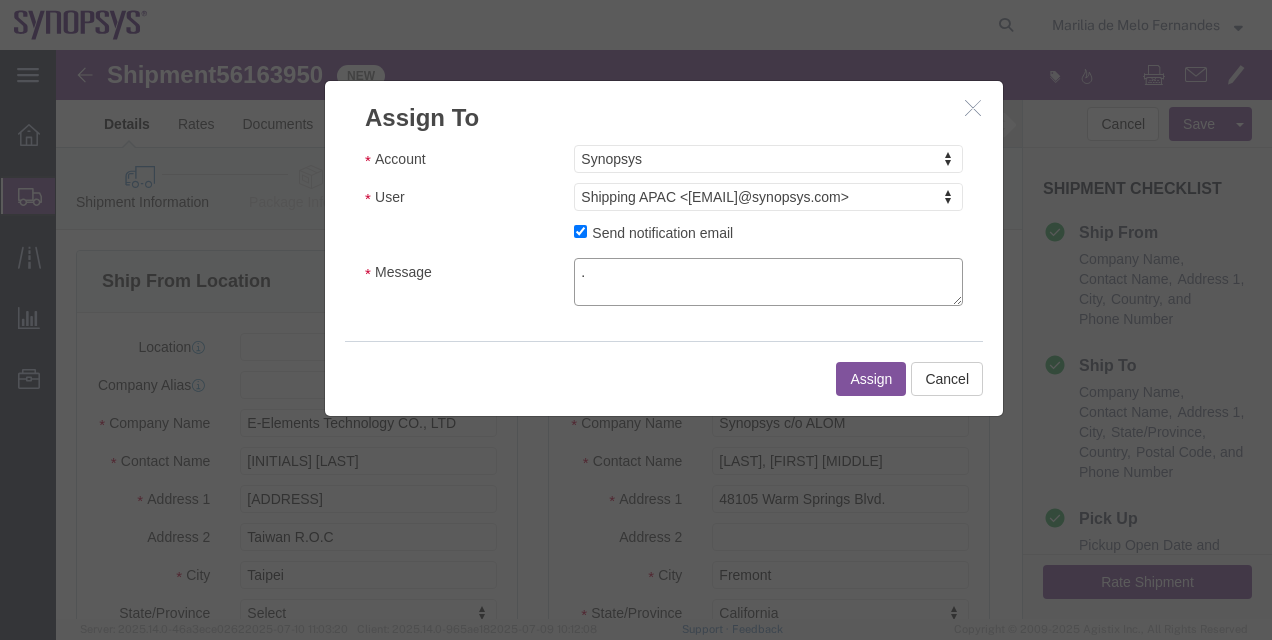 type on "." 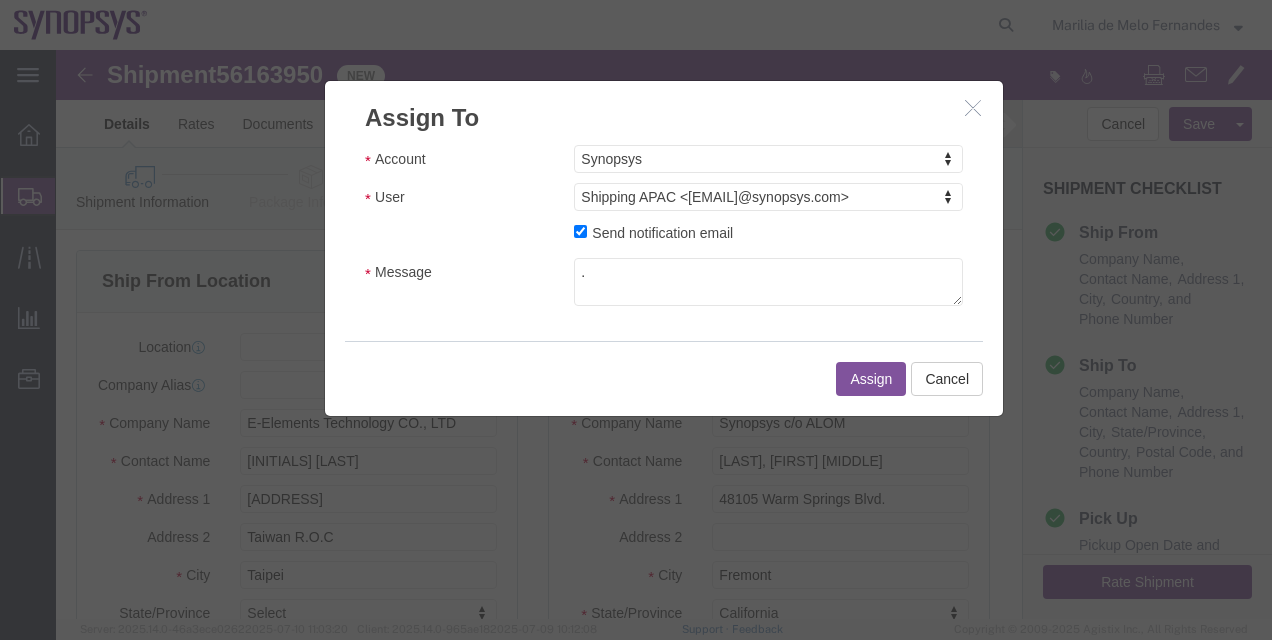 click on "Assign" 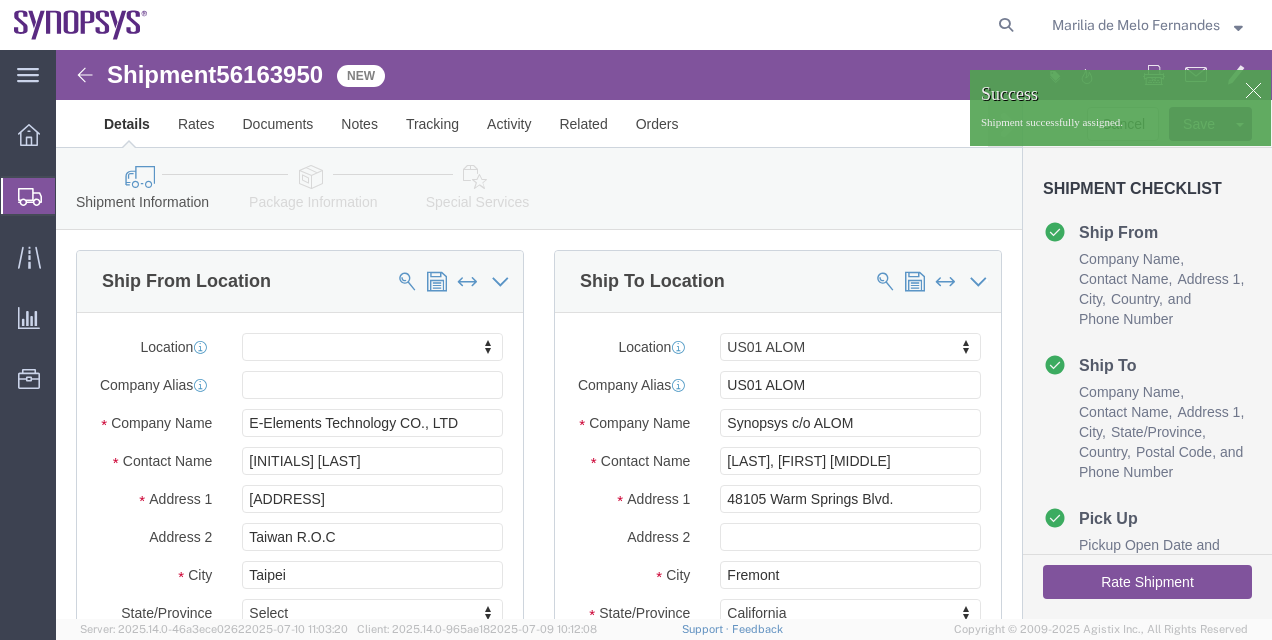click on "Shipment Manager" 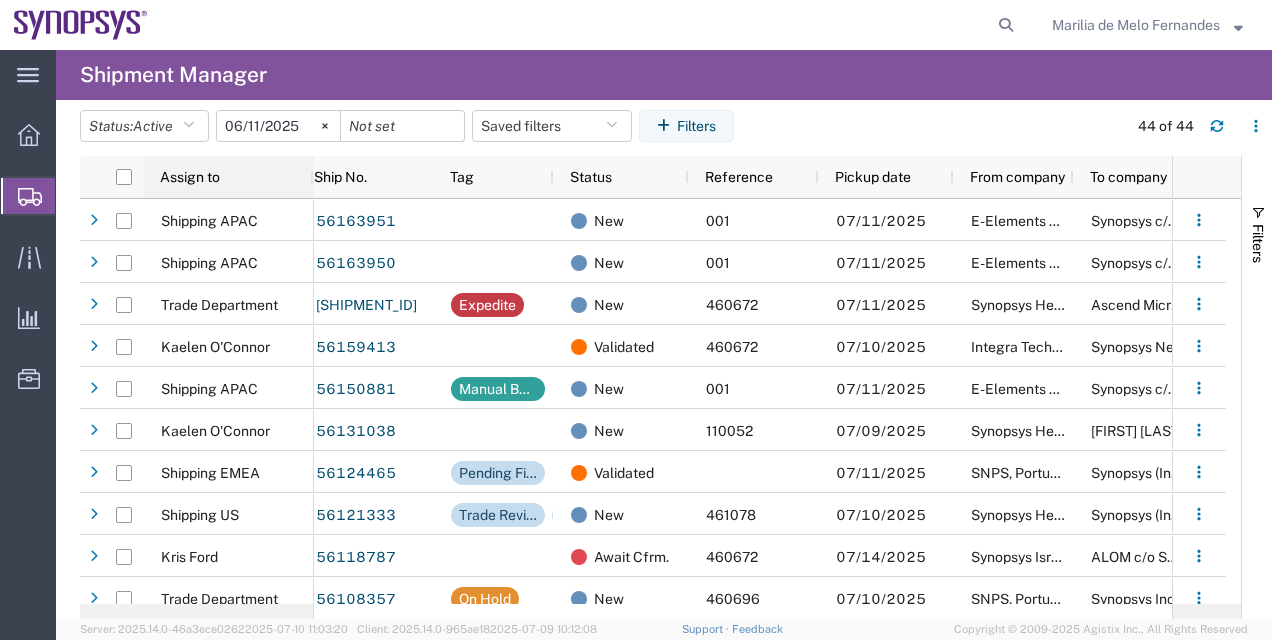 drag, startPoint x: 245, startPoint y: 183, endPoint x: 310, endPoint y: 188, distance: 65.192024 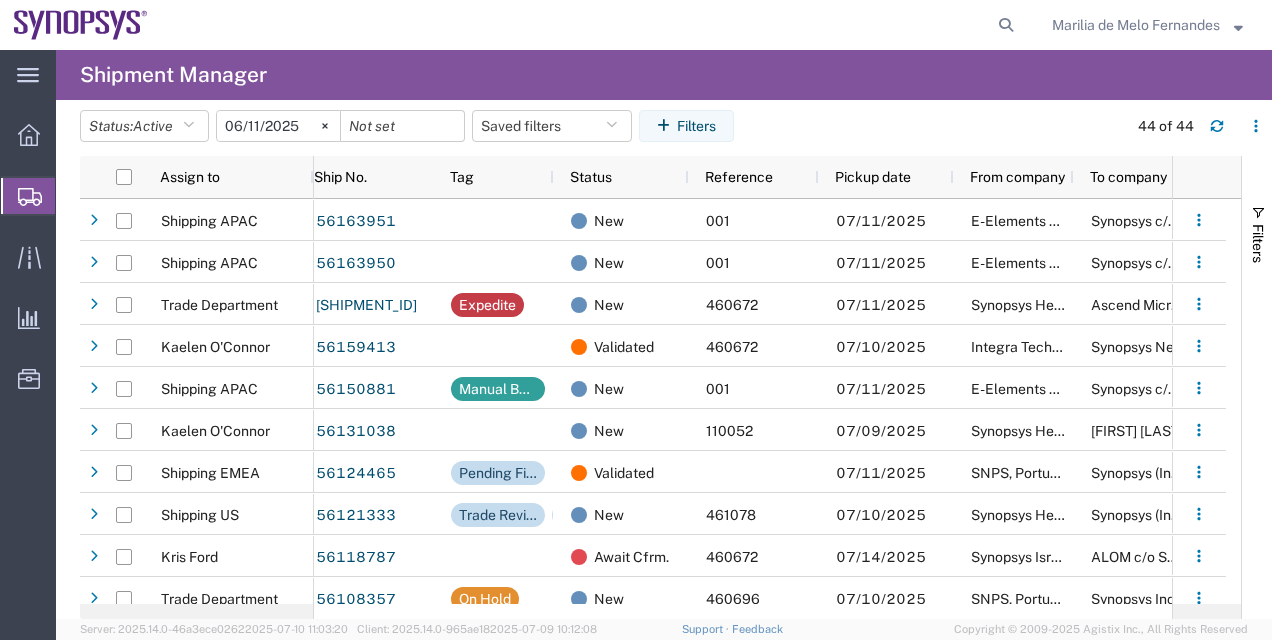 scroll, scrollTop: 48, scrollLeft: 0, axis: vertical 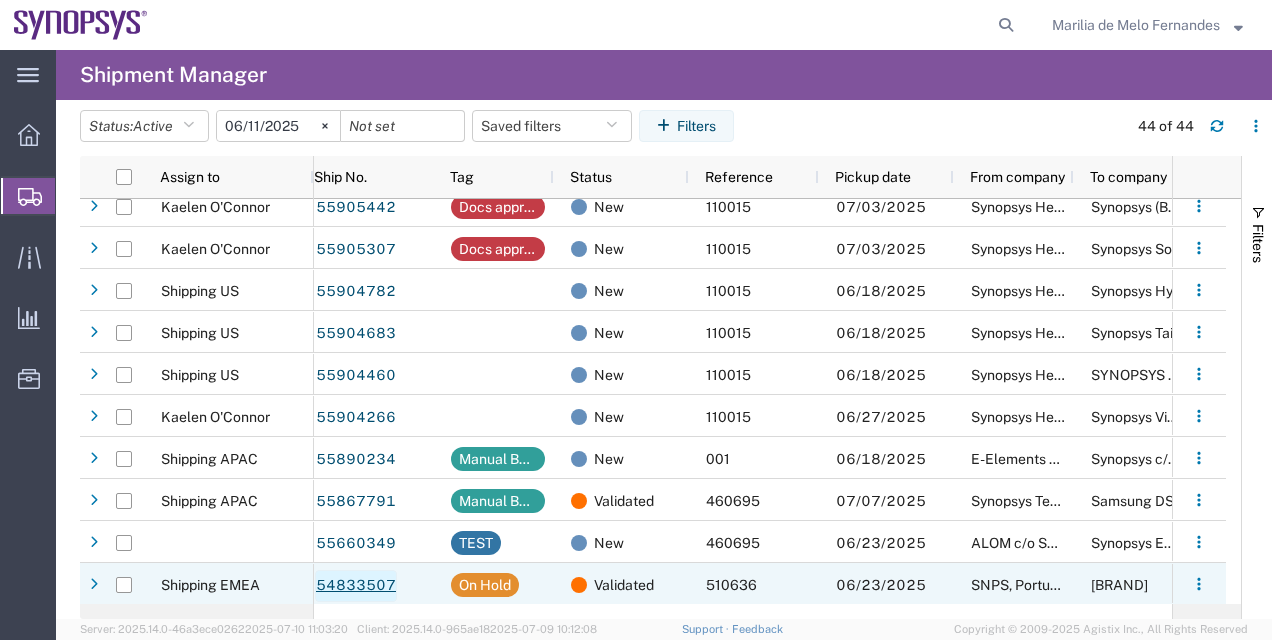 click on "54833507" 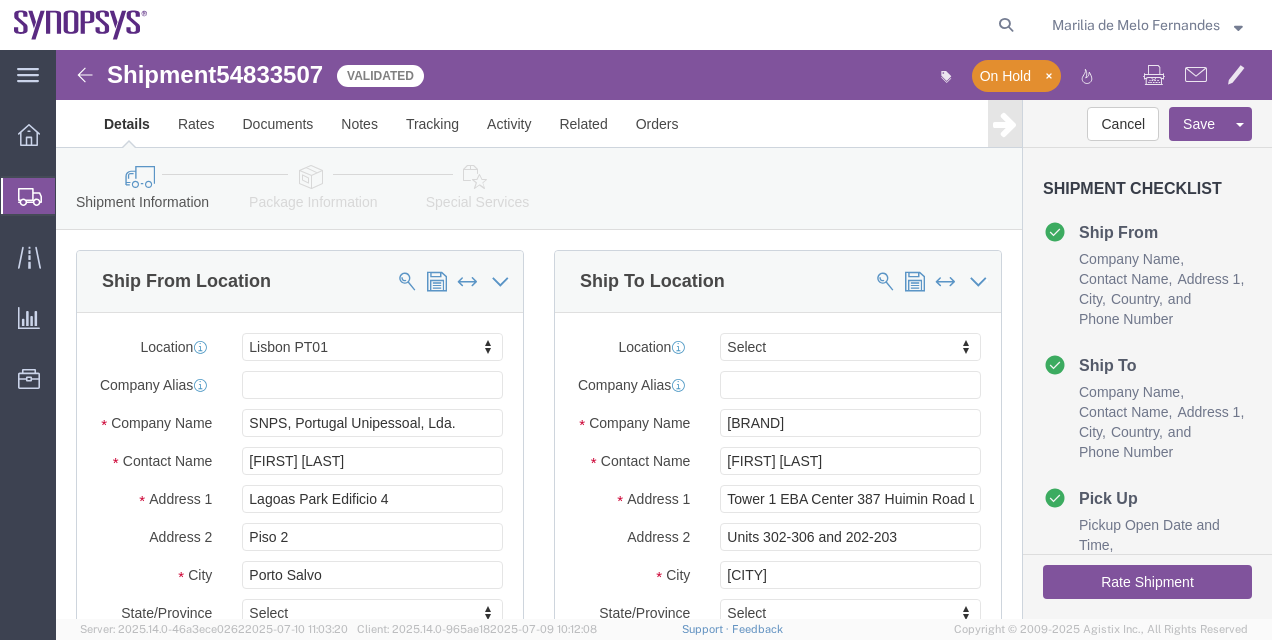 select on "63152" 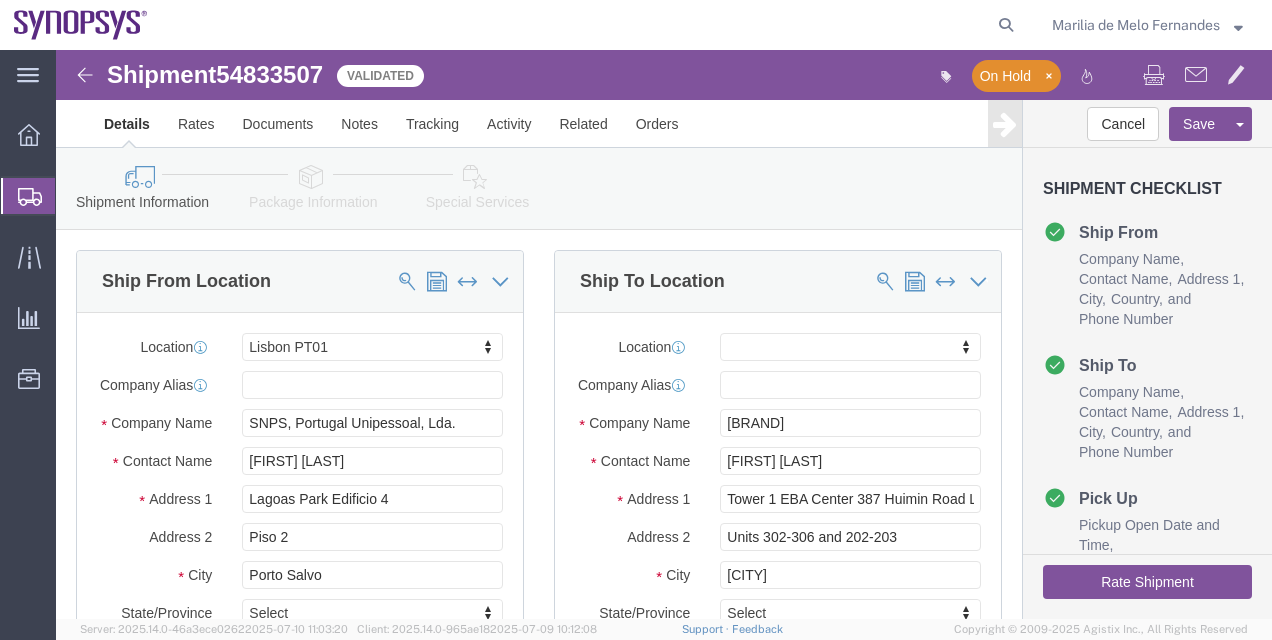 click on "54833507" 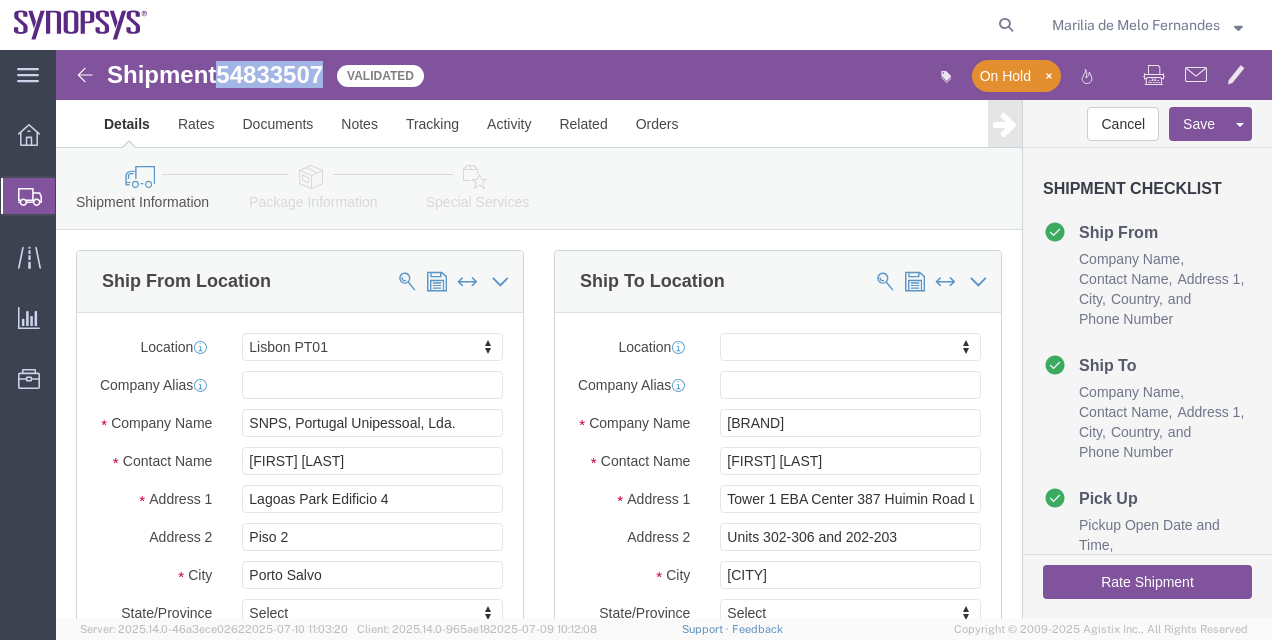 click on "54833507" 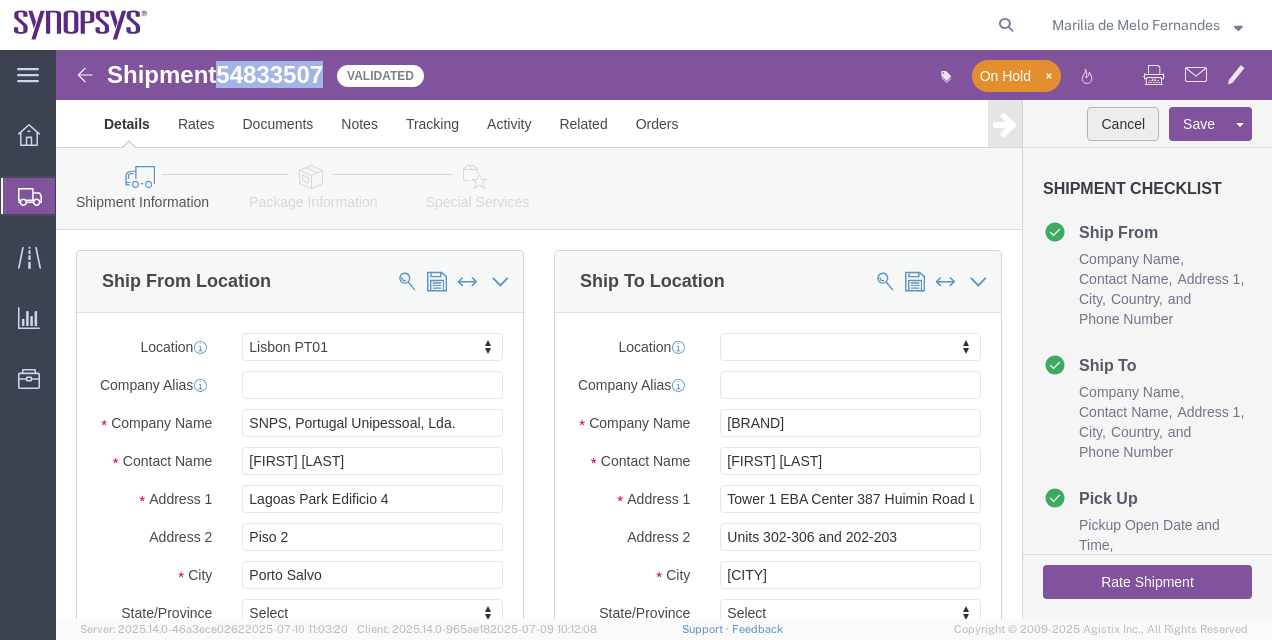 click on "Cancel" 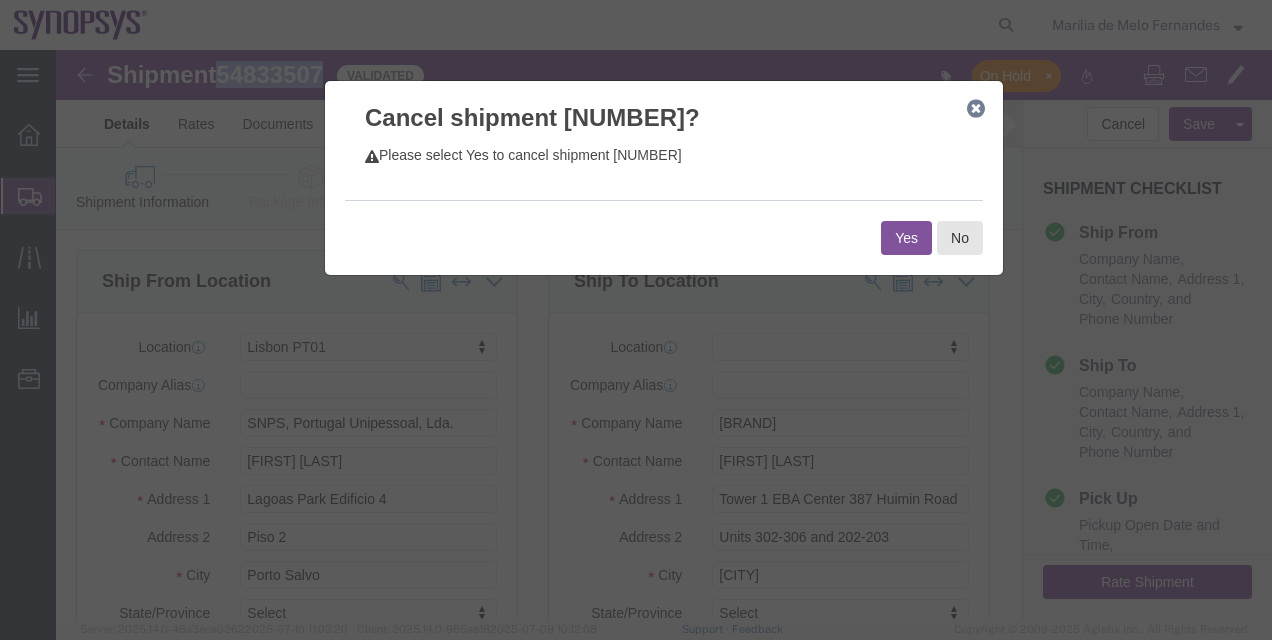 click on "Yes" 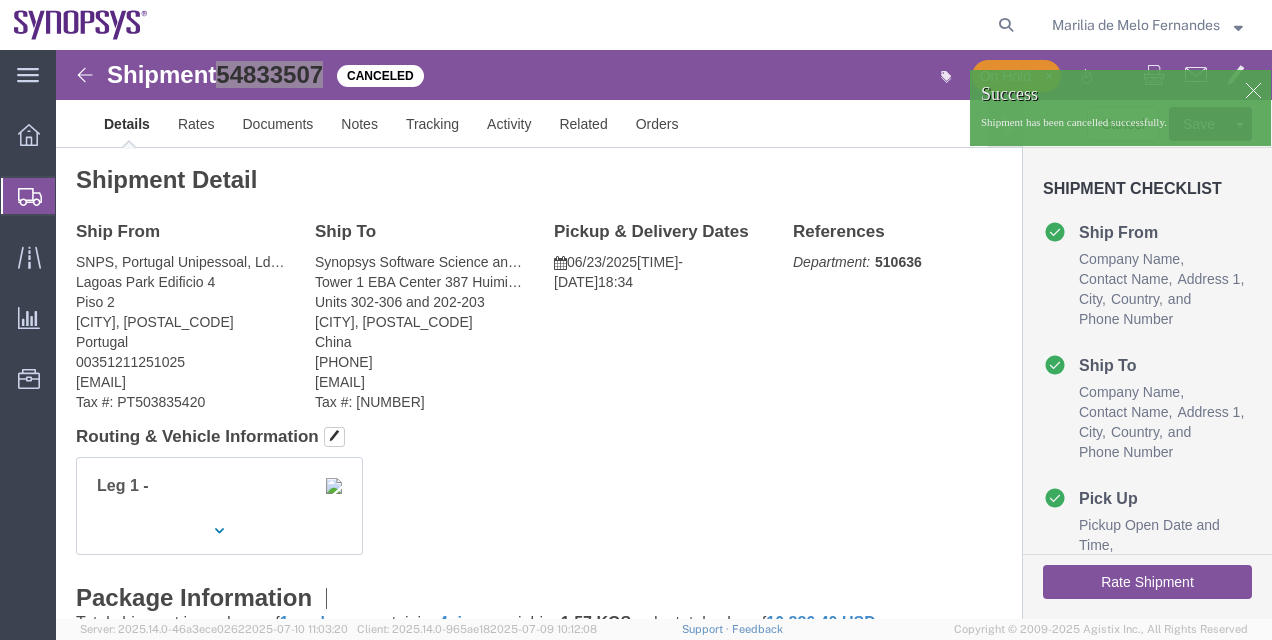 click on "Shipment Manager" 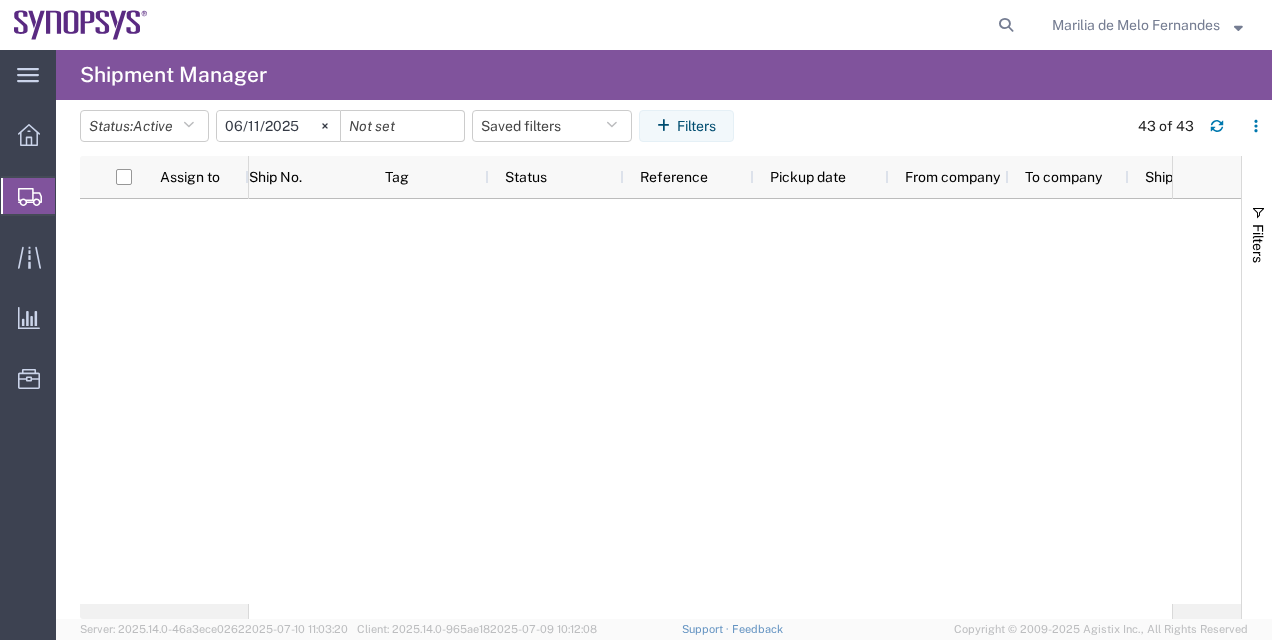 scroll, scrollTop: 1004, scrollLeft: 0, axis: vertical 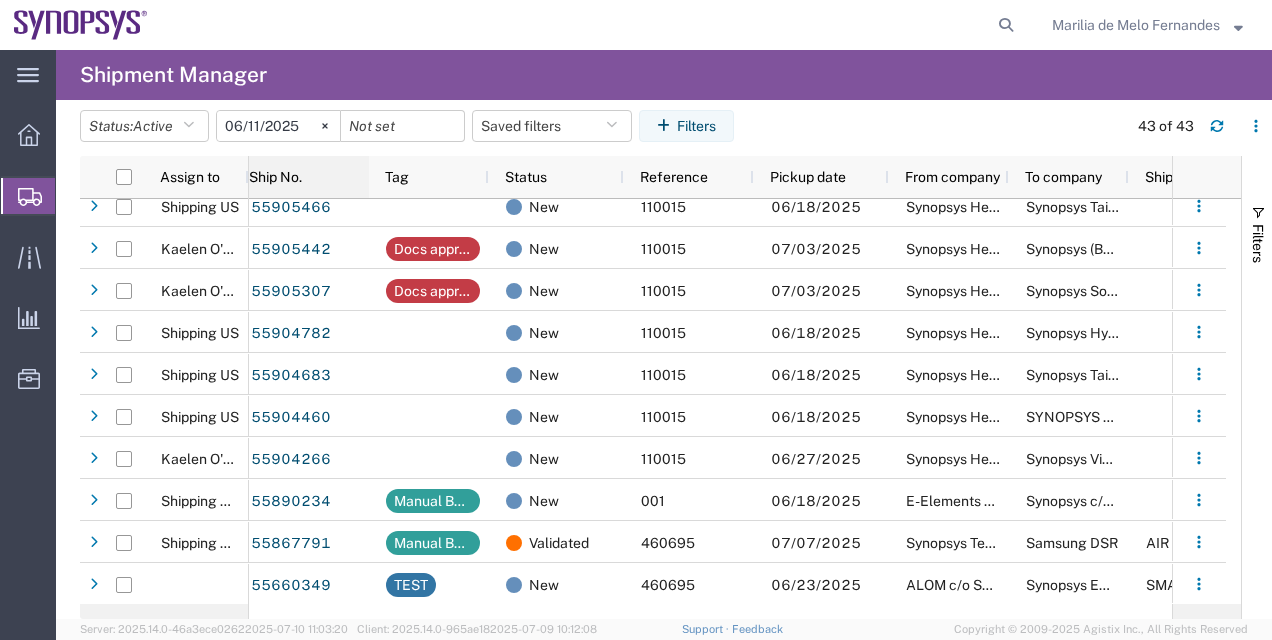 click on "Ship No." 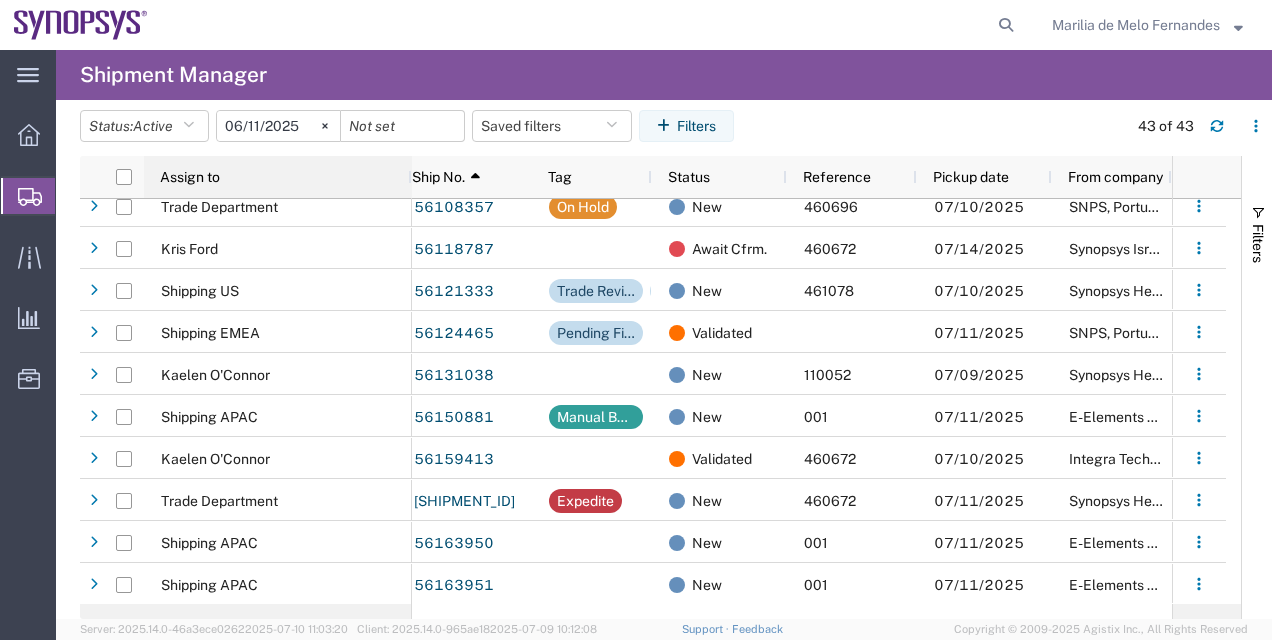 drag, startPoint x: 246, startPoint y: 178, endPoint x: 409, endPoint y: 186, distance: 163.1962 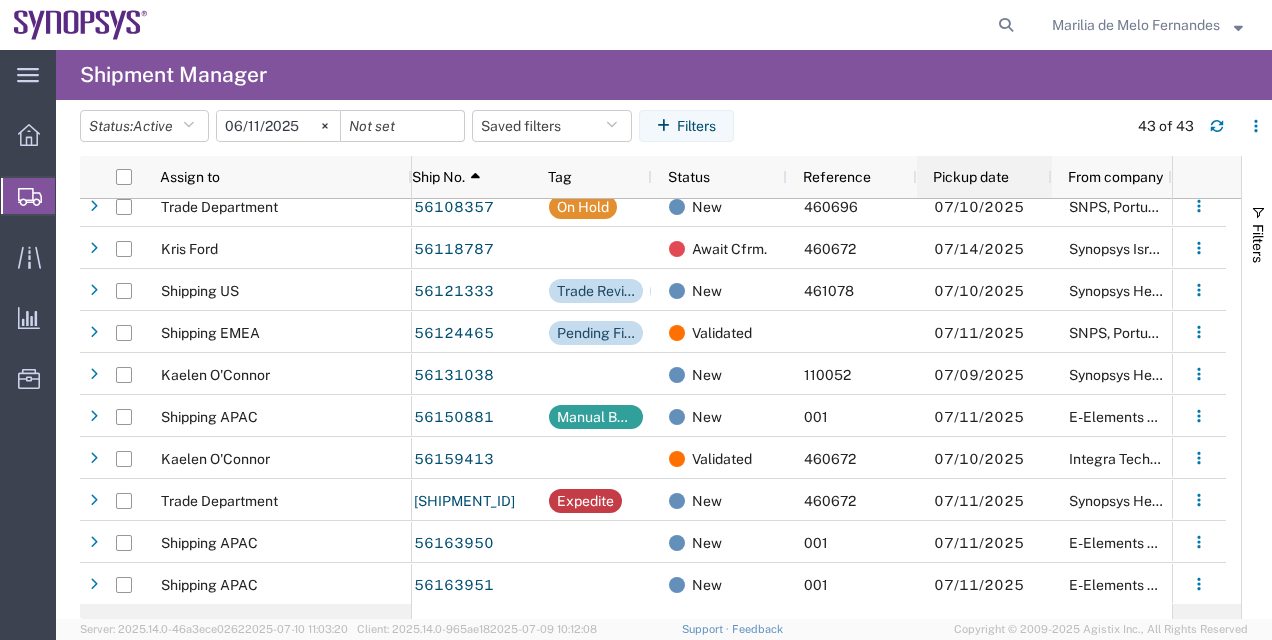 click on "Pickup date" 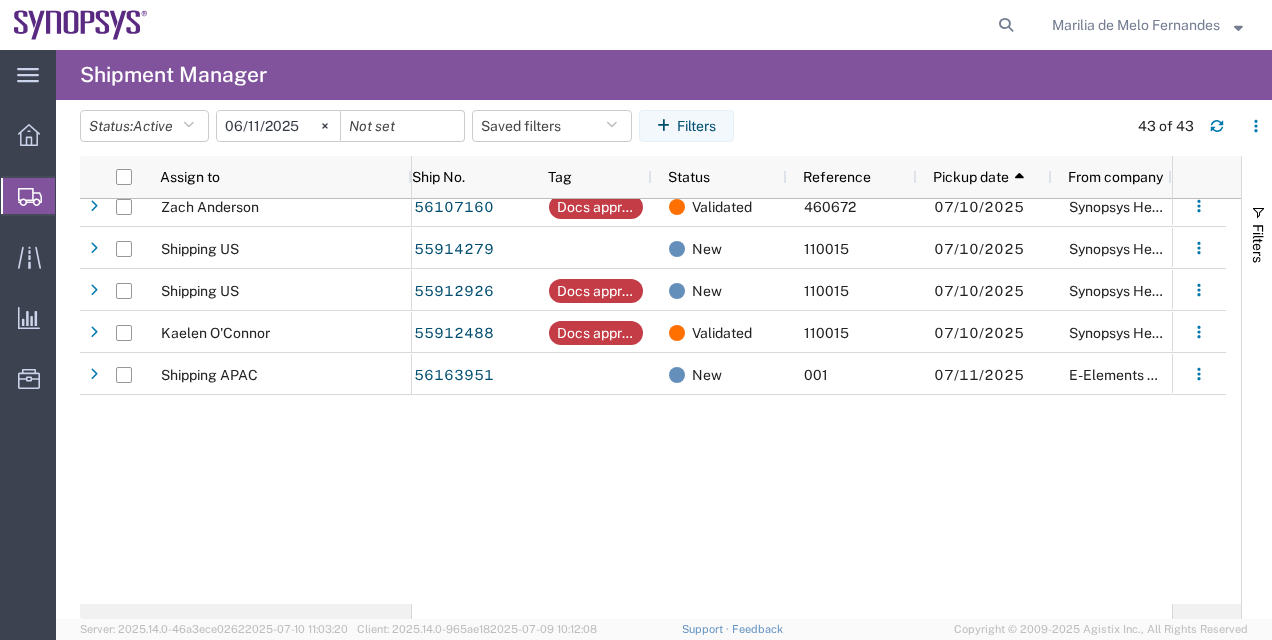 scroll, scrollTop: 0, scrollLeft: 0, axis: both 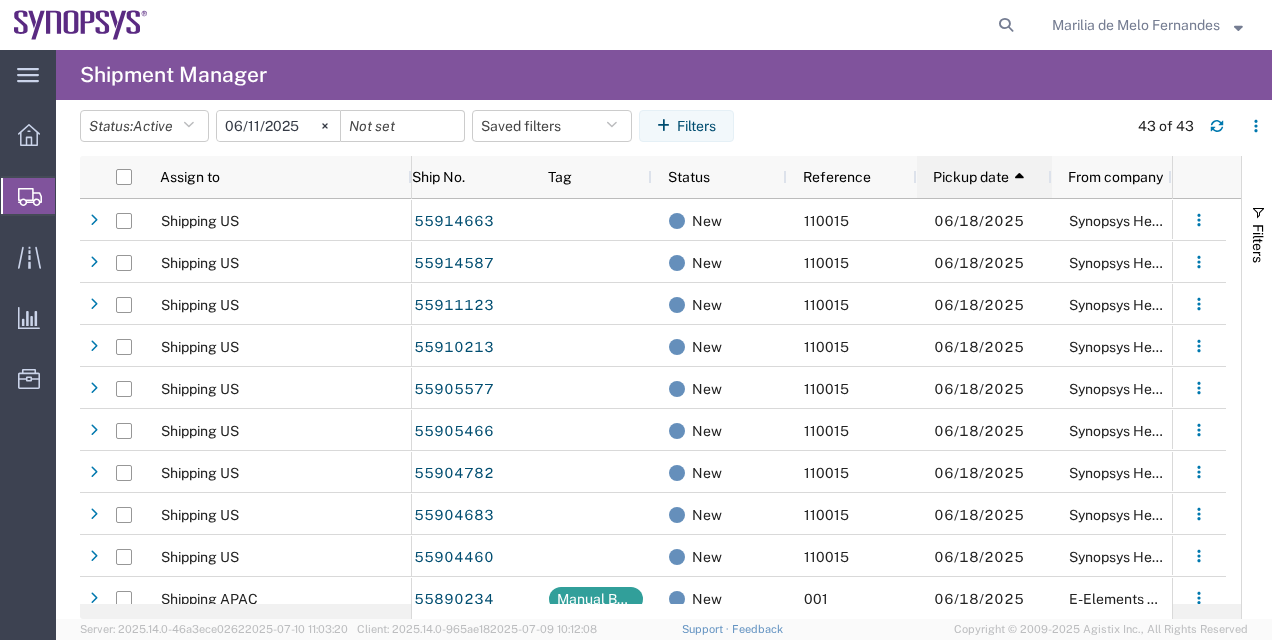 click on "Pickup date       1" 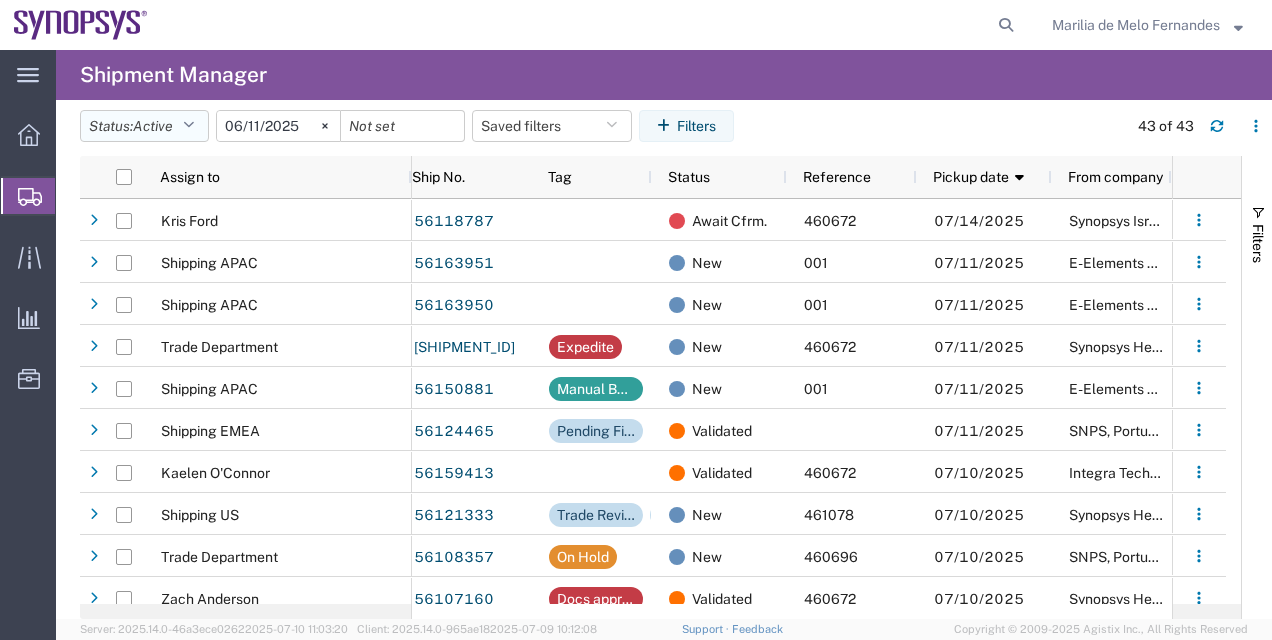 click 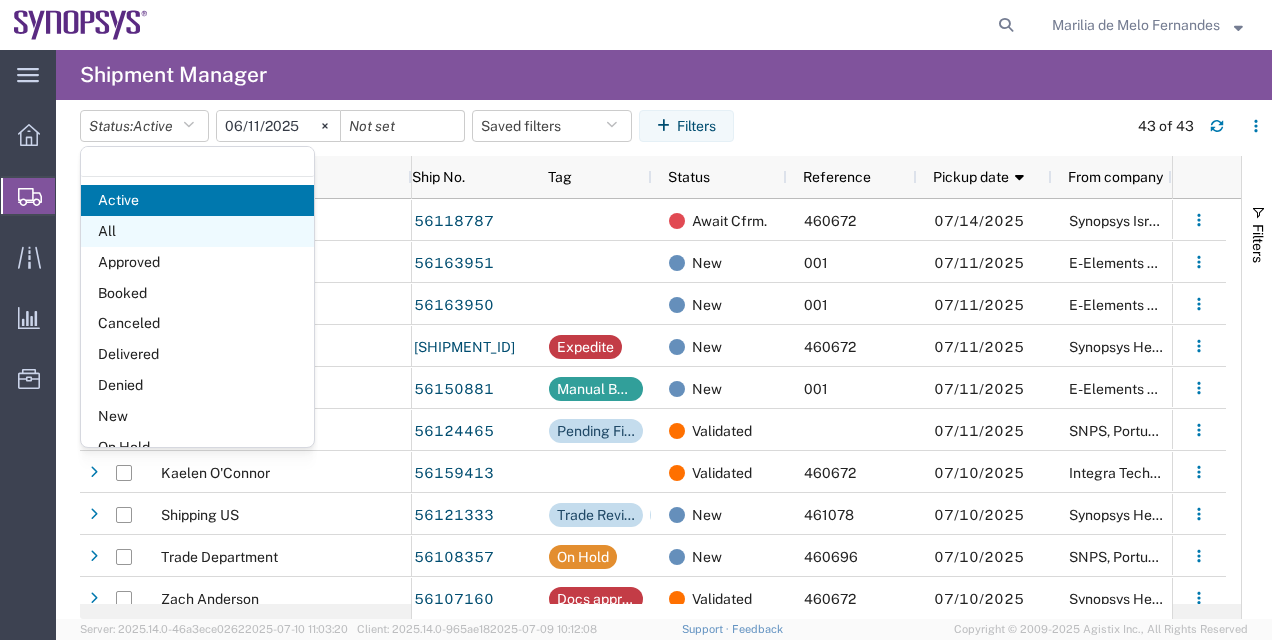 click on "All" 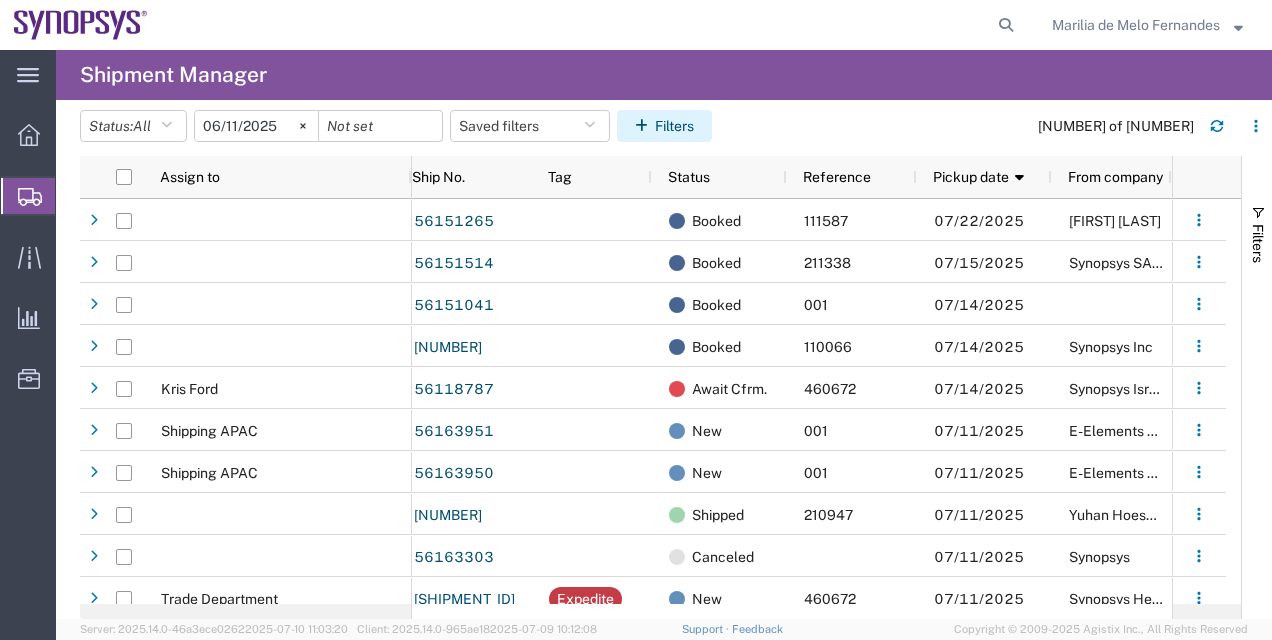 click on "Filters" 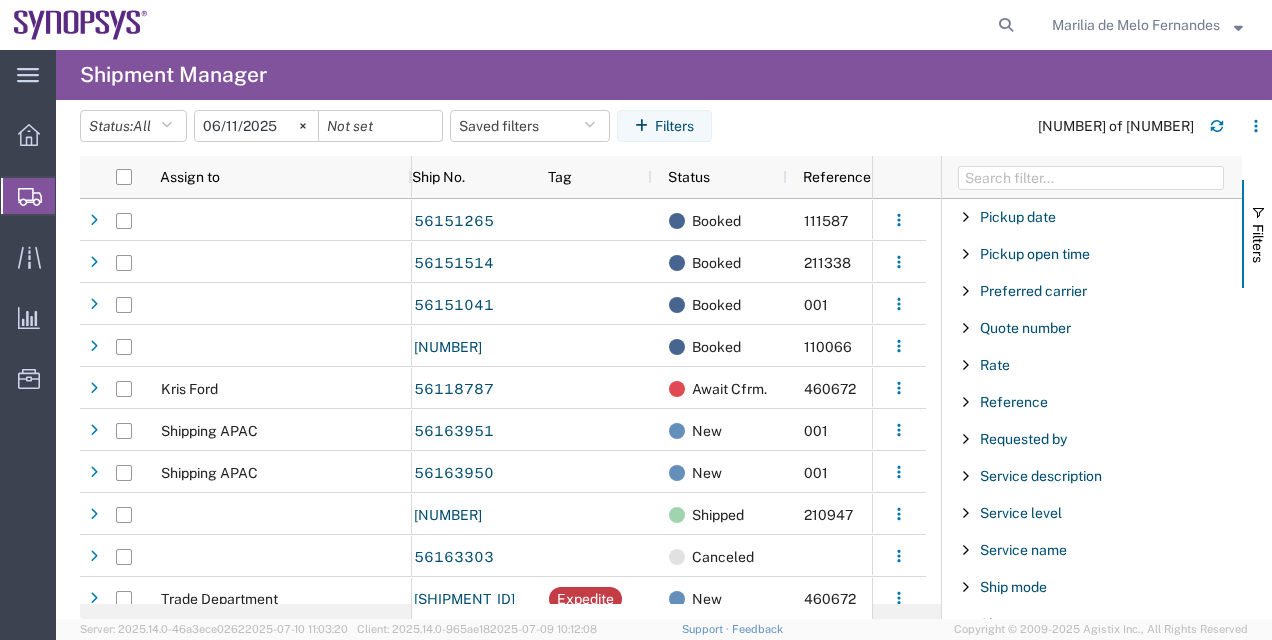 scroll, scrollTop: 1339, scrollLeft: 0, axis: vertical 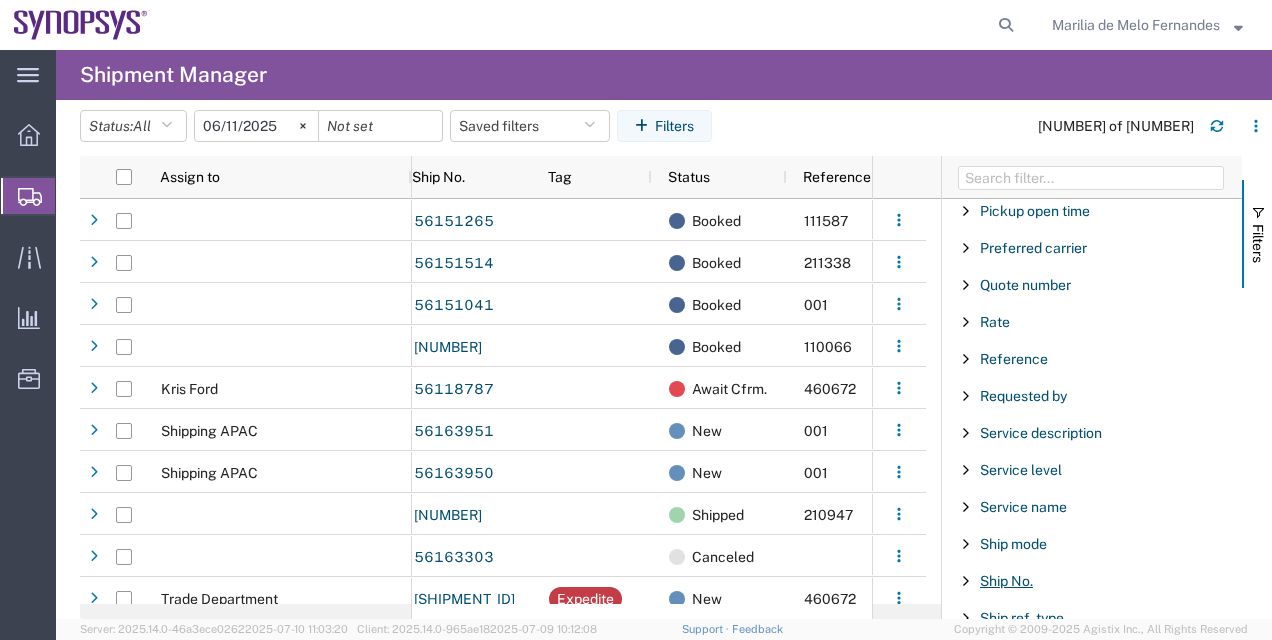 click on "Ship No." at bounding box center (1006, 581) 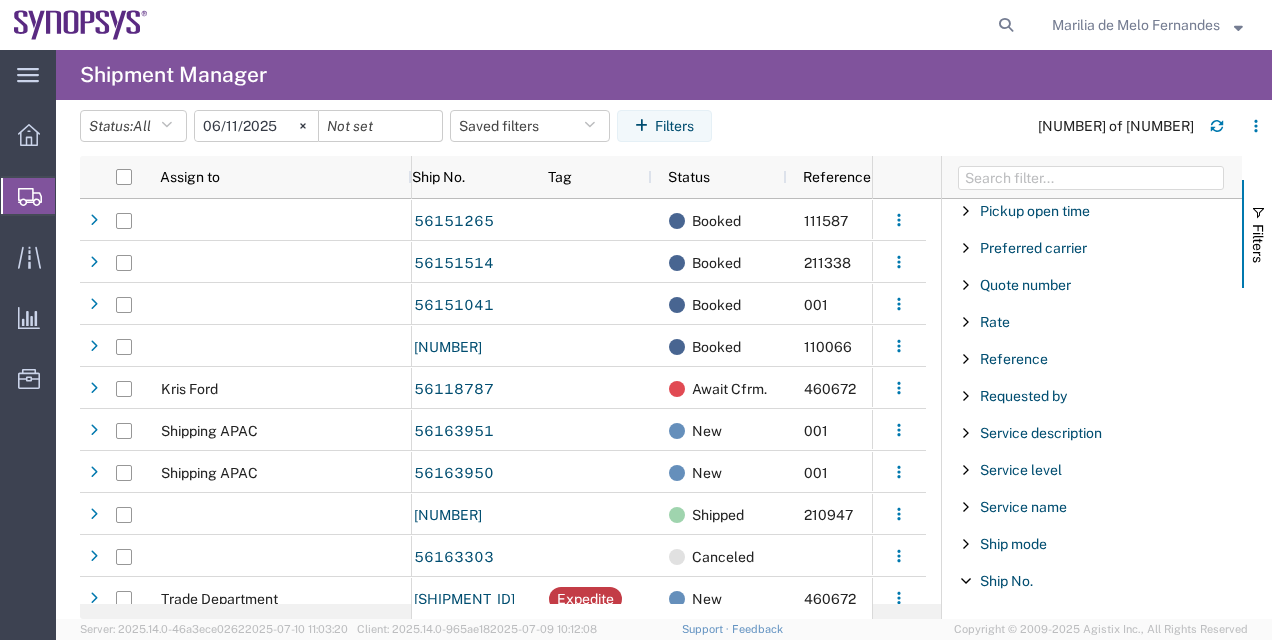 scroll, scrollTop: 1710, scrollLeft: 0, axis: vertical 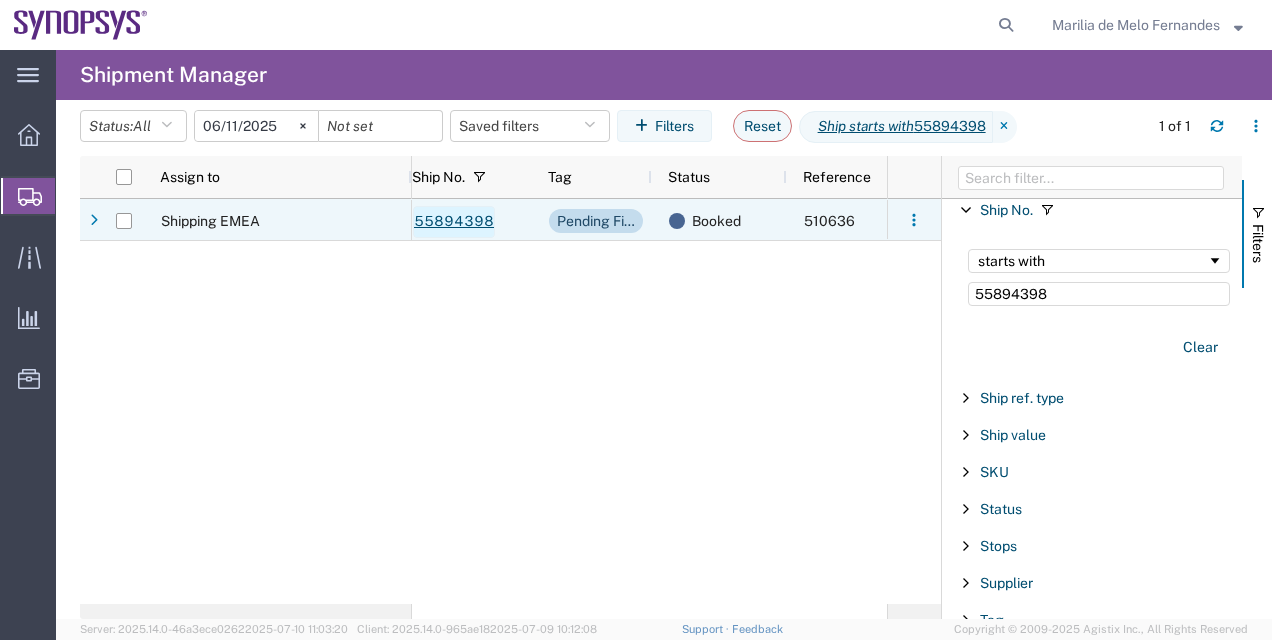 type on "55894398" 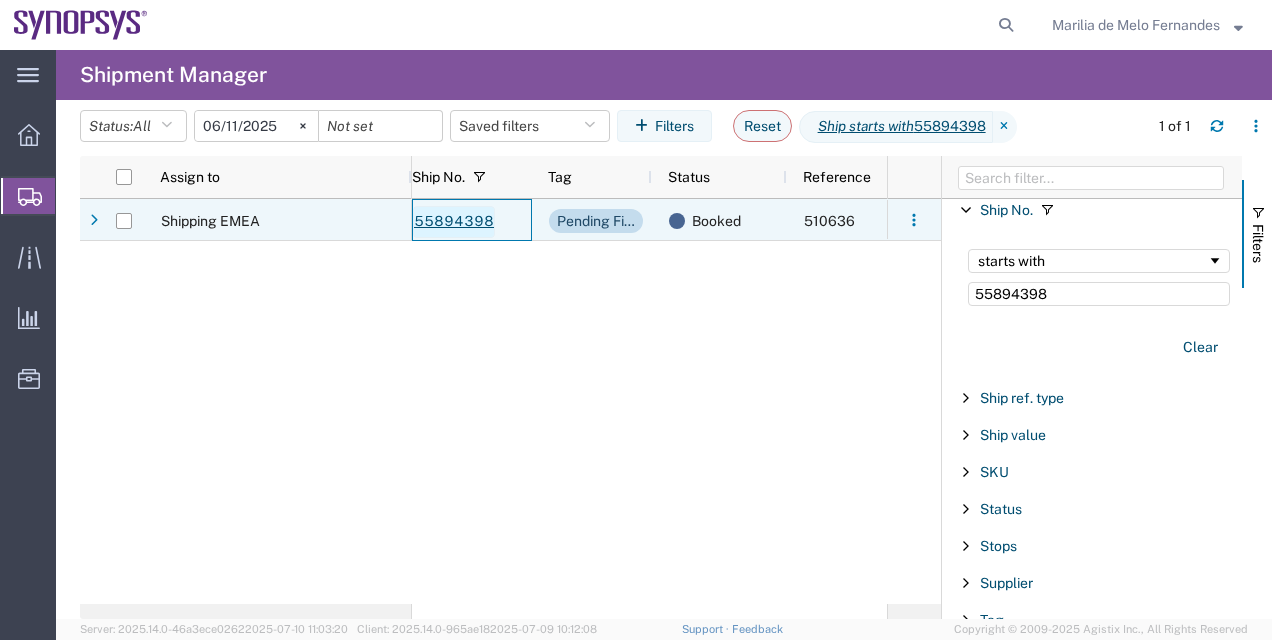 click on "55894398" 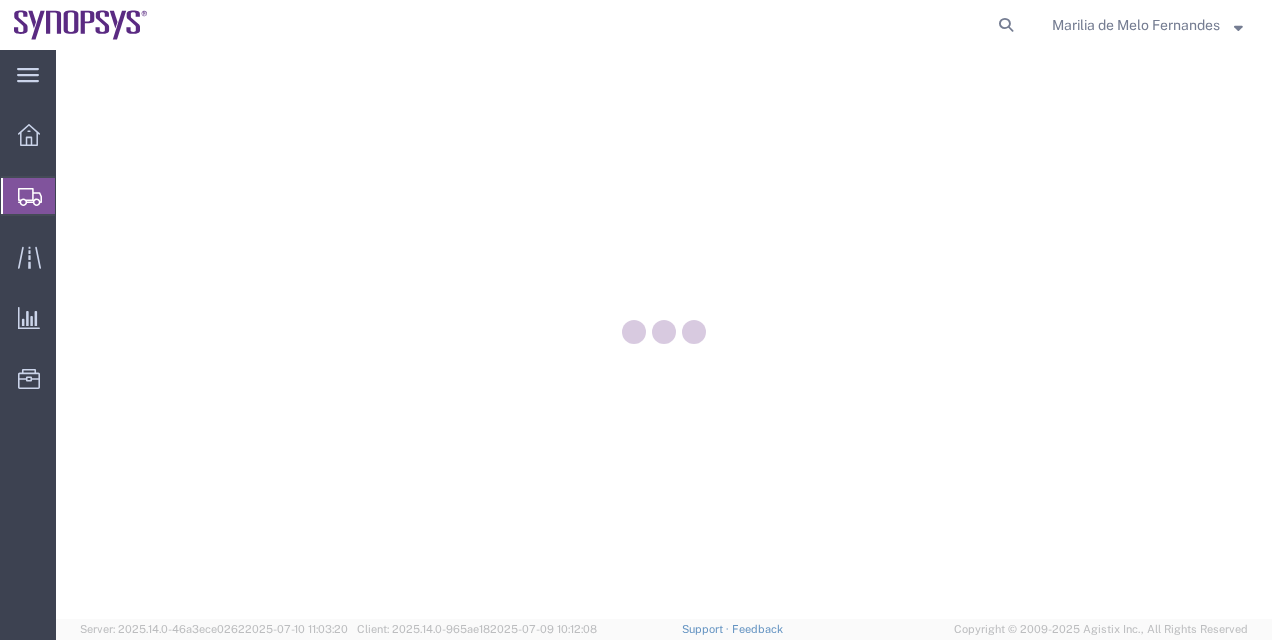 scroll, scrollTop: 0, scrollLeft: 0, axis: both 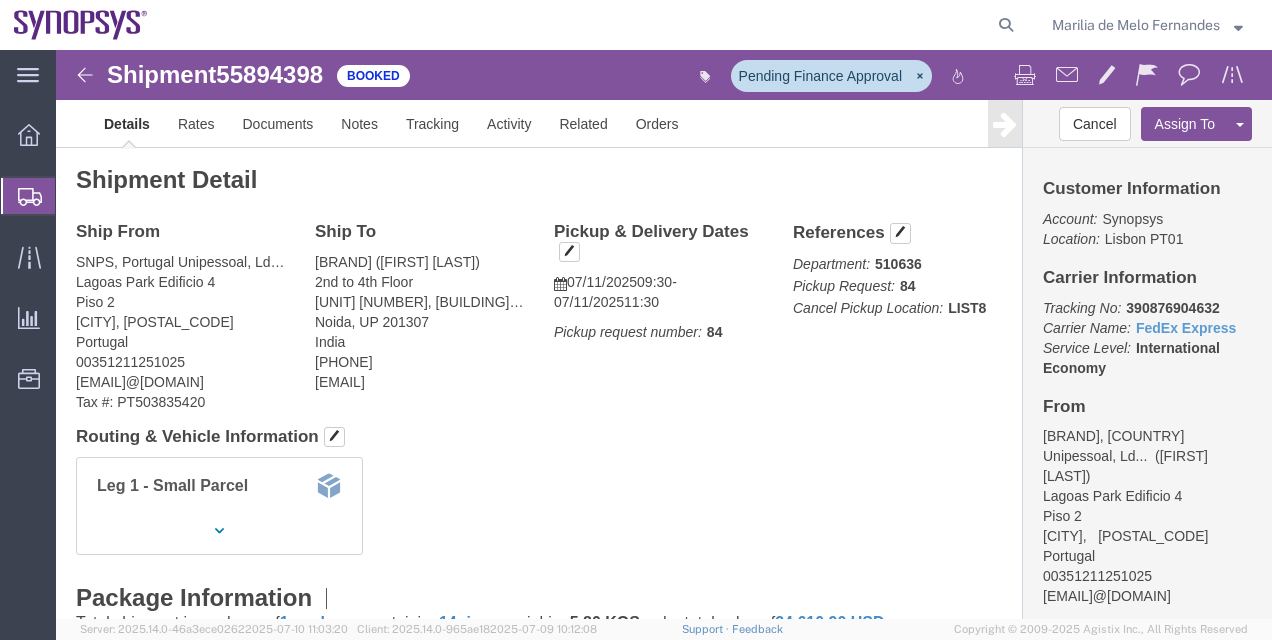 click on "Tracking No: [TRACKING] Carrier Name: FedEx Express FedEx Express Service Level: International Economy" 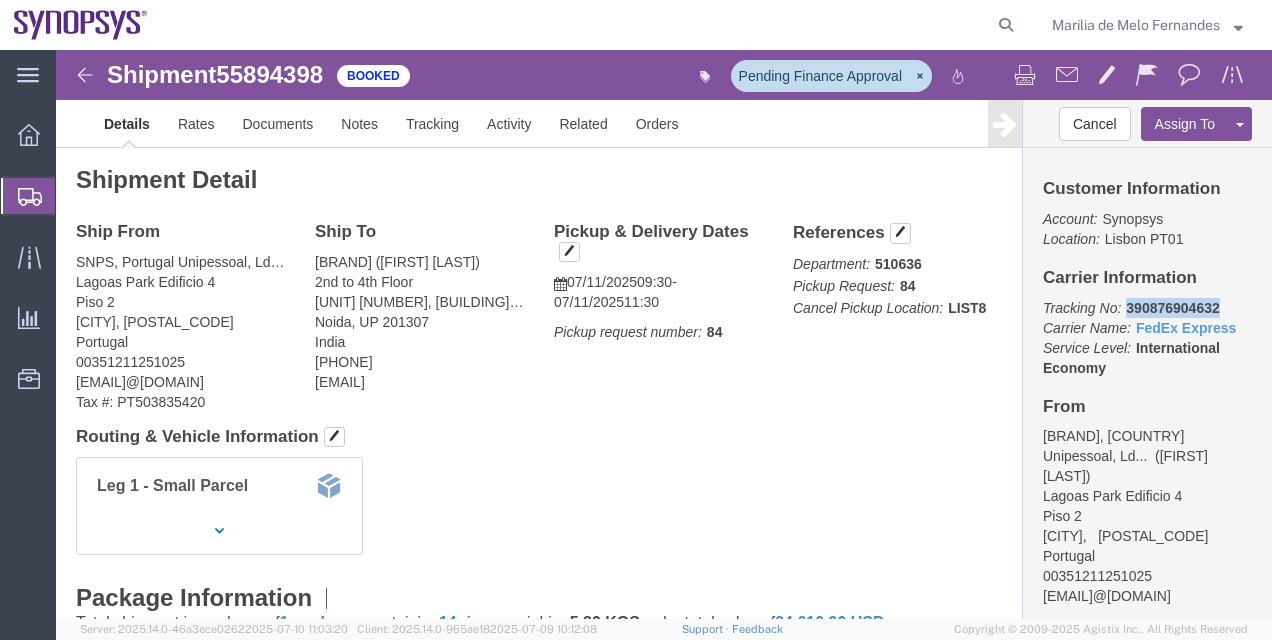 drag, startPoint x: 1154, startPoint y: 259, endPoint x: 1060, endPoint y: 262, distance: 94.04786 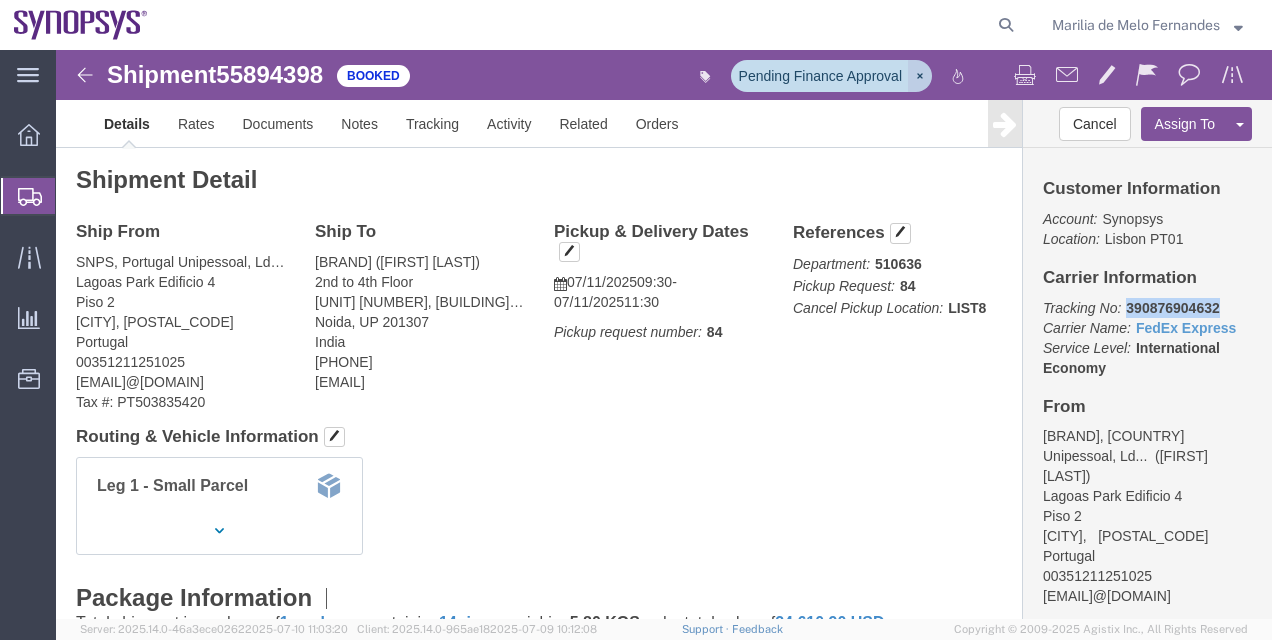 click 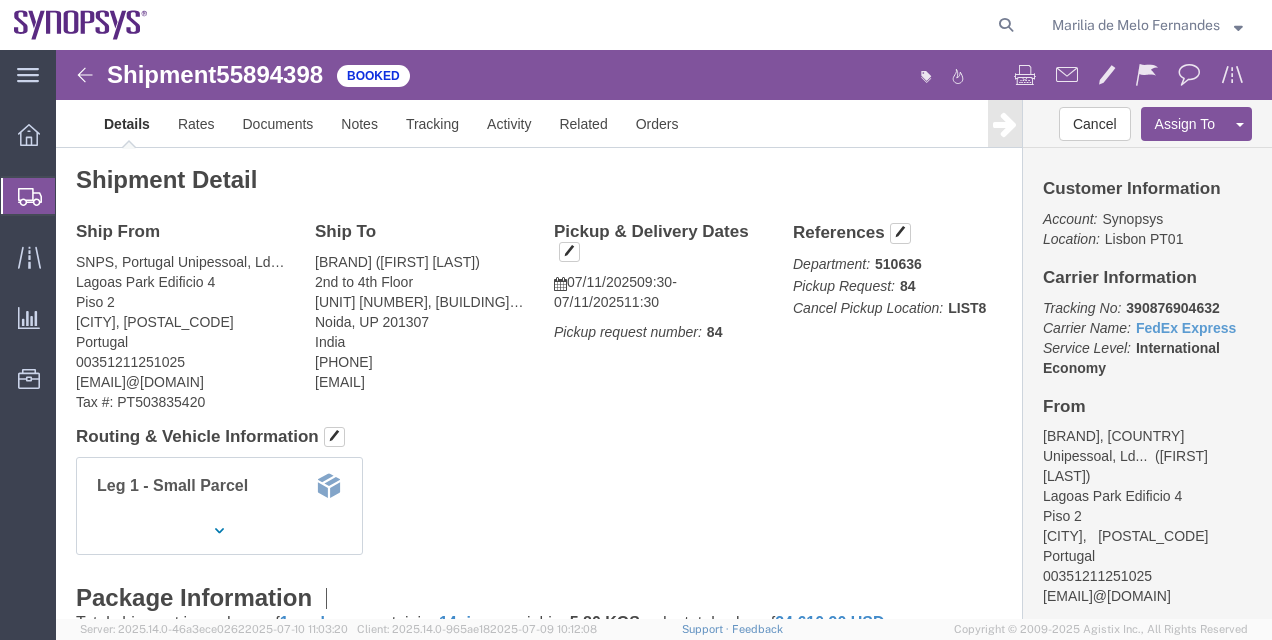 click on "Package Information
Total shipment is made up of
1   packages
containing
14
pieces
weighing
5.80   KGS
and a total value of
24,610.90   USD" 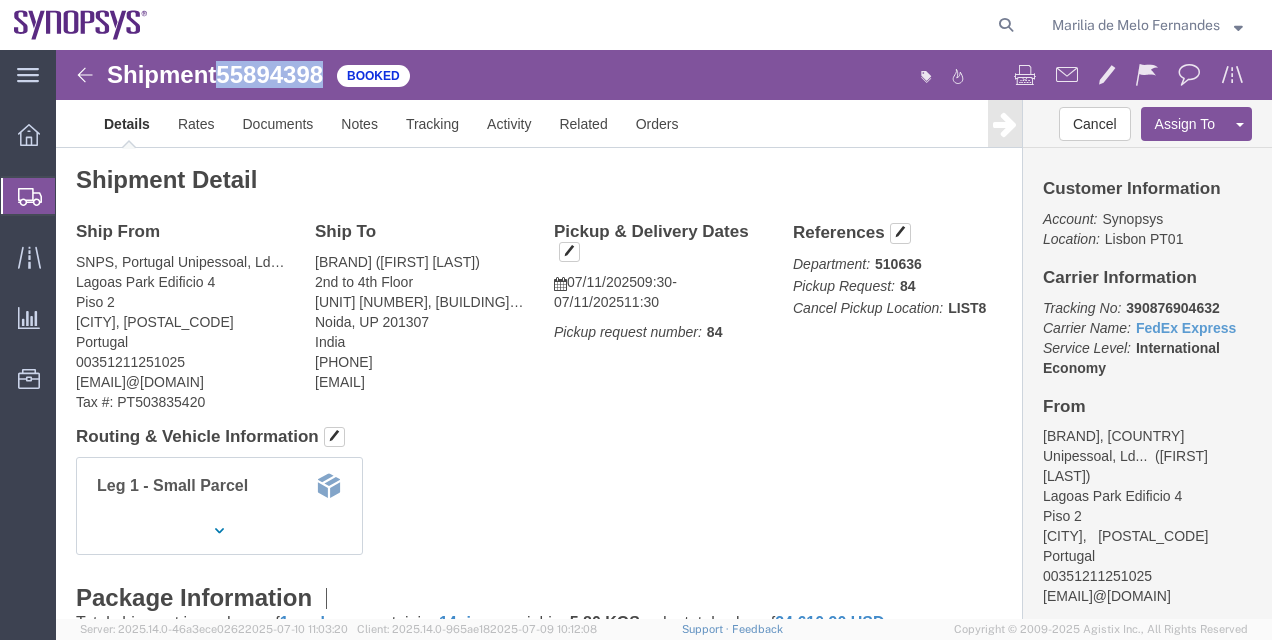click on "55894398" 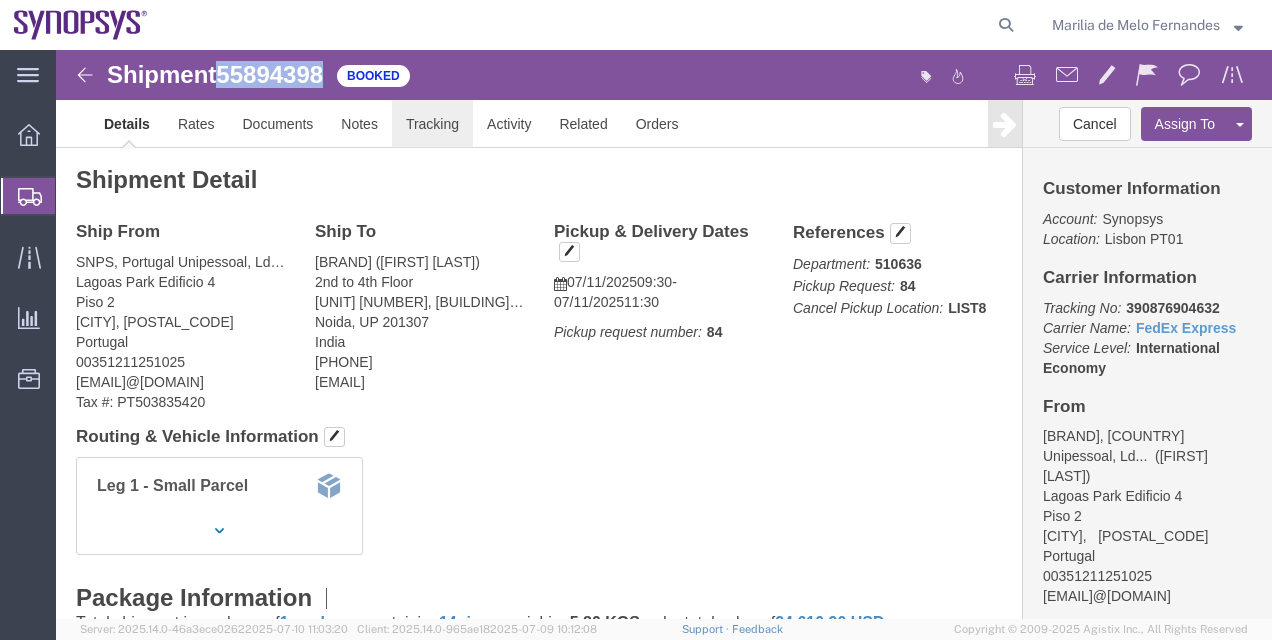 click on "Tracking" 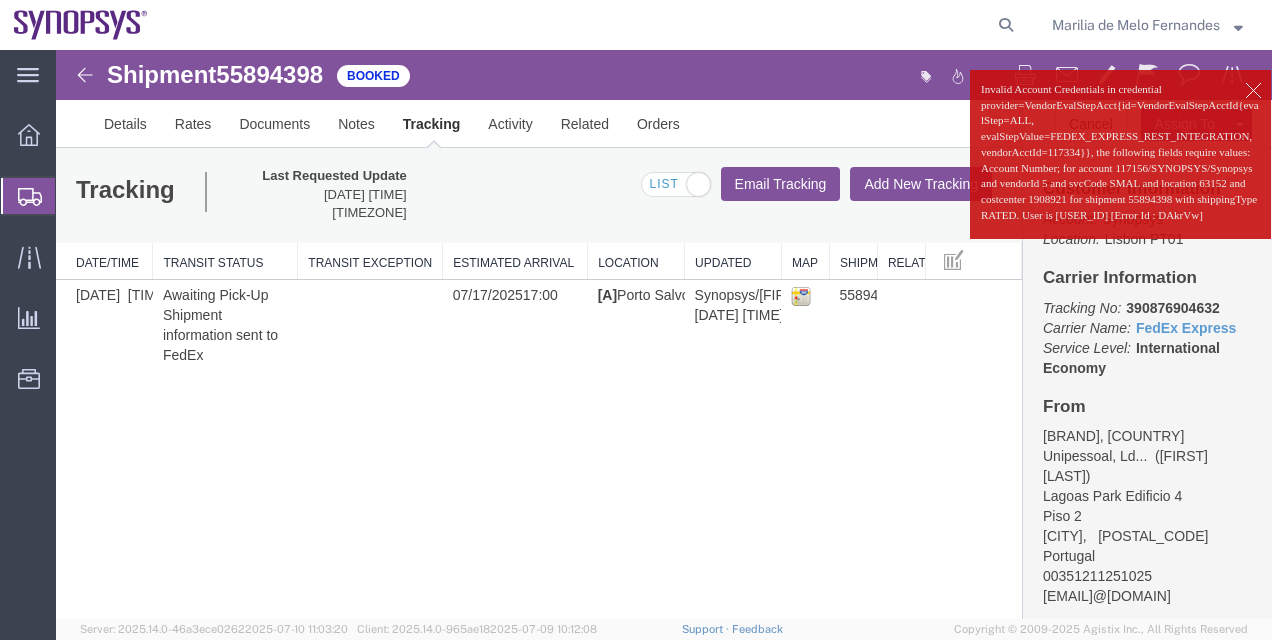 click at bounding box center [1253, 90] 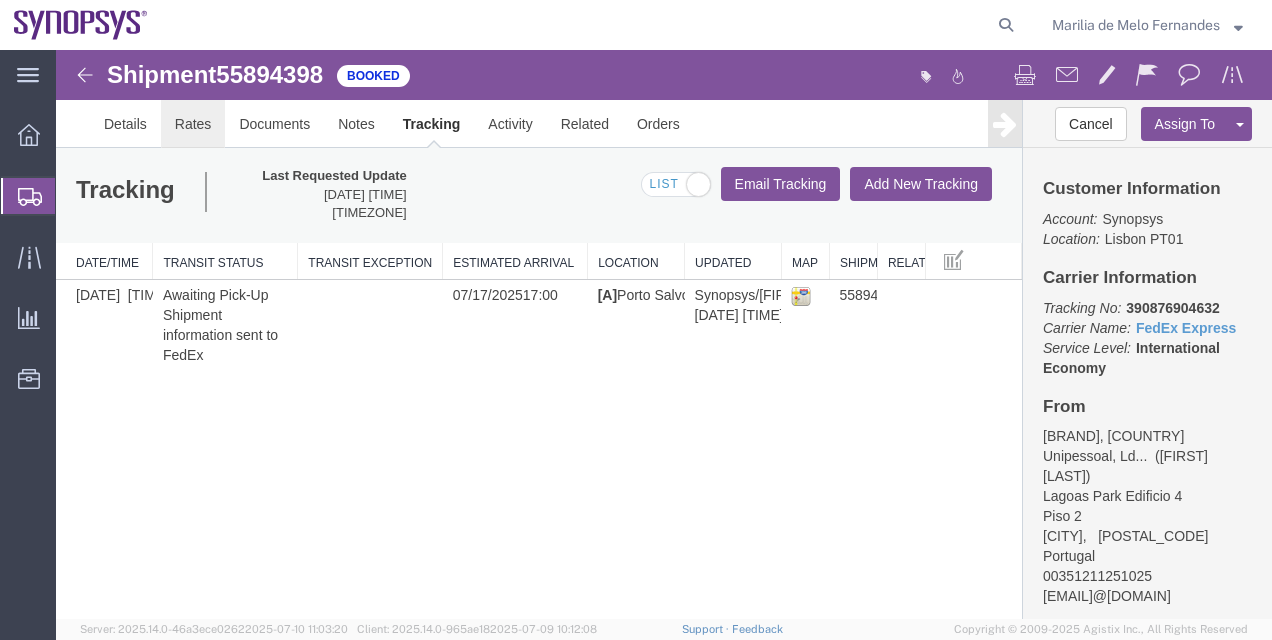click on "Rates" at bounding box center [193, 124] 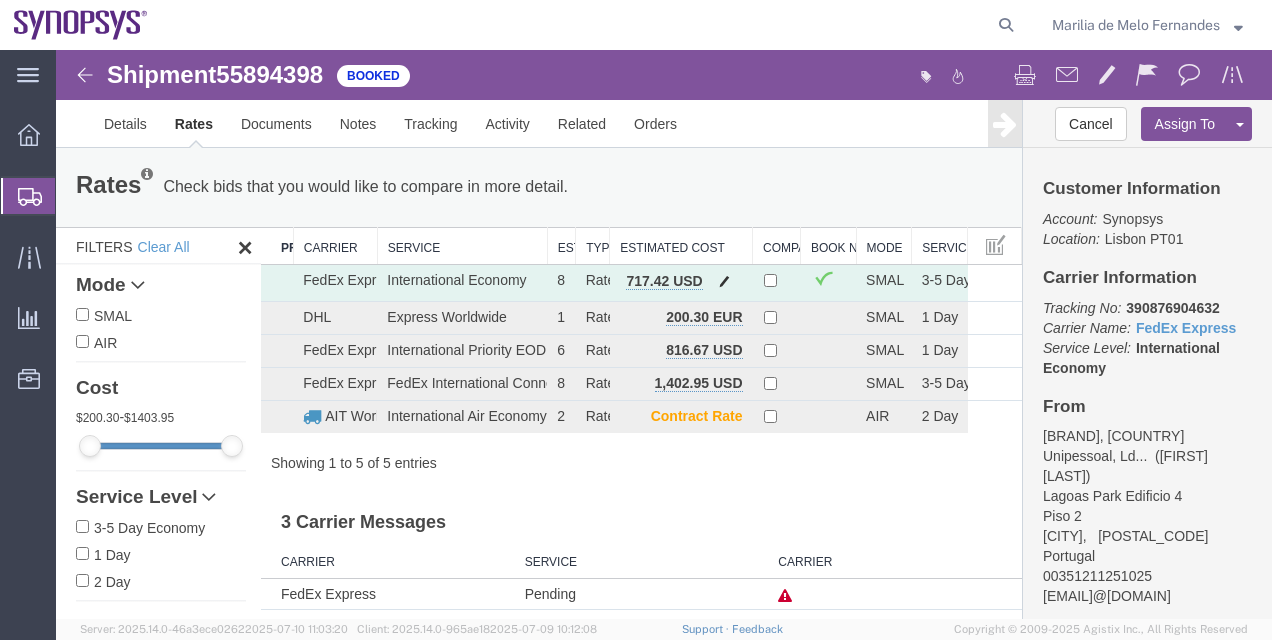 click at bounding box center (724, 281) 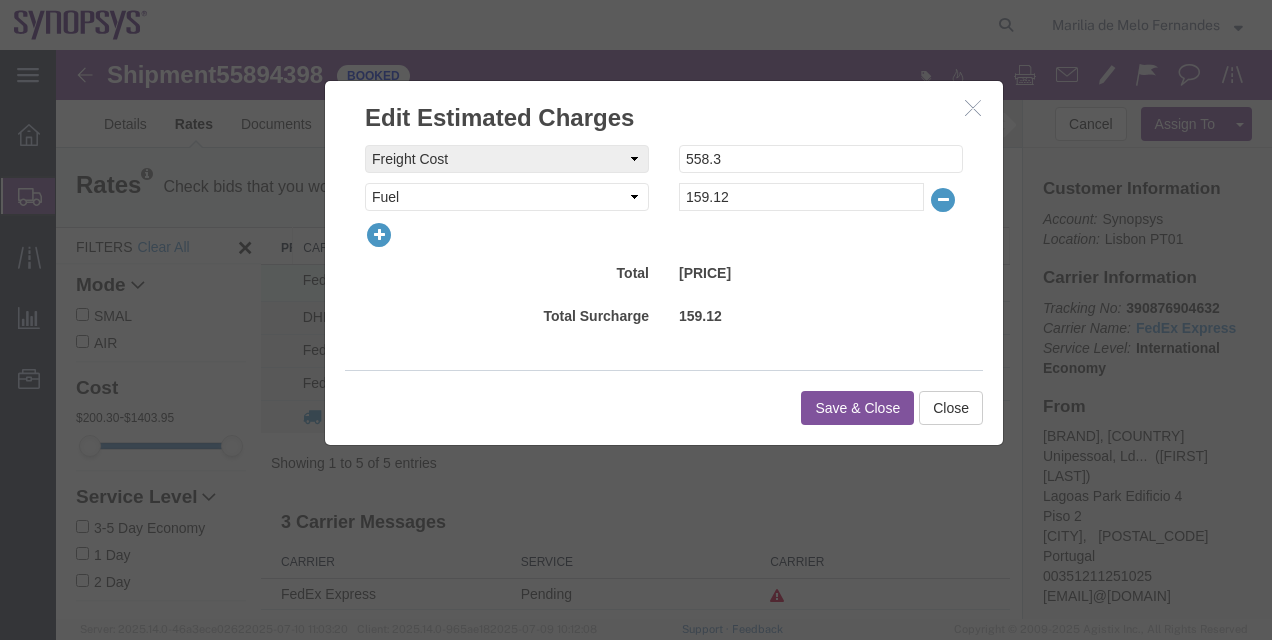 click on "Edit Estimated Charges" at bounding box center [664, 108] 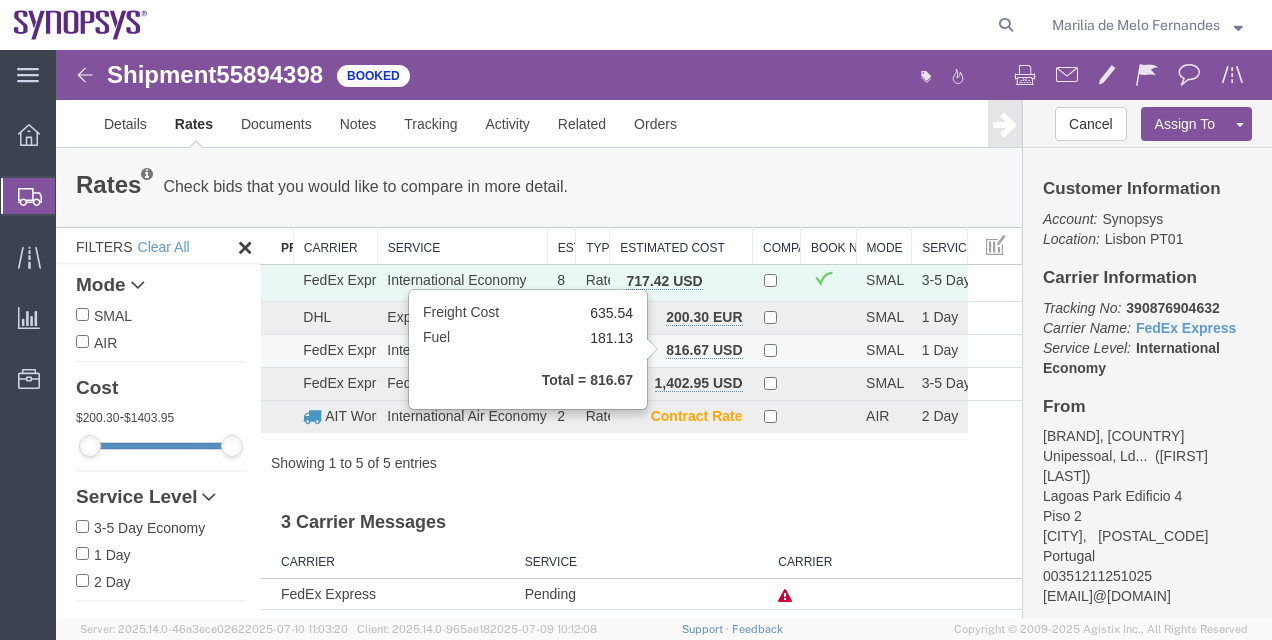 click on "816.67 USD" at bounding box center (704, 350) 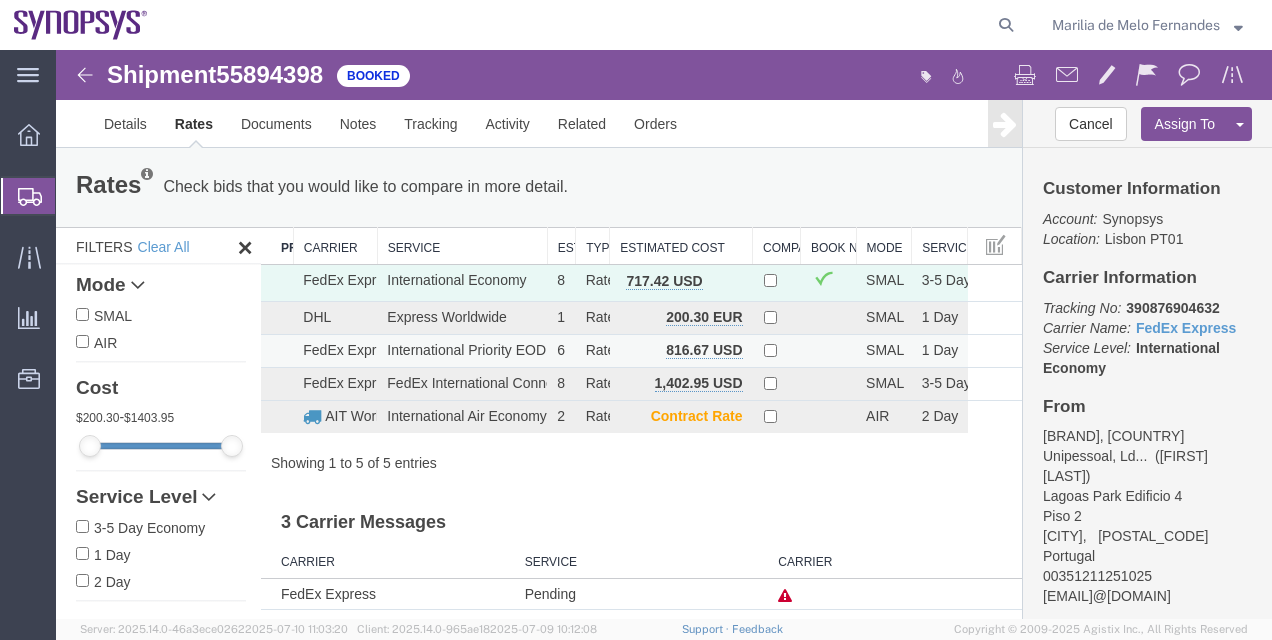 click on "816.67 USD" at bounding box center (681, 350) 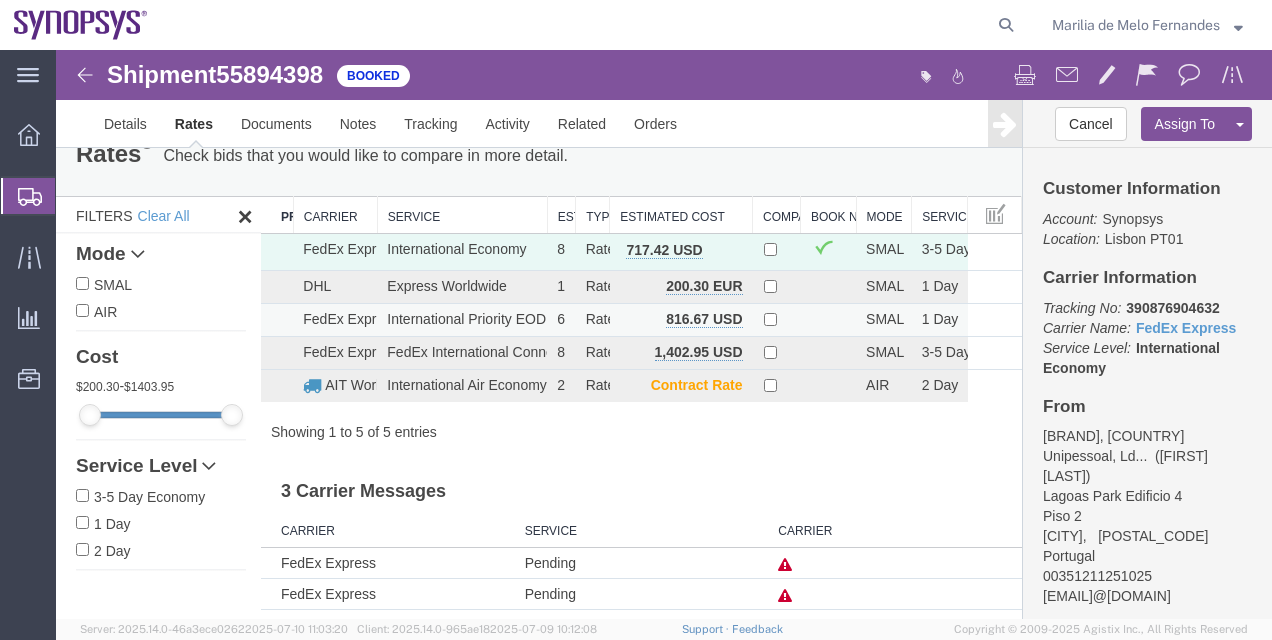 scroll, scrollTop: 0, scrollLeft: 0, axis: both 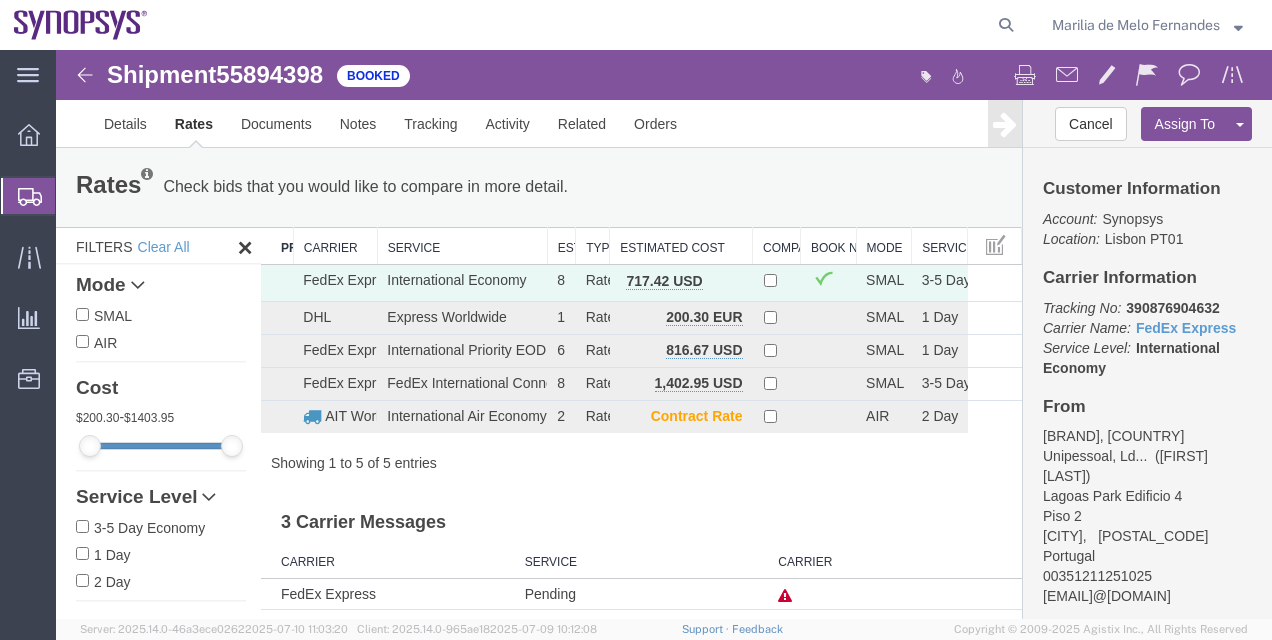 click on "390876904632" at bounding box center [1172, 308] 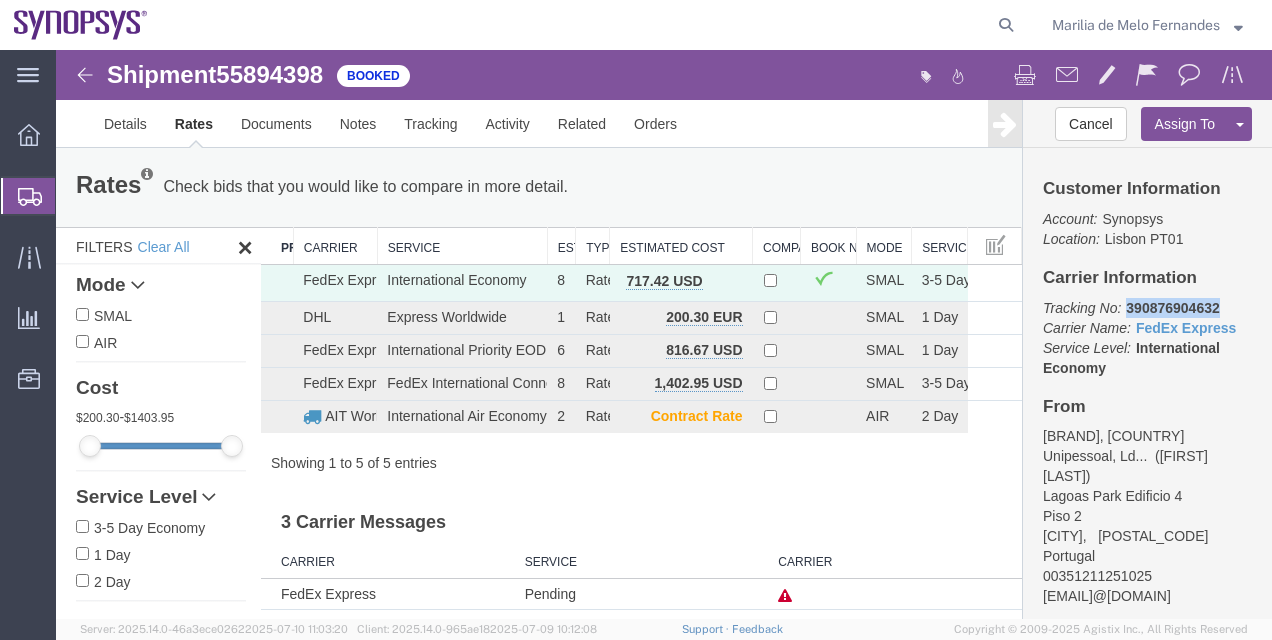 click on "390876904632" at bounding box center [1172, 308] 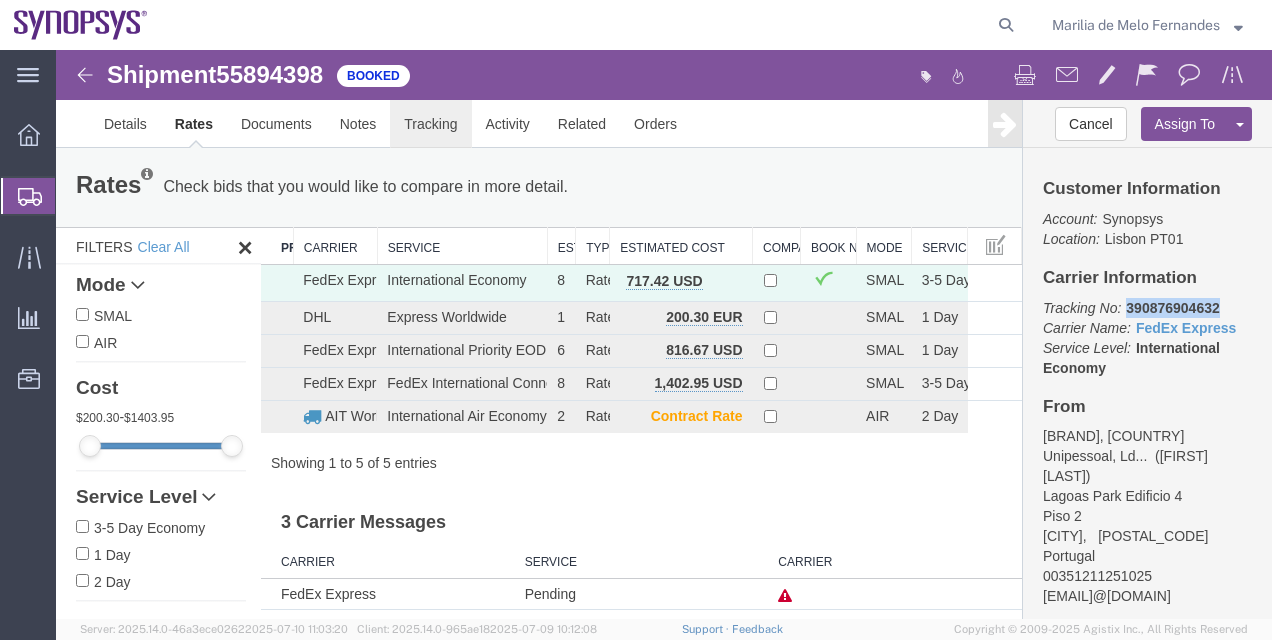 click on "Tracking" at bounding box center (430, 124) 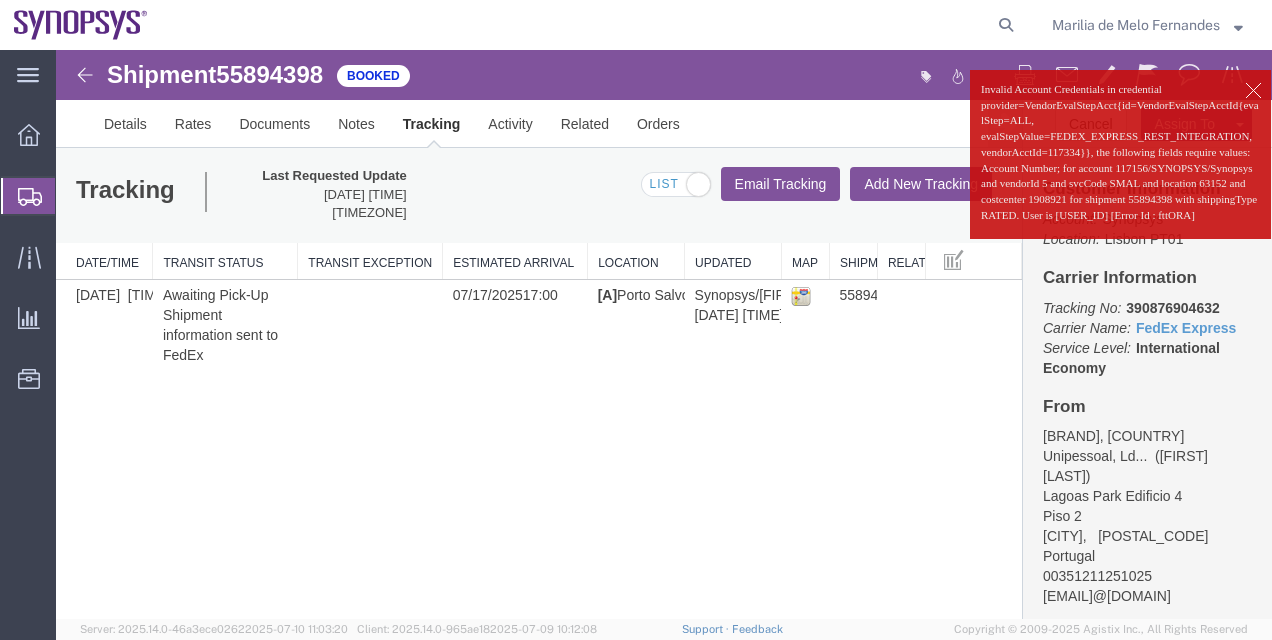 click at bounding box center (1253, 90) 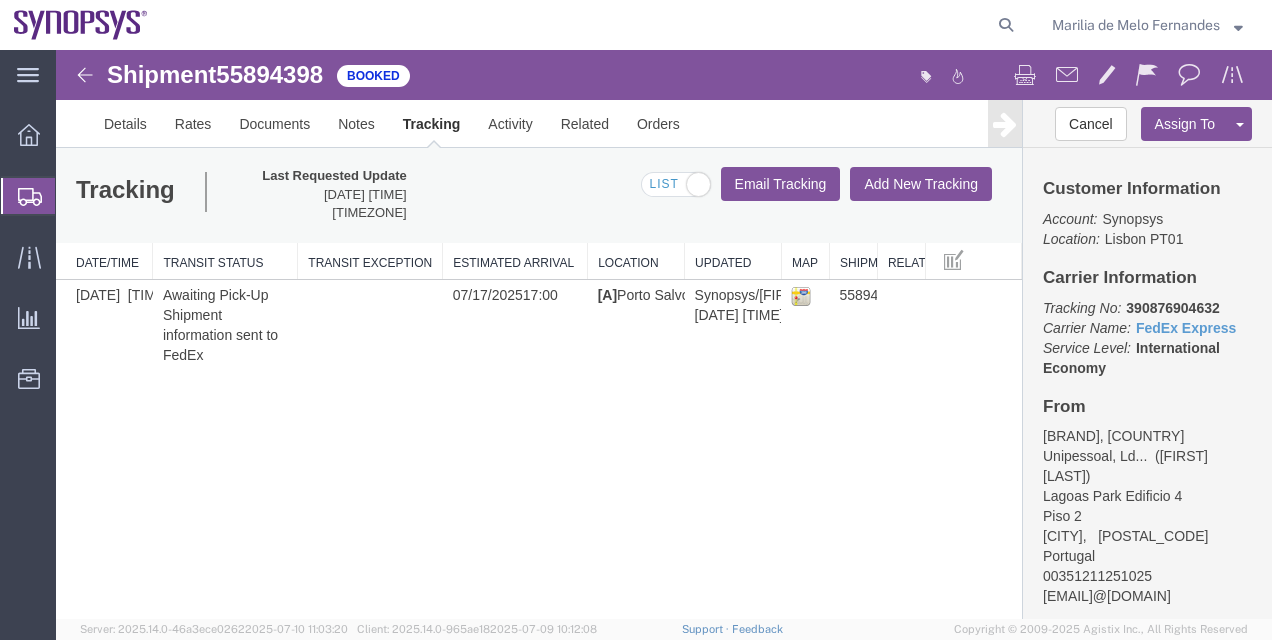 click on "Add New Tracking" at bounding box center [921, 184] 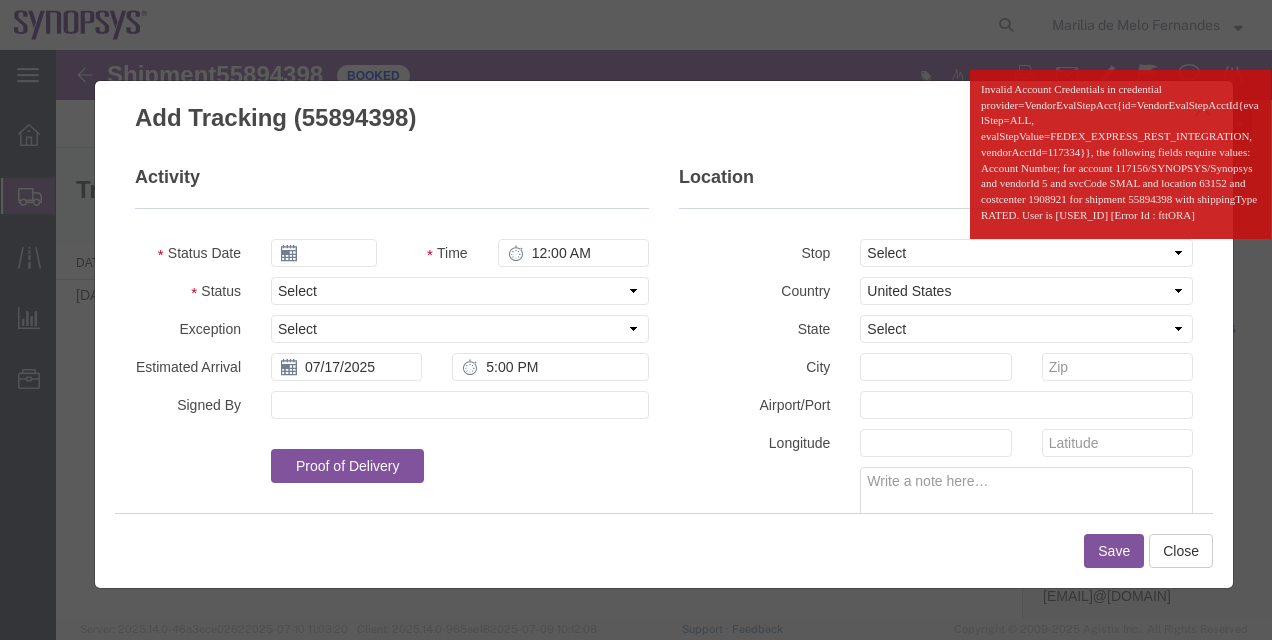 type on "07/11/2025" 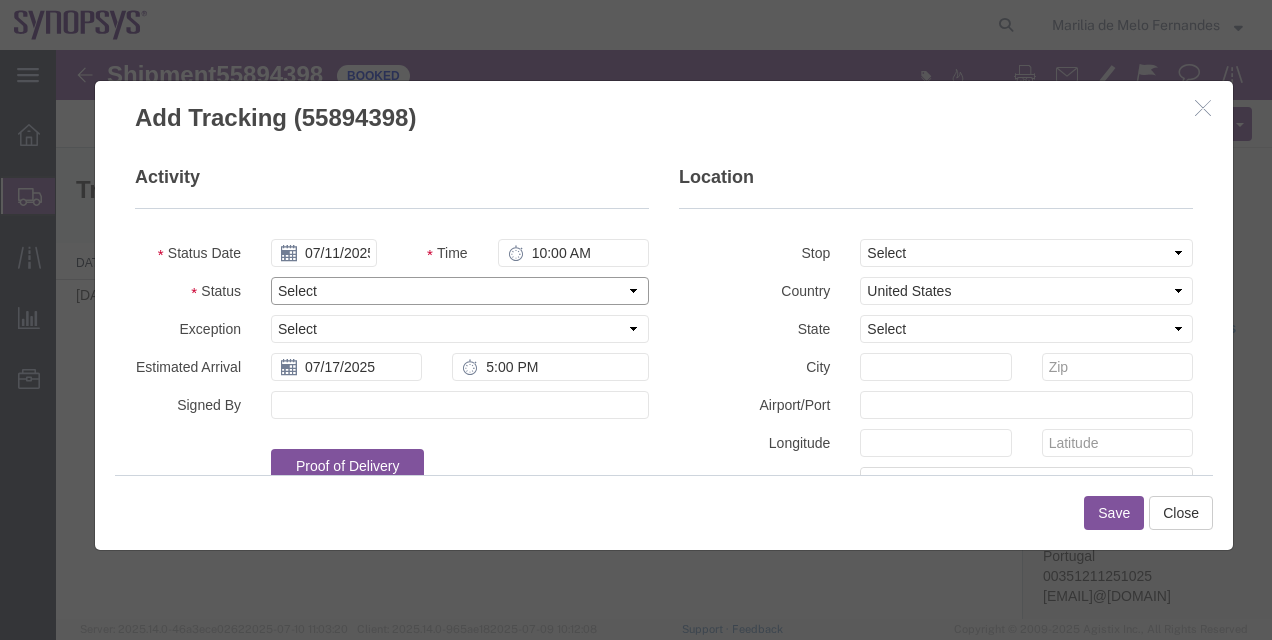 click on "Select Arrival Notice Available Arrival Notice Imported Arrive at Delivery Location Arrive at Pick-Up Location Arrive at Terminal Location Attempted Delivery Attempted Pick-Up Awaiting Customs Clearance Awaiting Pick-Up Cargo Damaged Cargo-Offloaded Cleared Customs Confirmed on Board Customs Delay Customs Hold Customs Released DEA Hold Intact DEA Intensive/Exam Delivered Delivery Appointment Scheduled Delivery Confirmation Delivery Dock Closed Delivery Refused Depart Delivery Location Depart Pick-Up Location Depart Terminal Location Documents Uploaded Entry Docs Received Entry Submitted Estimated date / time for ETA Expired Export Customs Cleared Export Customs Sent FDA Documents Sent FDA Exam FDA Hold FDA Released FDA Review Flight Arrived Flight Departed Flight Update Forwarded Fully Released Import Customs Cleared In-Transit In-Transit with Partner Loaded Loading Started Mechanical Delay Missed Pick-Up Other Delay Out for Delivery Package Available Partial Delivery Partial Pick-Up Picked Up Proof of del" at bounding box center [460, 291] 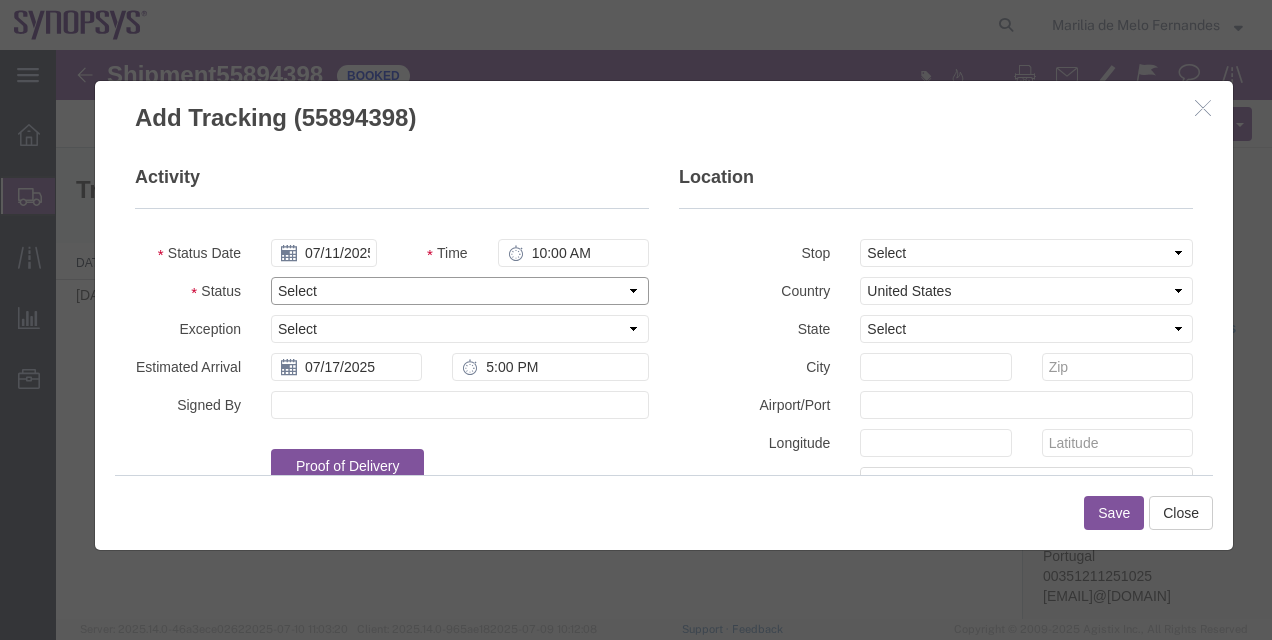 select on "DPTPULOC" 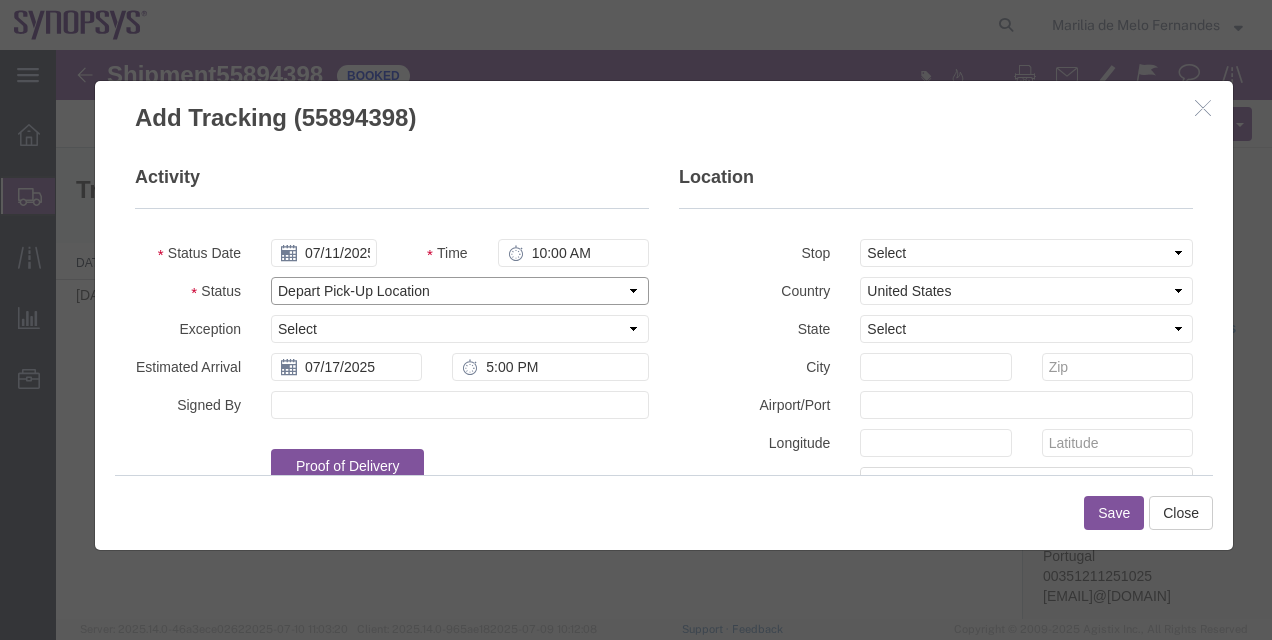 click on "Select Arrival Notice Available Arrival Notice Imported Arrive at Delivery Location Arrive at Pick-Up Location Arrive at Terminal Location Attempted Delivery Attempted Pick-Up Awaiting Customs Clearance Awaiting Pick-Up Cargo Damaged Cargo-Offloaded Cleared Customs Confirmed on Board Customs Delay Customs Hold Customs Released DEA Hold Intact DEA Intensive/Exam Delivered Delivery Appointment Scheduled Delivery Confirmation Delivery Dock Closed Delivery Refused Depart Delivery Location Depart Pick-Up Location Depart Terminal Location Documents Uploaded Entry Docs Received Entry Submitted Estimated date / time for ETA Expired Export Customs Cleared Export Customs Sent FDA Documents Sent FDA Exam FDA Hold FDA Released FDA Review Flight Arrived Flight Departed Flight Update Forwarded Fully Released Import Customs Cleared In-Transit In-Transit with Partner Loaded Loading Started Mechanical Delay Missed Pick-Up Other Delay Out for Delivery Package Available Partial Delivery Partial Pick-Up Picked Up Proof of del" at bounding box center (460, 291) 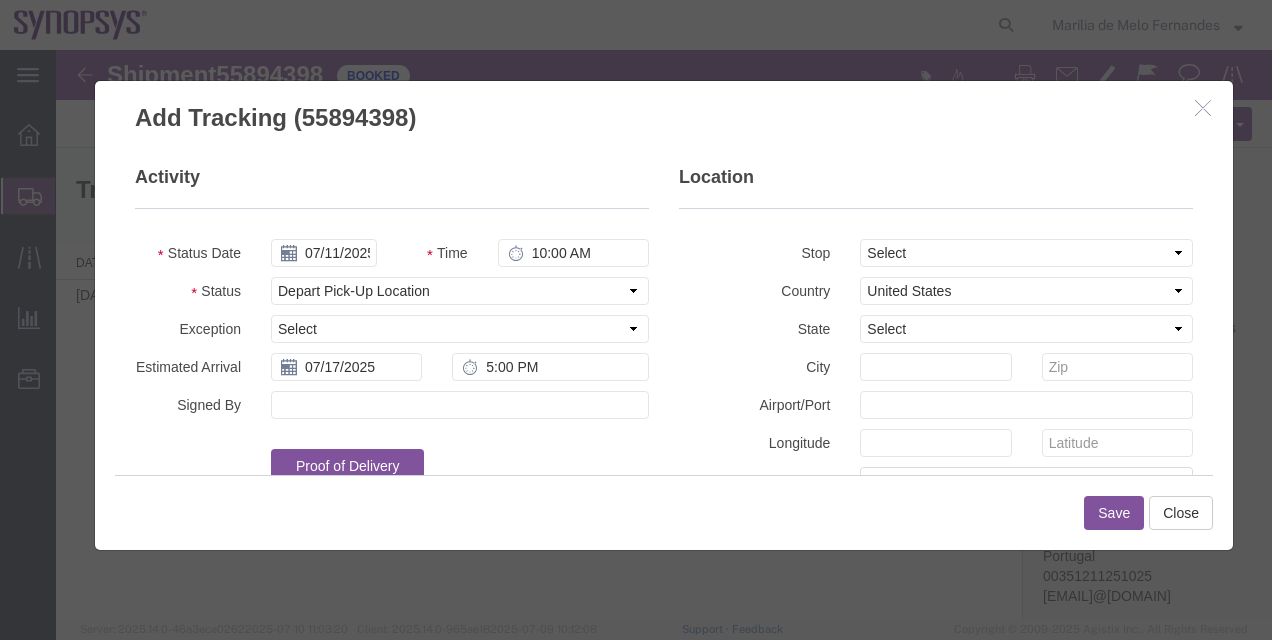 click on "Country
Select Afghanistan Åland Islands Albania Algeria American Samoa Andorra Angola Anguilla Antarctica Antigua & Barbuda Argentina Armenia Aruba Australia Austria Azerbaijan Bahamas Bahrain Bangladesh Barbados Belarus Belgium Belize Benin Bermuda Bhutan Bolivia Bosnia & Herzegovina Botswana Bouvet Island Brazil British Indian Ocean Territory British Virgin Islands Brunei Bulgaria Burkina Faso Burma (Obsolete, see MM Myanmar) Burundi Cambodia Cameroon Canada Cape Verde Caribbean Netherlands Cayman Islands Central African Republic Chad Chile China Christmas Island Cocos (Keeling) Islands Colombia Comoros Congo - Brazzaville Congo - Kinshasa Cook Islands Costa Rica Côte d’Ivoire Croatia Cuba Curaçao Cyprus Czechia Denmark Djibouti Dominica Dominican Republic East Timor (Obsolete, see TL Timor-Leste) Ecuador Egypt El Salvador Equatorial Guinea Eritrea Estonia Ethiopia Falkland Islands (Malvinas) Faroe Islands Fiji Finland France France, Metropolitan (Obsolete, see FR France) French Guiana Gabon" at bounding box center (936, 291) 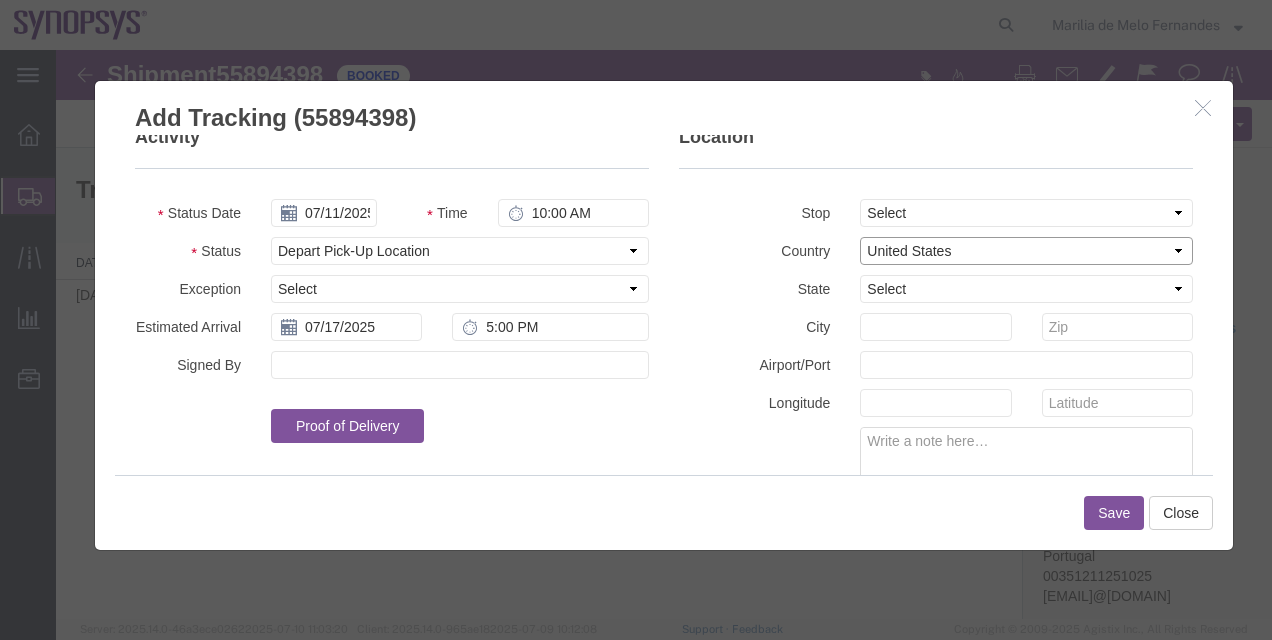 click on "Select Afghanistan Åland Islands Albania Algeria American Samoa Andorra Angola Anguilla Antarctica Antigua & Barbuda Argentina Armenia Aruba Australia Austria Azerbaijan Bahamas Bahrain Bangladesh Barbados Belarus Belgium Belize Benin Bermuda Bhutan Bolivia Bosnia & Herzegovina Botswana Bouvet Island Brazil British Indian Ocean Territory British Virgin Islands Brunei Bulgaria Burkina Faso Burma (Obsolete, see MM Myanmar) Burundi Cambodia Cameroon Canada Cape Verde Caribbean Netherlands Cayman Islands Central African Republic Chad Chile China Christmas Island Cocos (Keeling) Islands Colombia Comoros Congo - Brazzaville Congo - Kinshasa Cook Islands Costa Rica Côte d’Ivoire Croatia Cuba Curaçao Cyprus Czechia Denmark Djibouti Dominica Dominican Republic East Timor (Obsolete, see TL Timor-Leste) Ecuador Egypt El Salvador Equatorial Guinea Eritrea Estonia Ethiopia Falkland Islands (Malvinas) Faroe Islands Fiji Finland France France, Metropolitan (Obsolete, see FR France) French Guiana French Polynesia Gabon" at bounding box center [1026, 251] 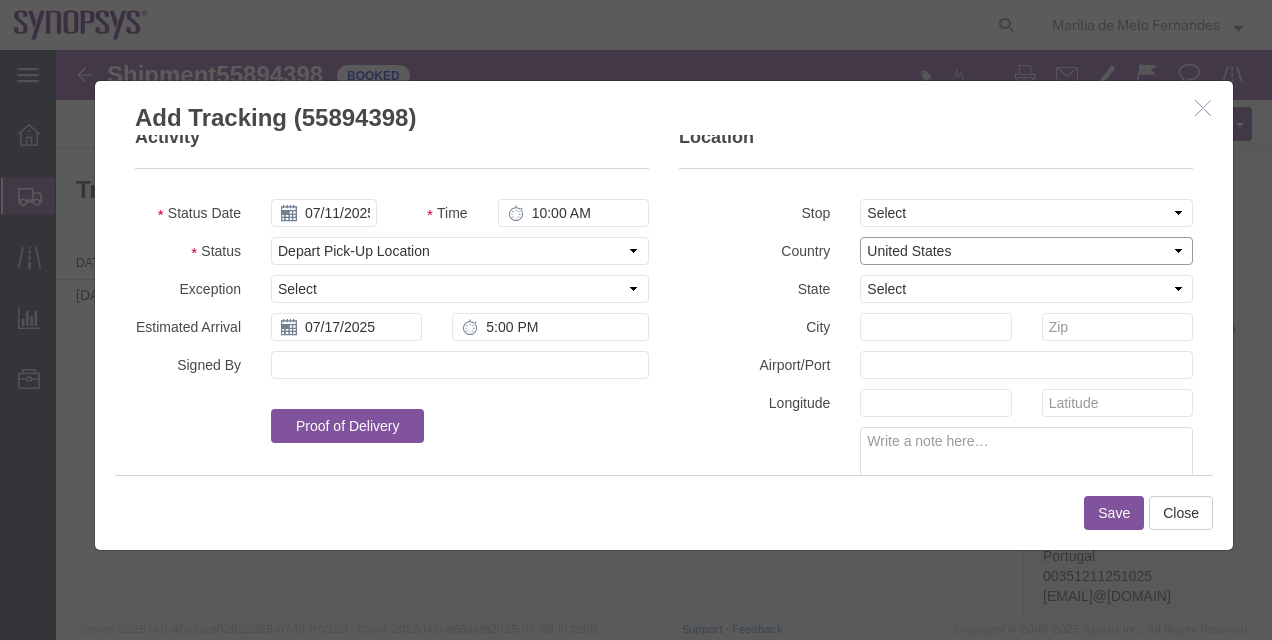 select on "PT" 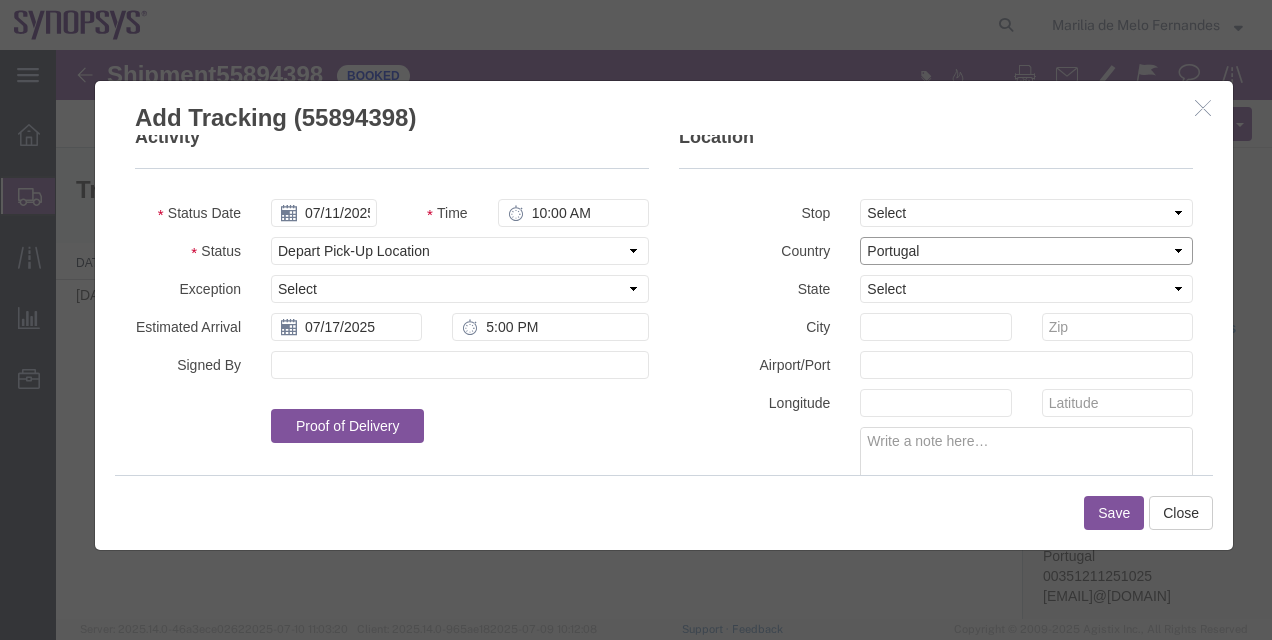 click on "Select Afghanistan Åland Islands Albania Algeria American Samoa Andorra Angola Anguilla Antarctica Antigua & Barbuda Argentina Armenia Aruba Australia Austria Azerbaijan Bahamas Bahrain Bangladesh Barbados Belarus Belgium Belize Benin Bermuda Bhutan Bolivia Bosnia & Herzegovina Botswana Bouvet Island Brazil British Indian Ocean Territory British Virgin Islands Brunei Bulgaria Burkina Faso Burma (Obsolete, see MM Myanmar) Burundi Cambodia Cameroon Canada Cape Verde Caribbean Netherlands Cayman Islands Central African Republic Chad Chile China Christmas Island Cocos (Keeling) Islands Colombia Comoros Congo - Brazzaville Congo - Kinshasa Cook Islands Costa Rica Côte d’Ivoire Croatia Cuba Curaçao Cyprus Czechia Denmark Djibouti Dominica Dominican Republic East Timor (Obsolete, see TL Timor-Leste) Ecuador Egypt El Salvador Equatorial Guinea Eritrea Estonia Ethiopia Falkland Islands (Malvinas) Faroe Islands Fiji Finland France France, Metropolitan (Obsolete, see FR France) French Guiana French Polynesia Gabon" at bounding box center [1026, 251] 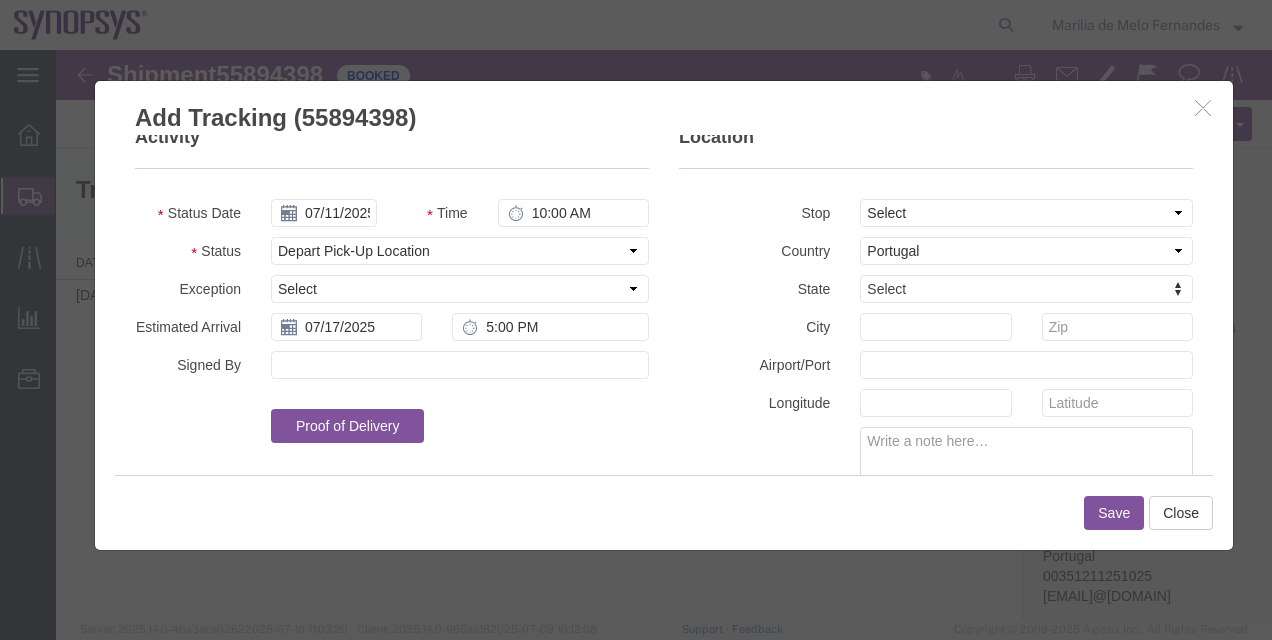 click on "Airport/Port" at bounding box center [754, 363] 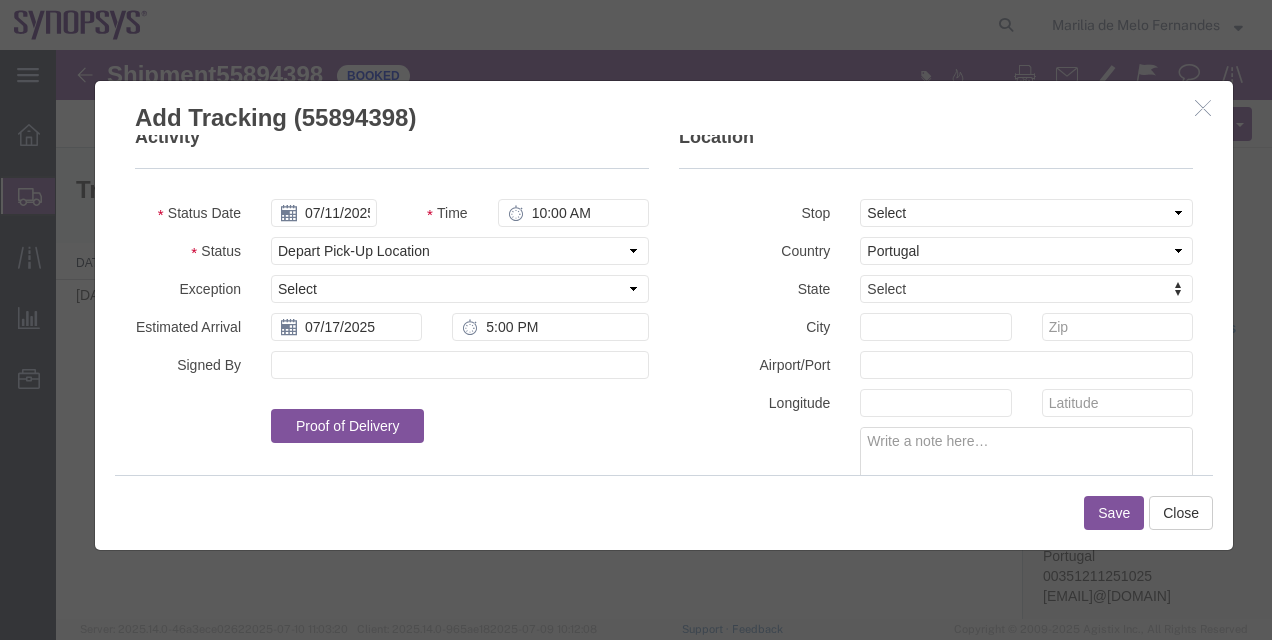 scroll, scrollTop: 80, scrollLeft: 0, axis: vertical 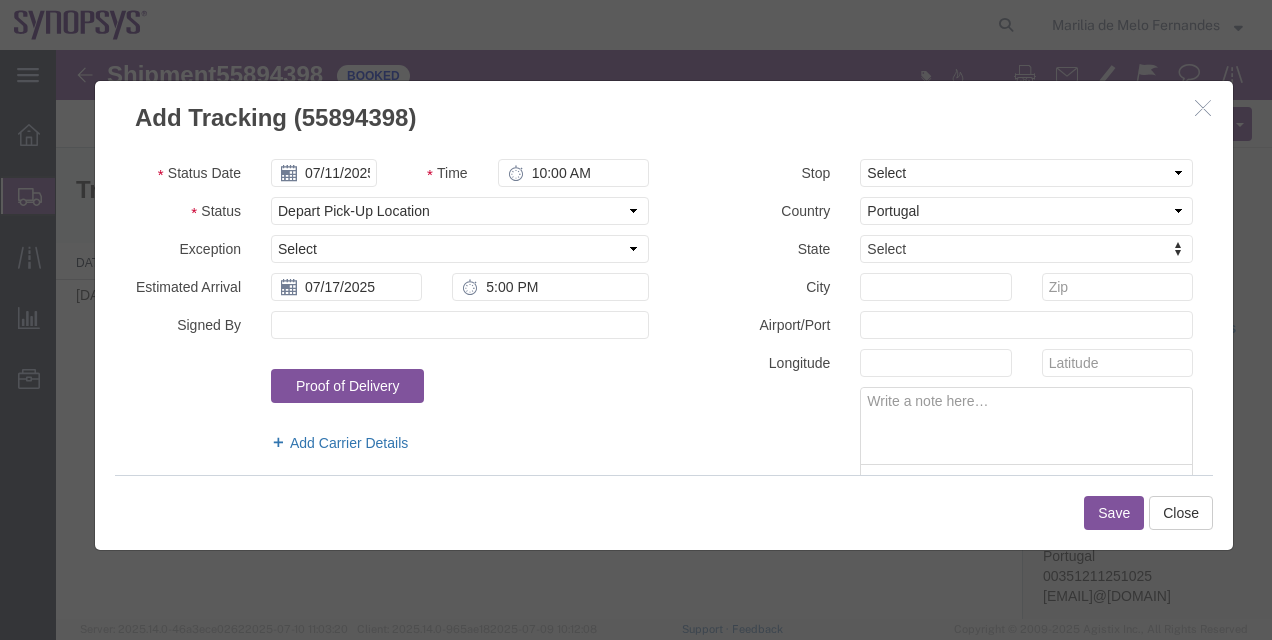 click on "Add Carrier Details" at bounding box center [460, 443] 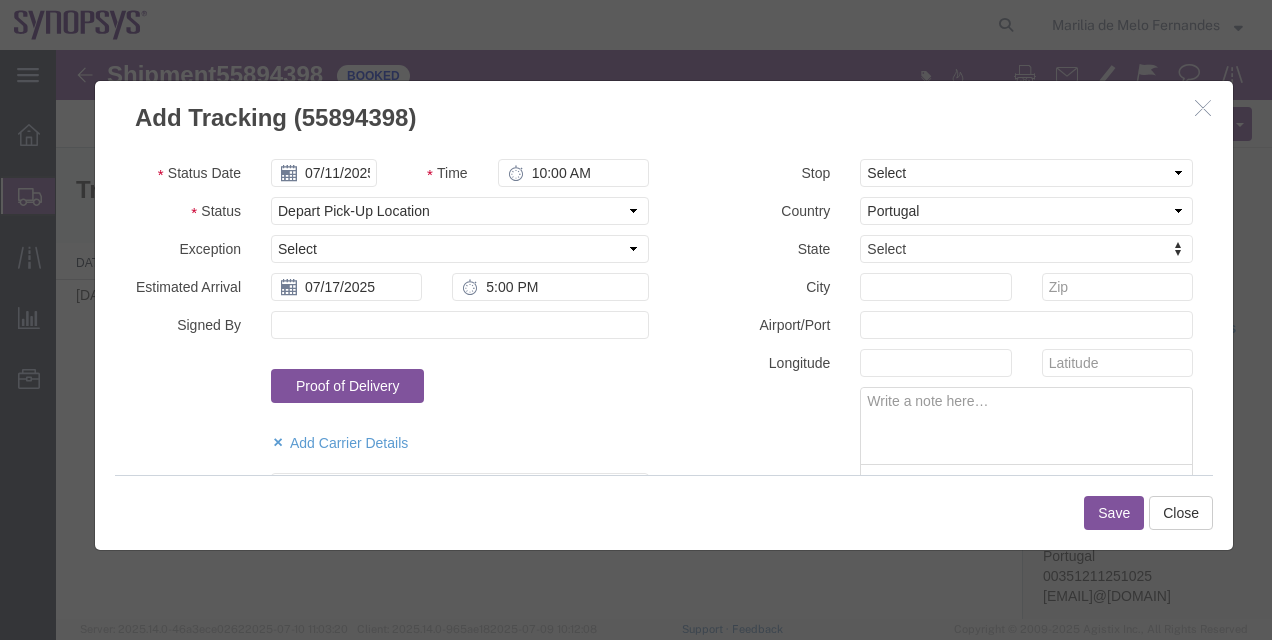 click on "Proof of Delivery
Signature
Upload Photo
Type
Tap to Sign
Upload Photo" at bounding box center (460, 393) 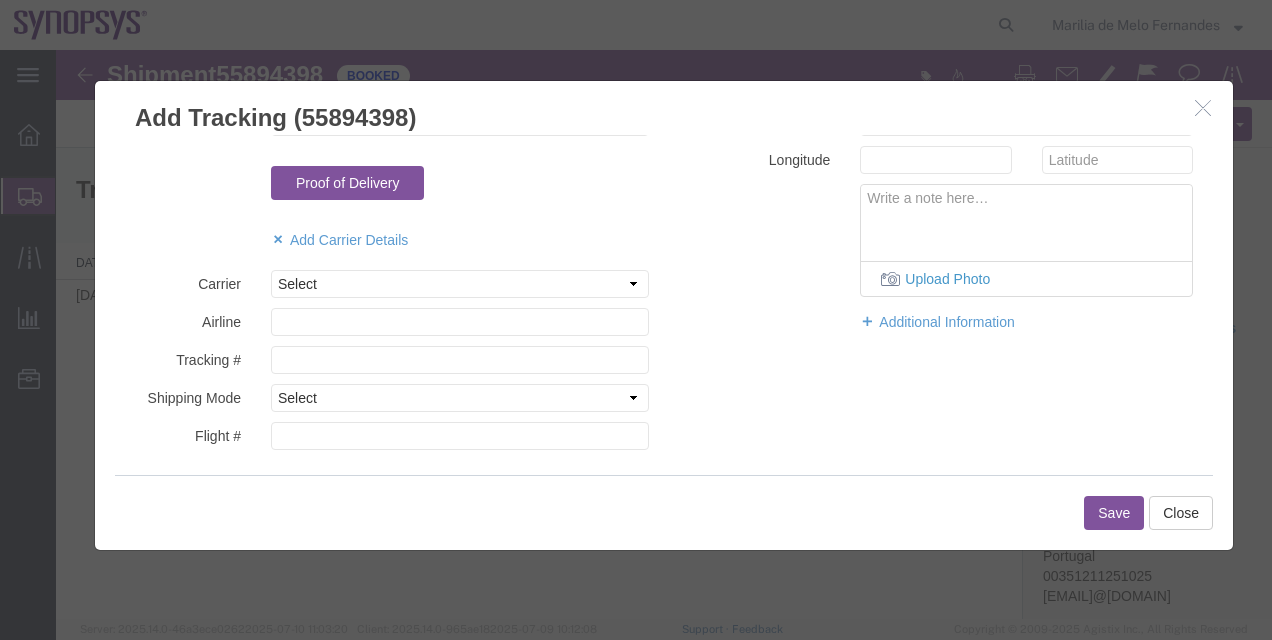 scroll, scrollTop: 292, scrollLeft: 0, axis: vertical 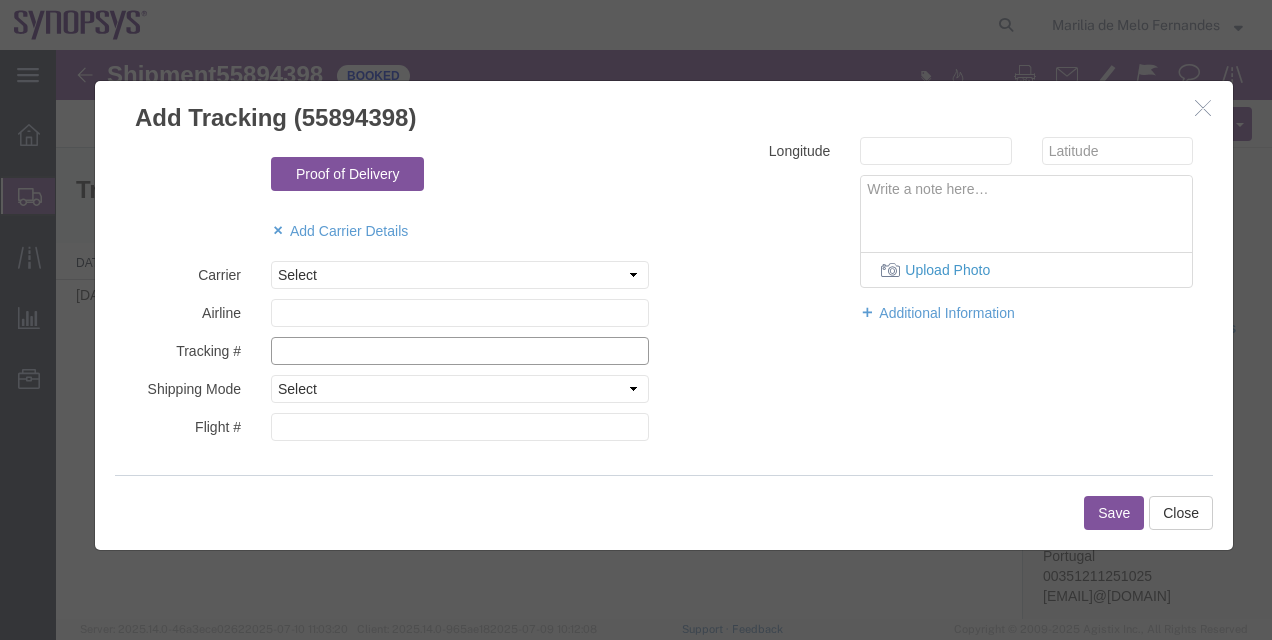 click at bounding box center [460, 351] 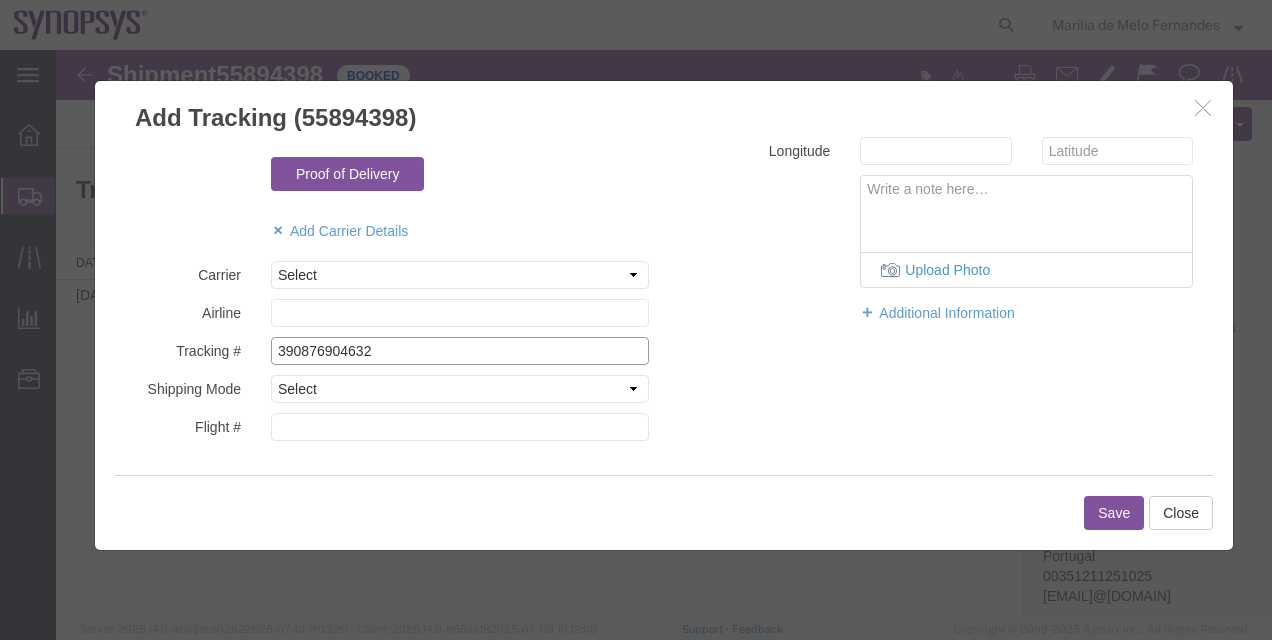 type on "390876904632" 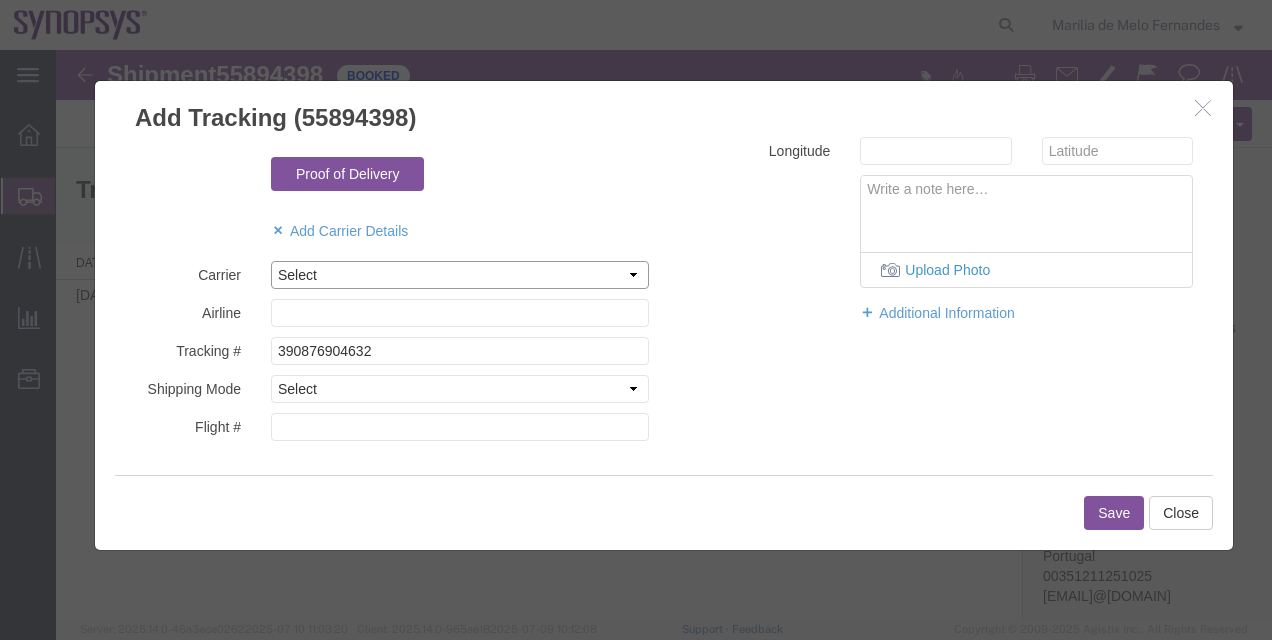 click on "Select AIT Worldwide DHL FedEx Express KWE" at bounding box center (460, 275) 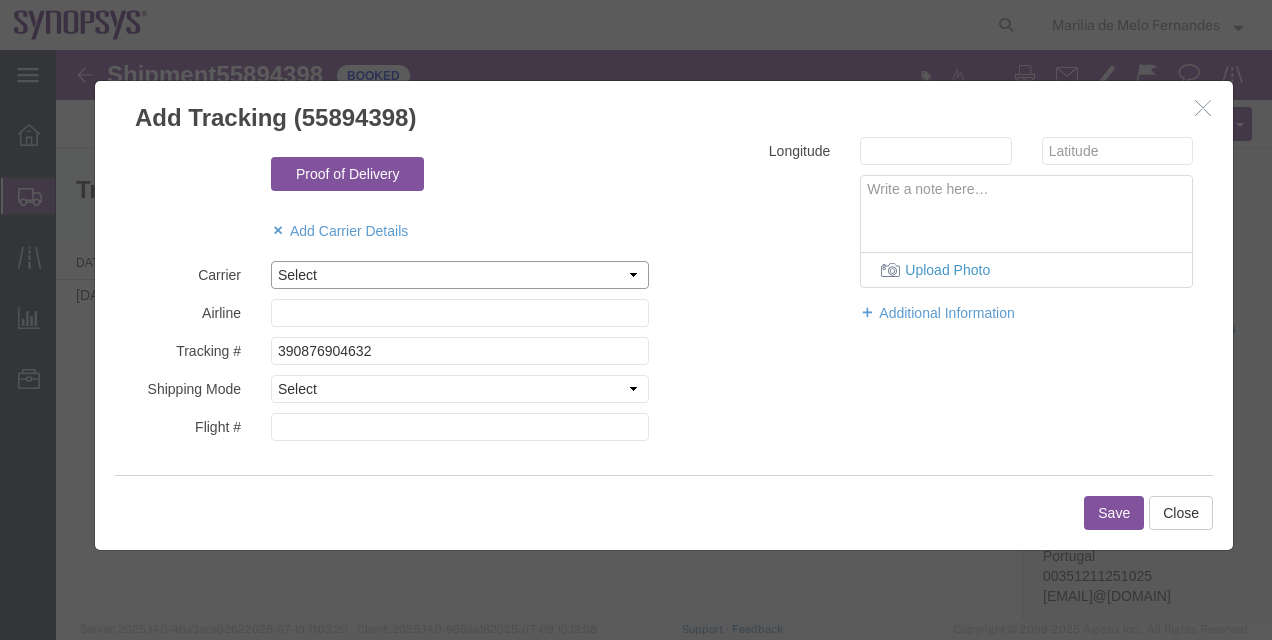 select on "5" 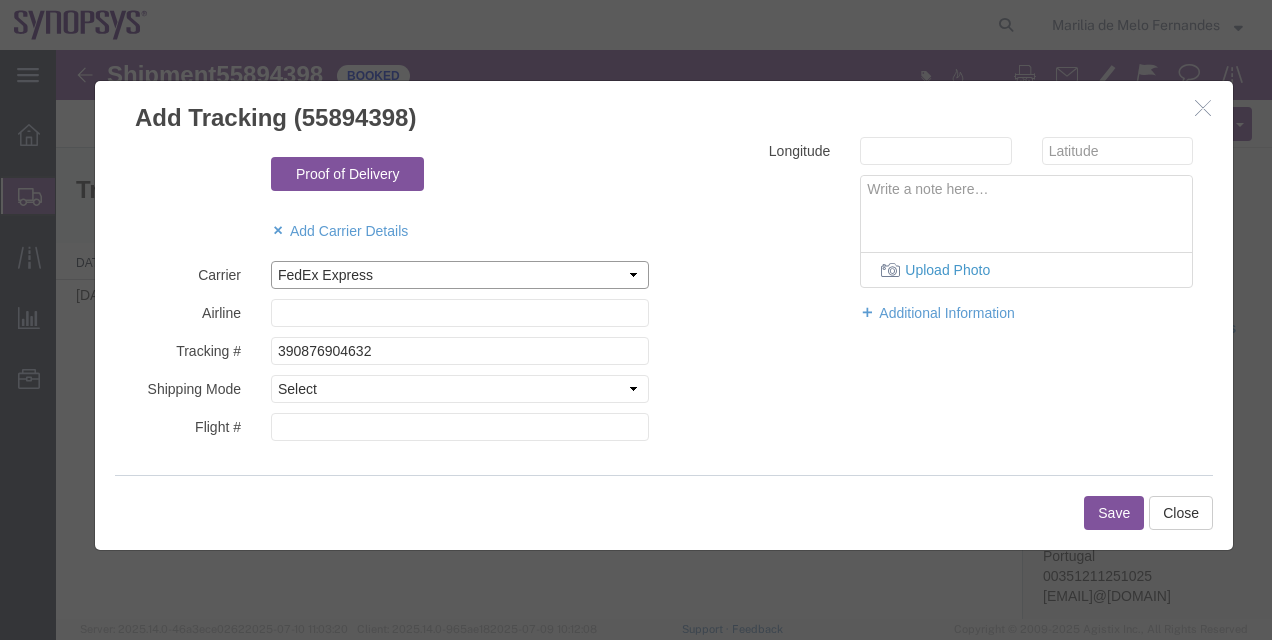 click on "Select AIT Worldwide DHL FedEx Express KWE" at bounding box center [460, 275] 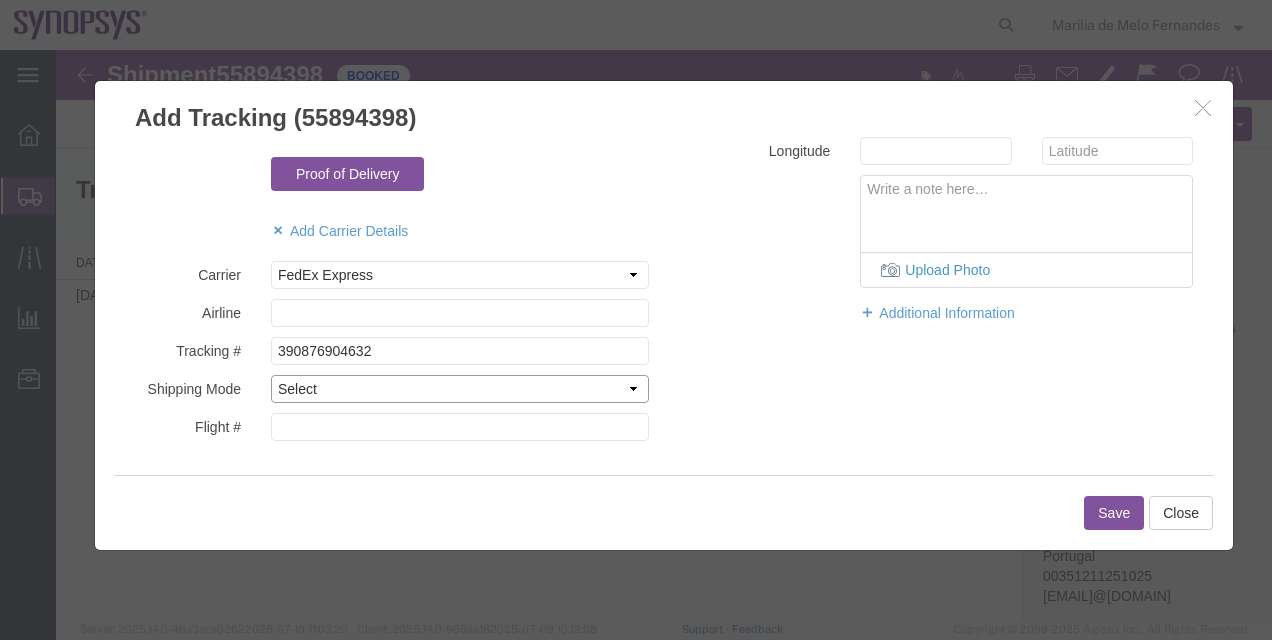 click on "Select Air Less than Truckload Multi-Leg Ocean Freight Rail Small Parcel Truckload" at bounding box center (460, 389) 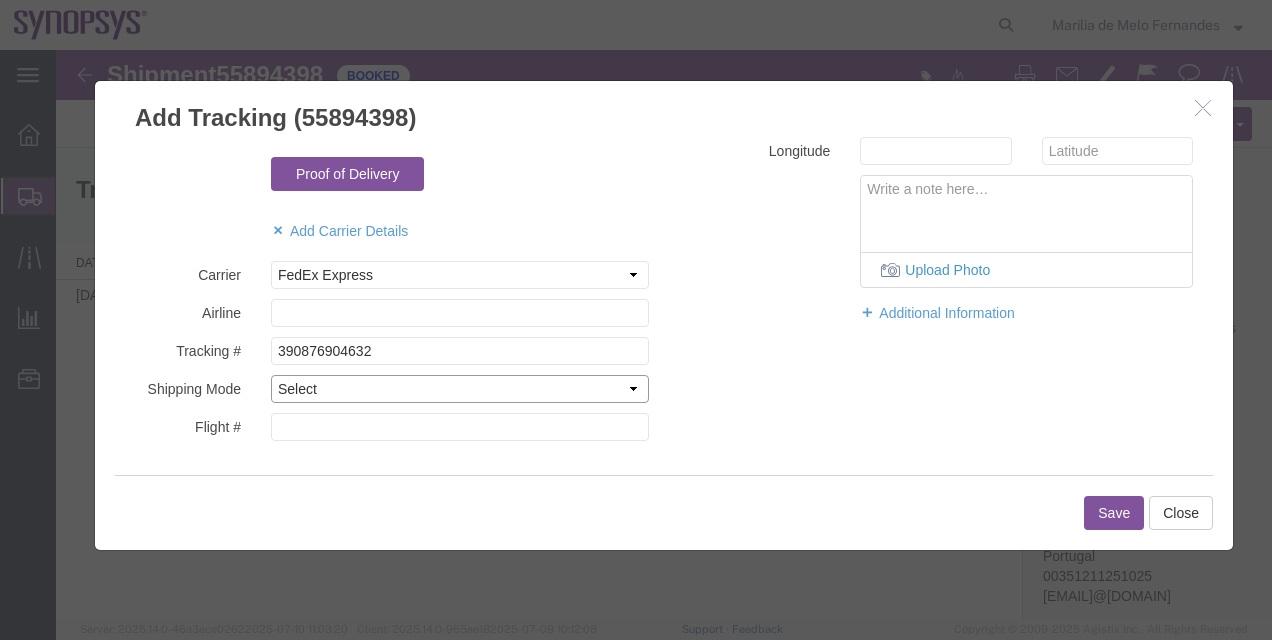 click on "Select Air Less than Truckload Multi-Leg Ocean Freight Rail Small Parcel Truckload" at bounding box center (460, 389) 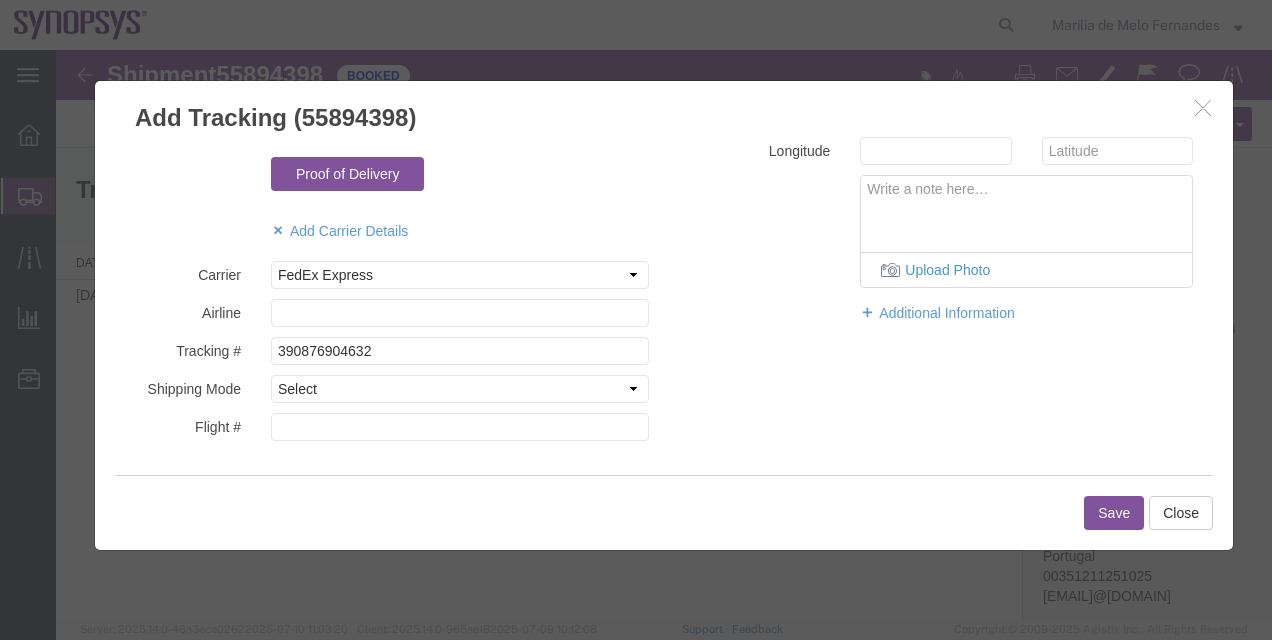 click on "Save" at bounding box center [1114, 513] 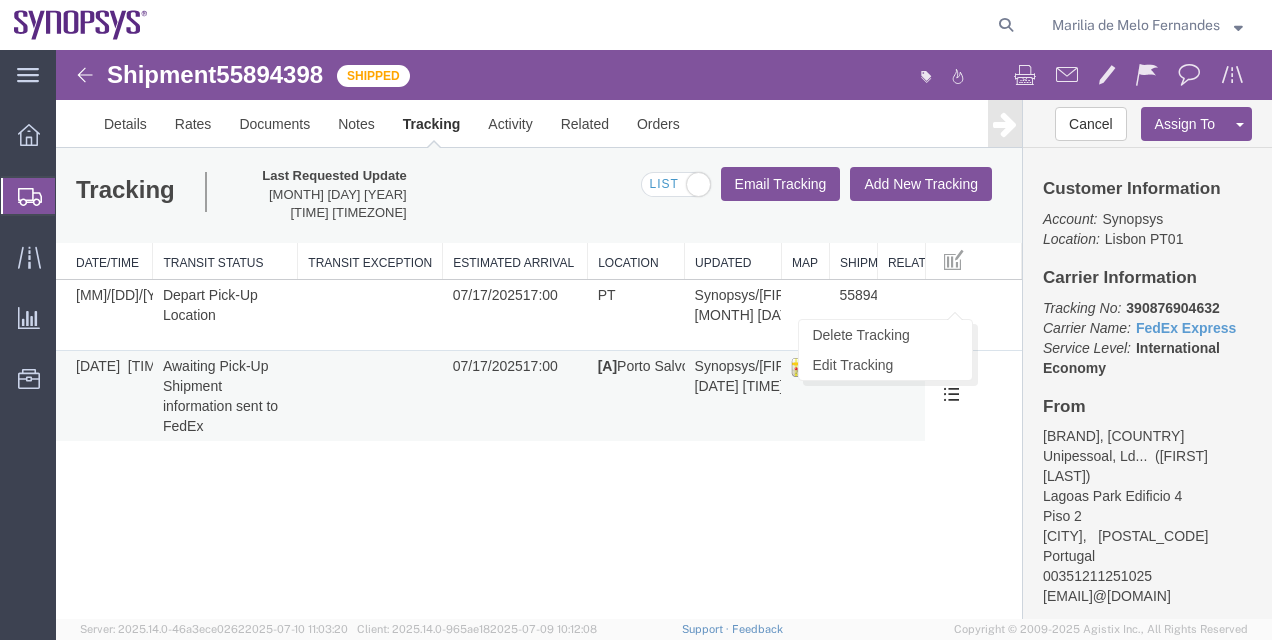 click at bounding box center [951, 396] 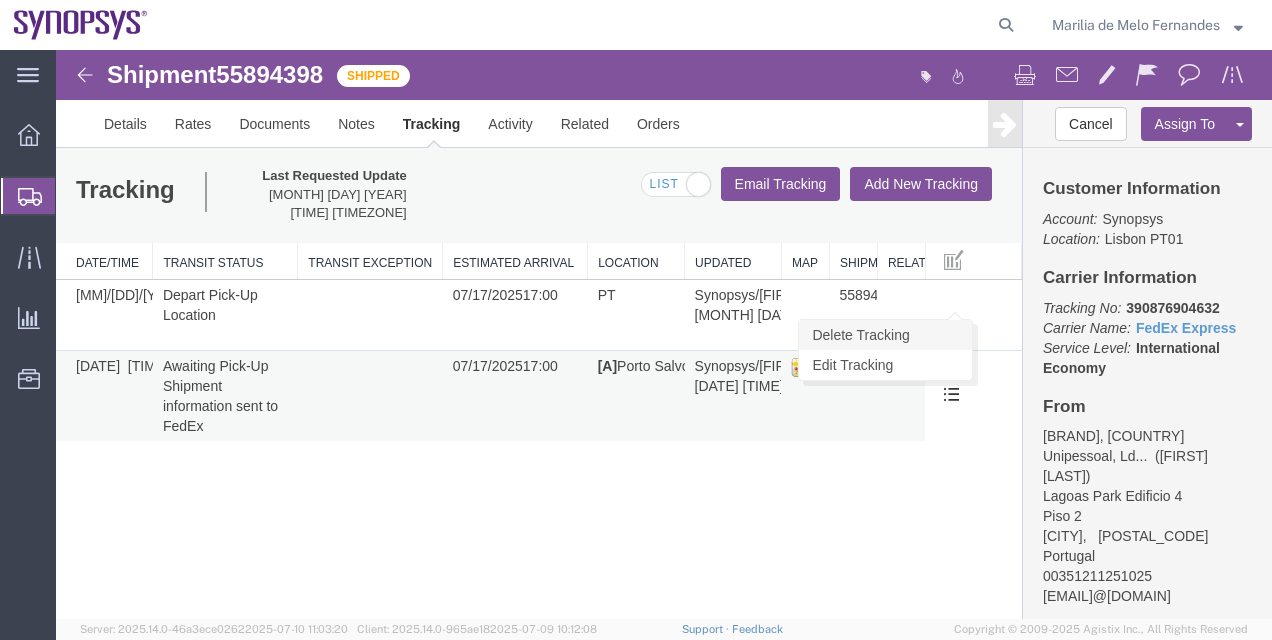 click on "Delete Tracking" at bounding box center [885, 335] 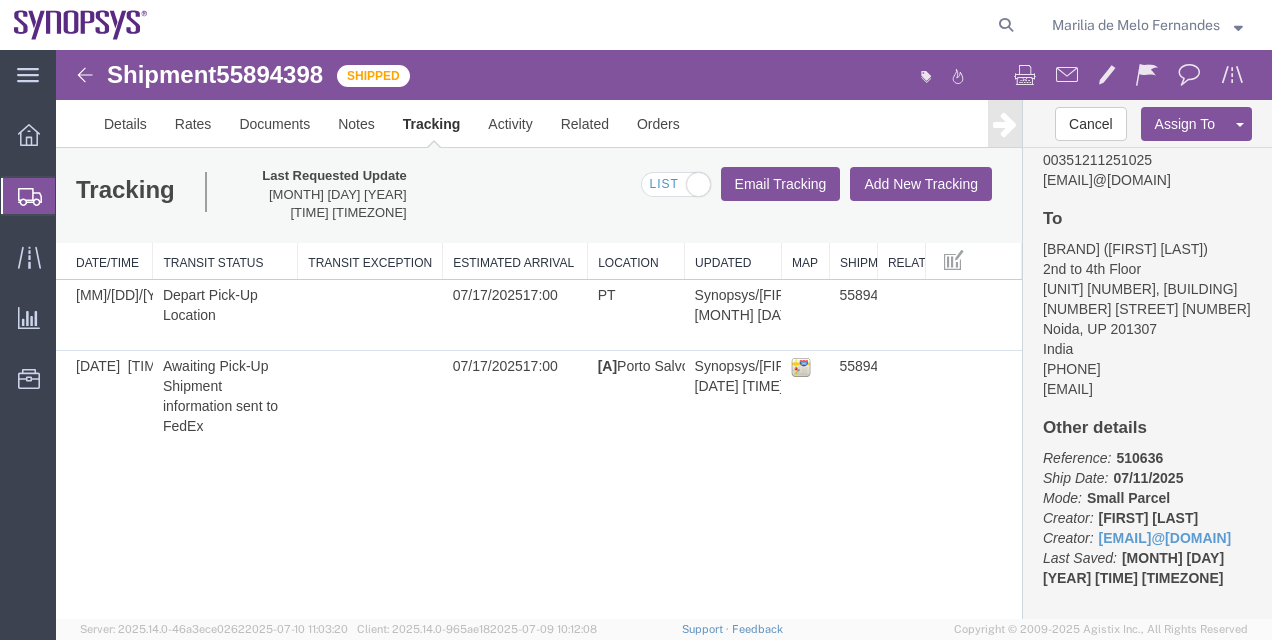 scroll, scrollTop: 0, scrollLeft: 0, axis: both 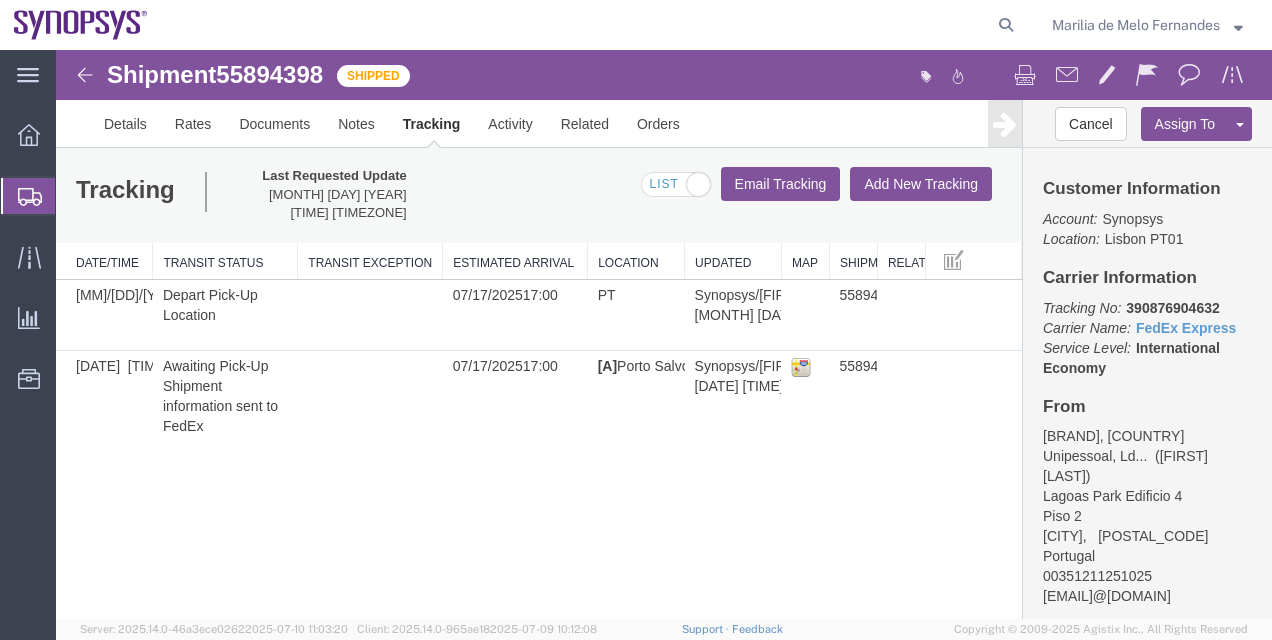 click on "Shipment Manager" 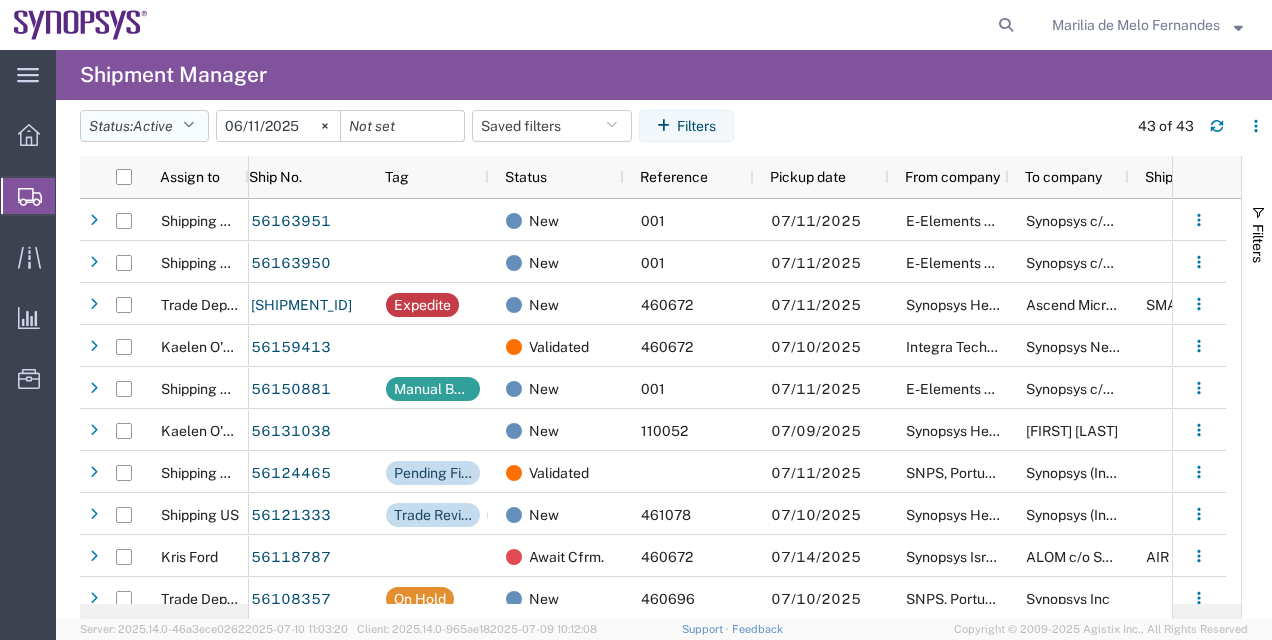 click on "Status:  Active" 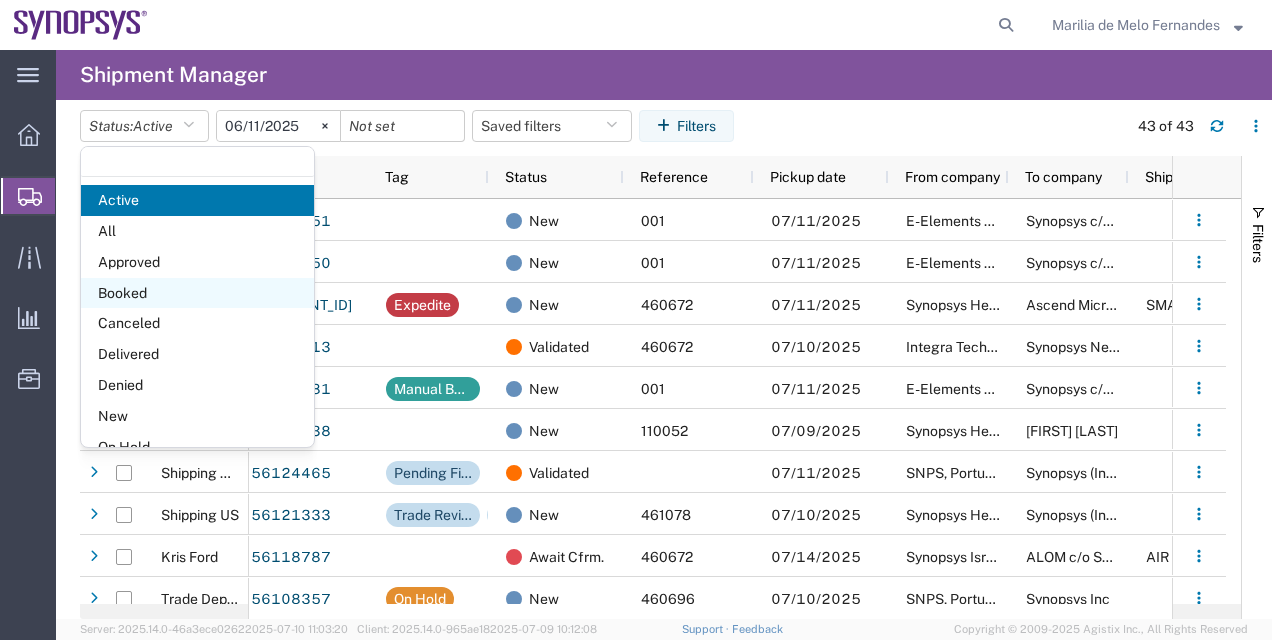click on "Booked" 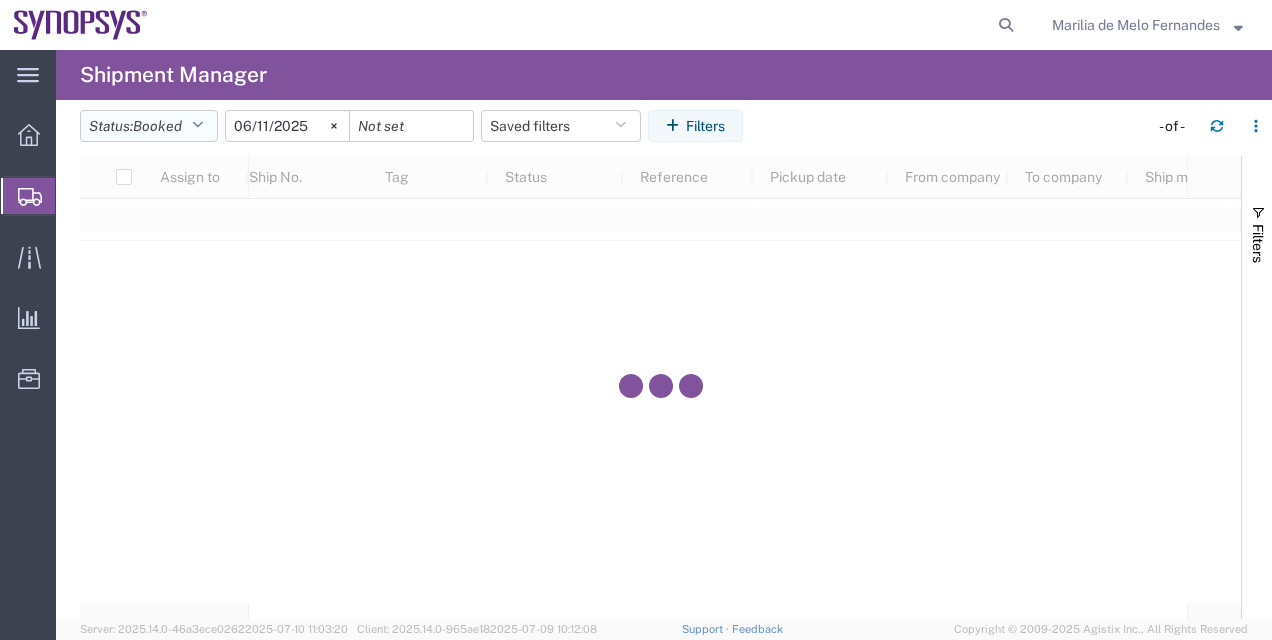 click on "Status:  Booked" 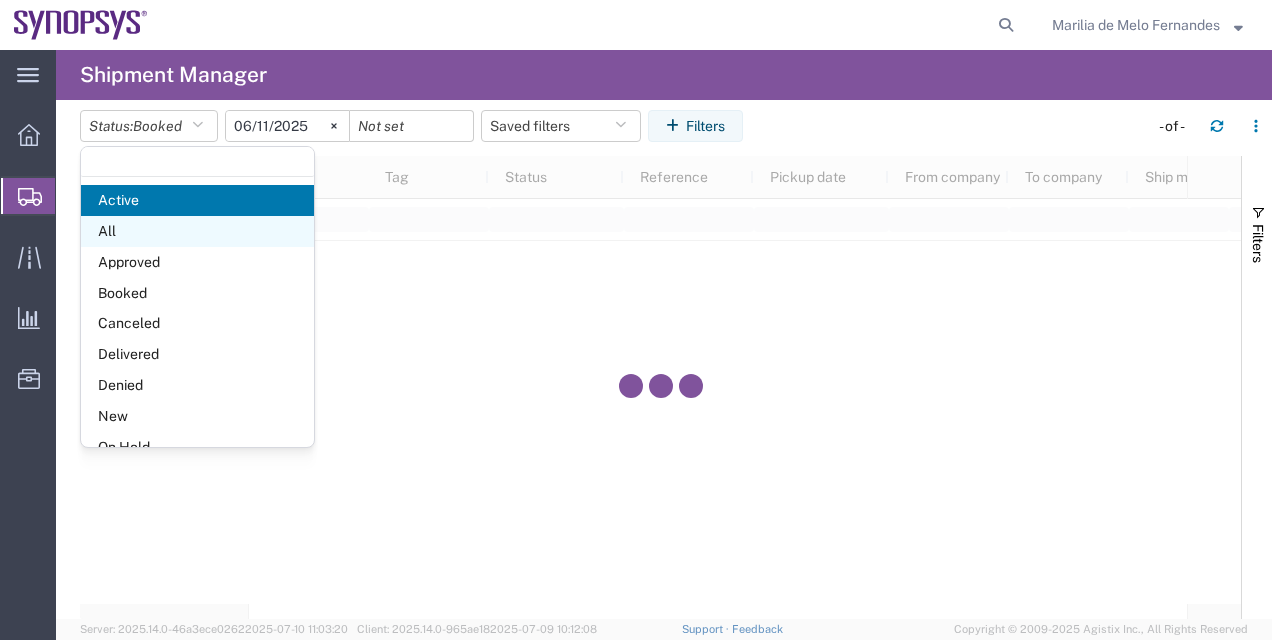click on "All" 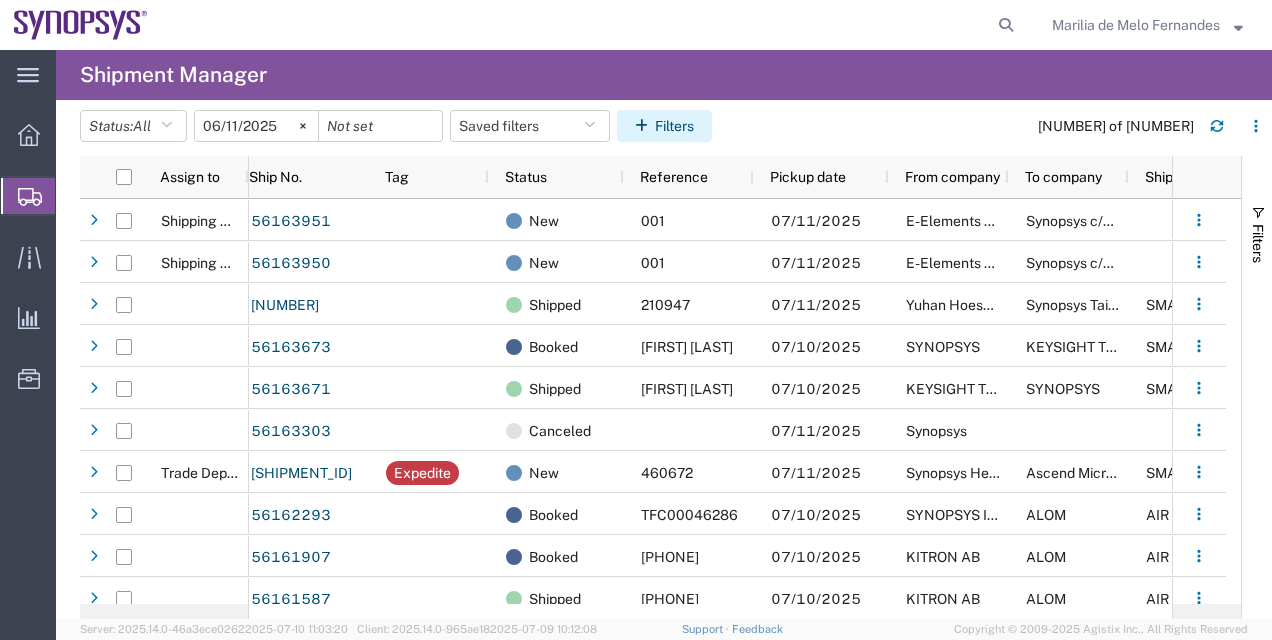 click on "Filters" 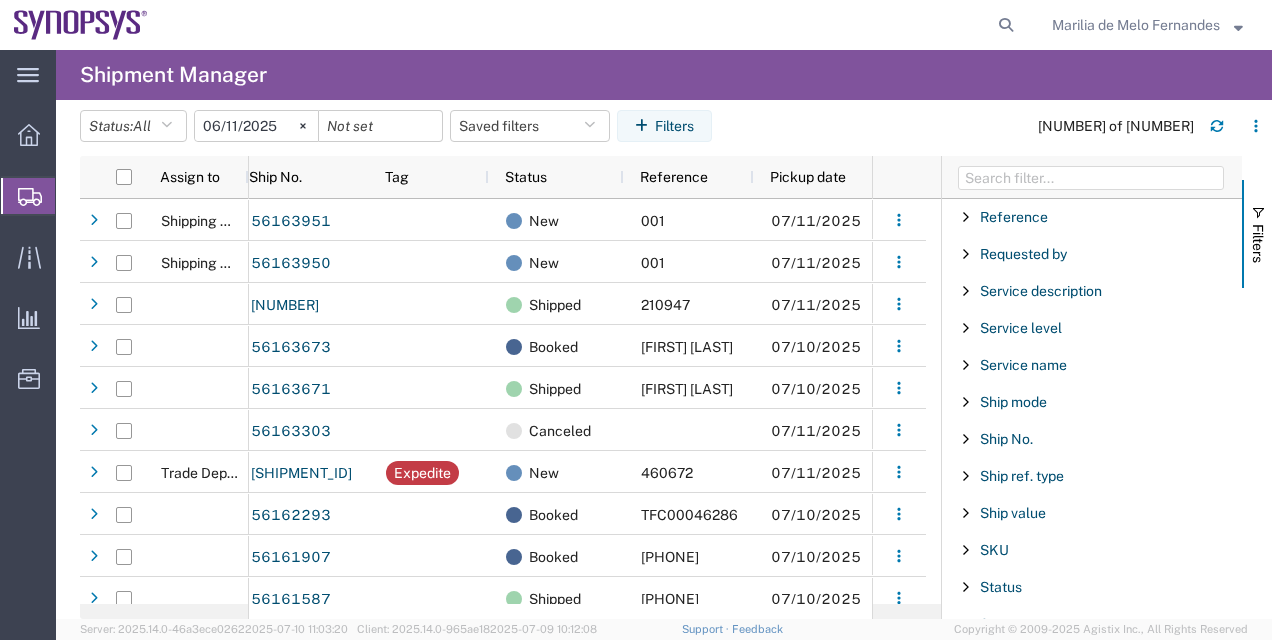 scroll, scrollTop: 1542, scrollLeft: 0, axis: vertical 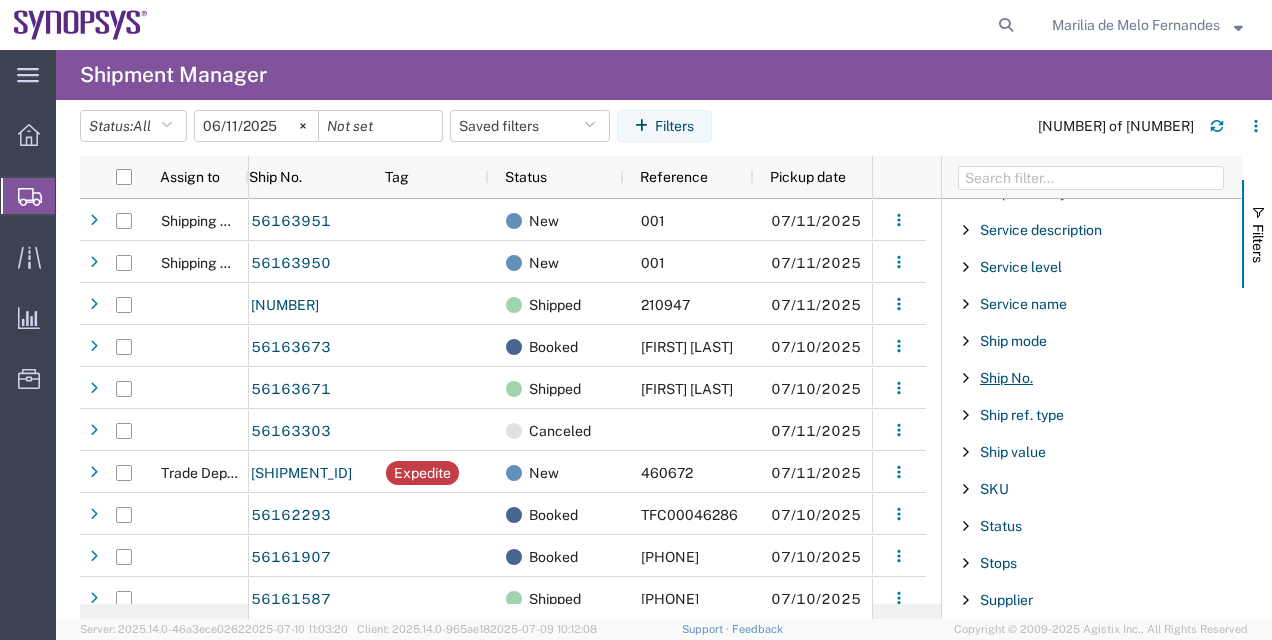 click on "Ship No." at bounding box center [1006, 378] 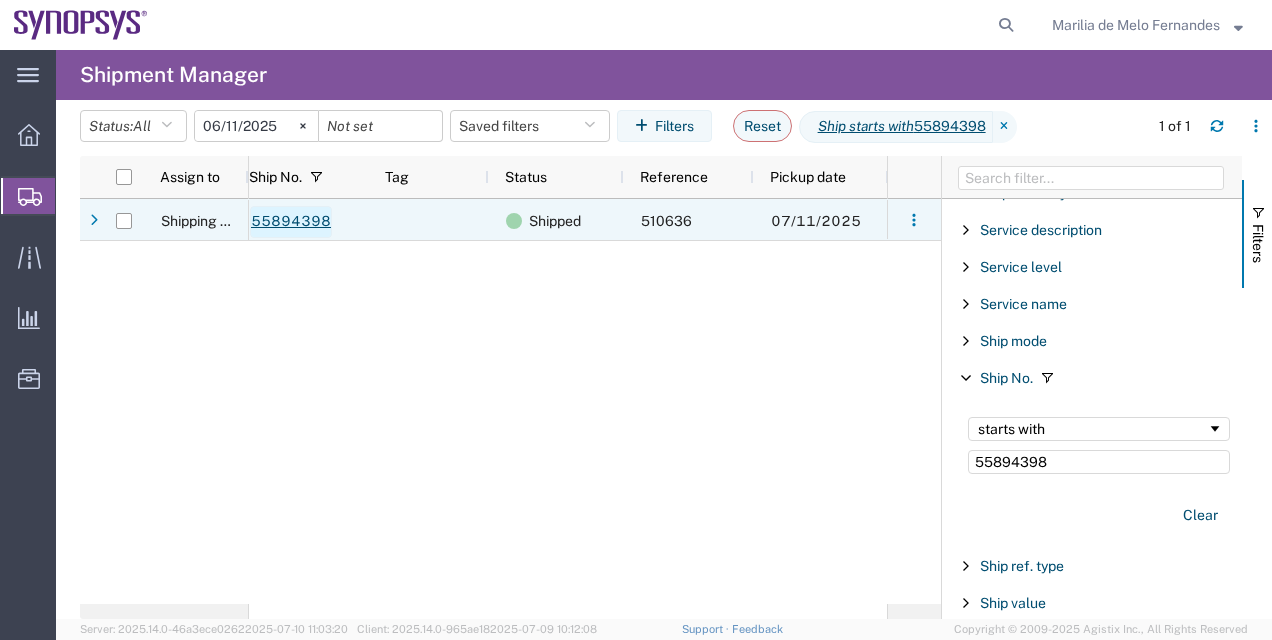 type on "55894398" 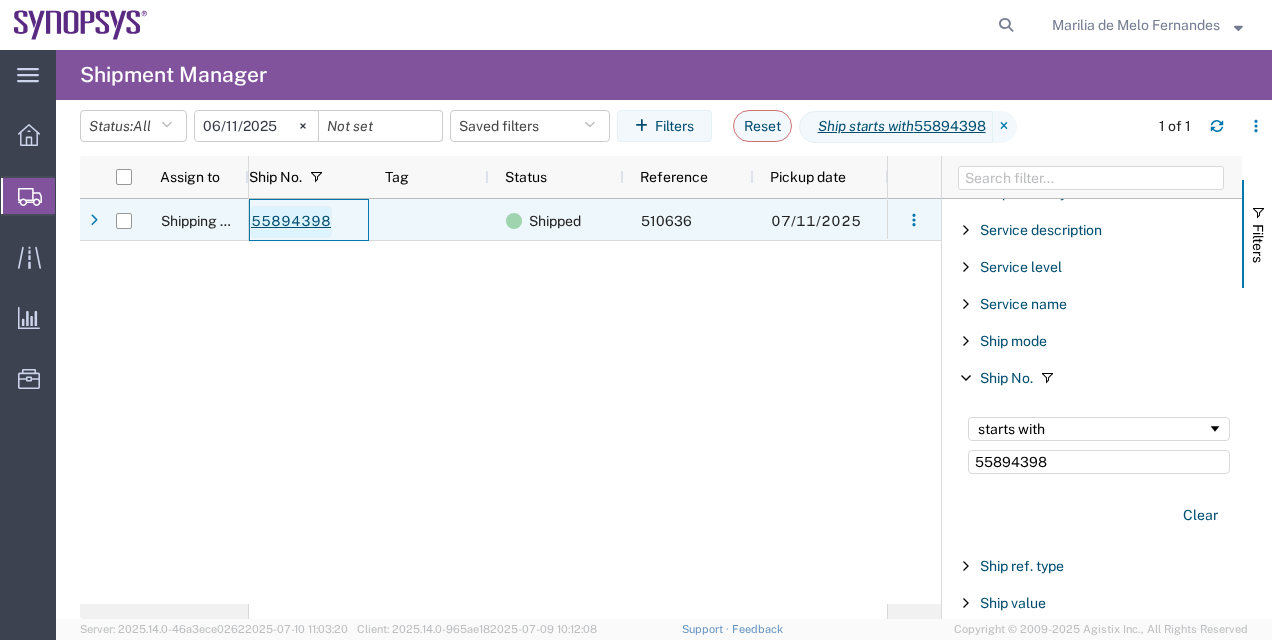click on "55894398" 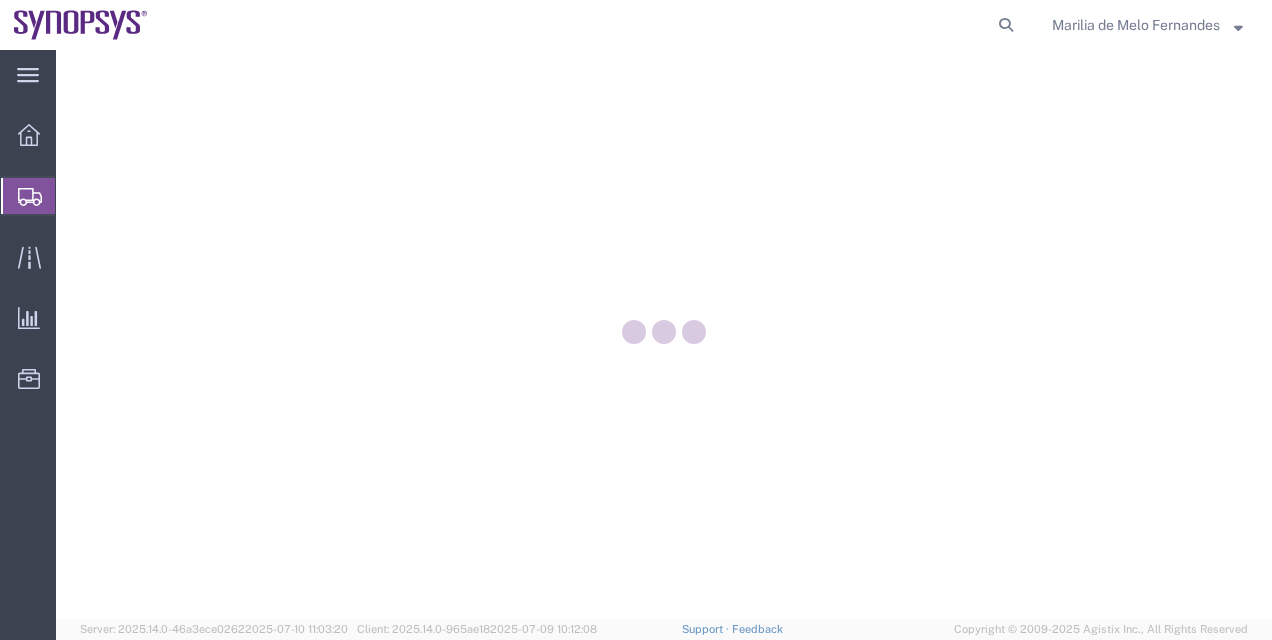 scroll, scrollTop: 0, scrollLeft: 0, axis: both 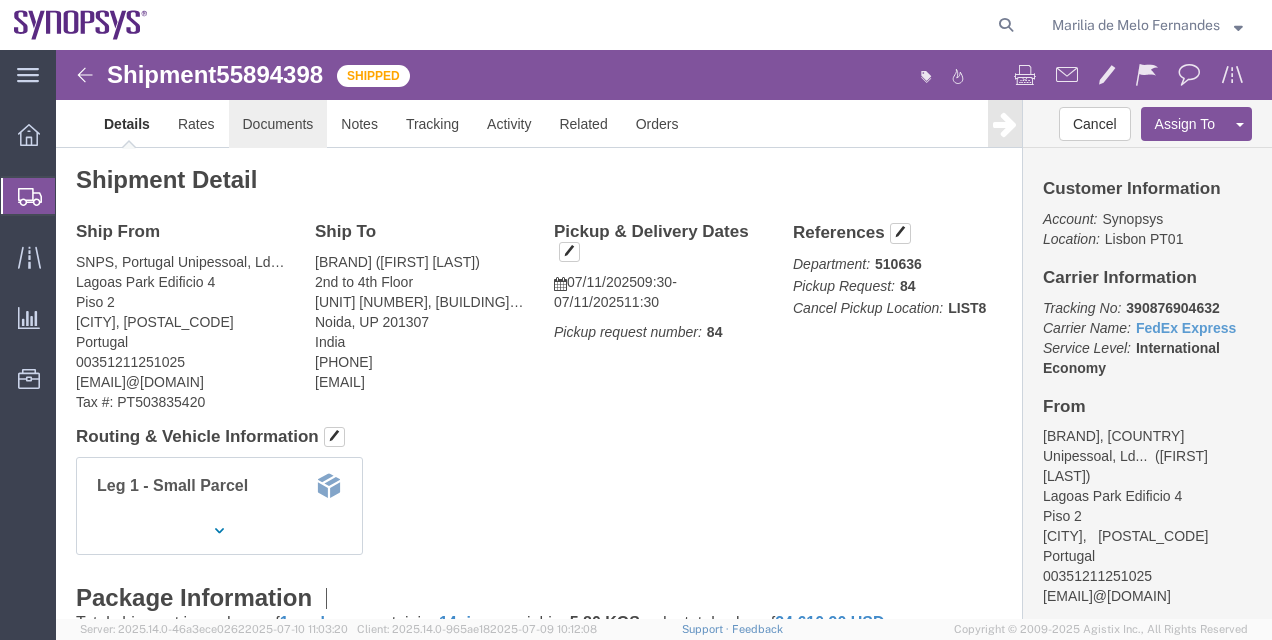 click on "Documents" 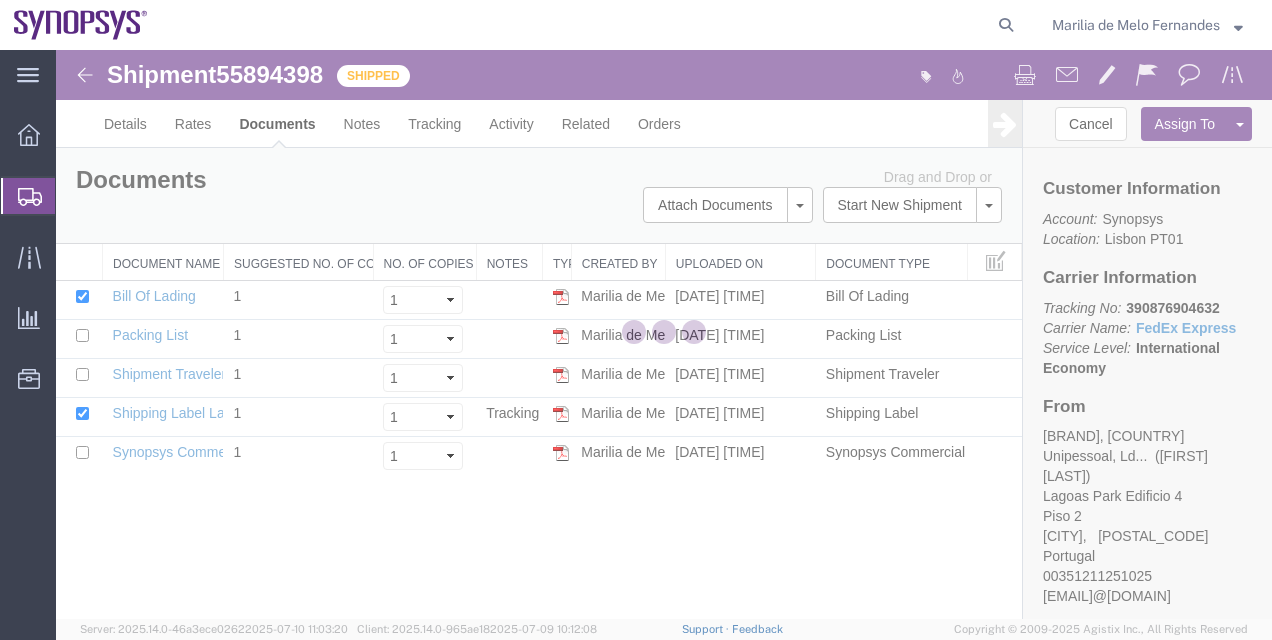 click at bounding box center (664, 334) 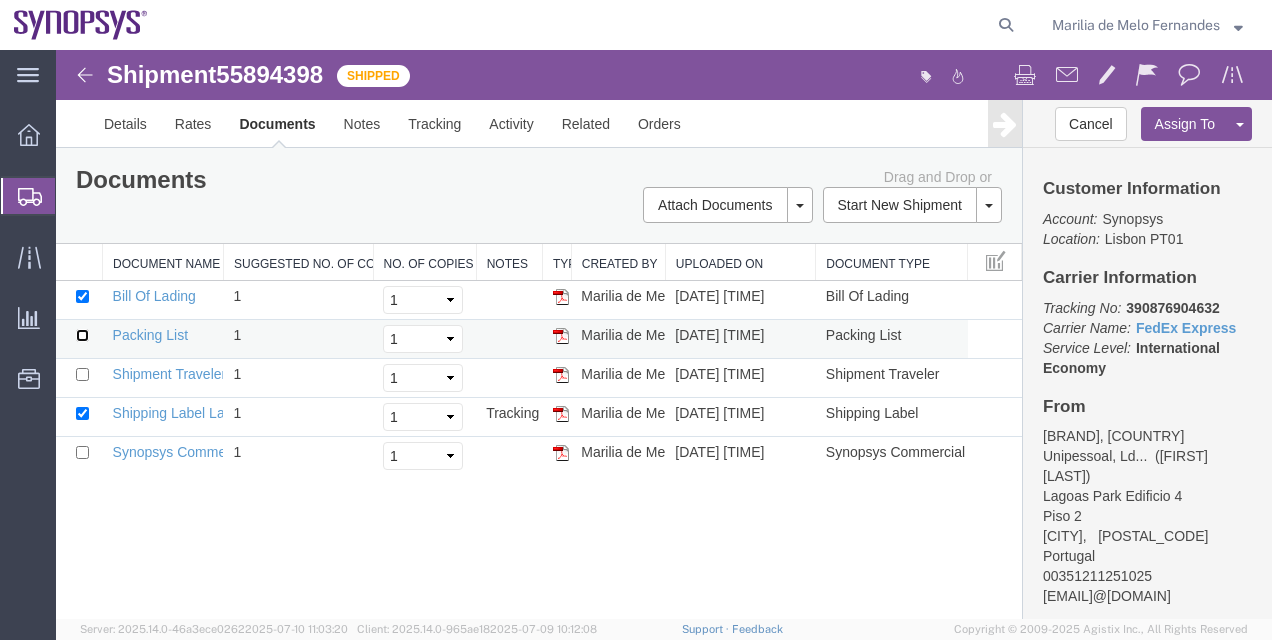 click at bounding box center [82, 335] 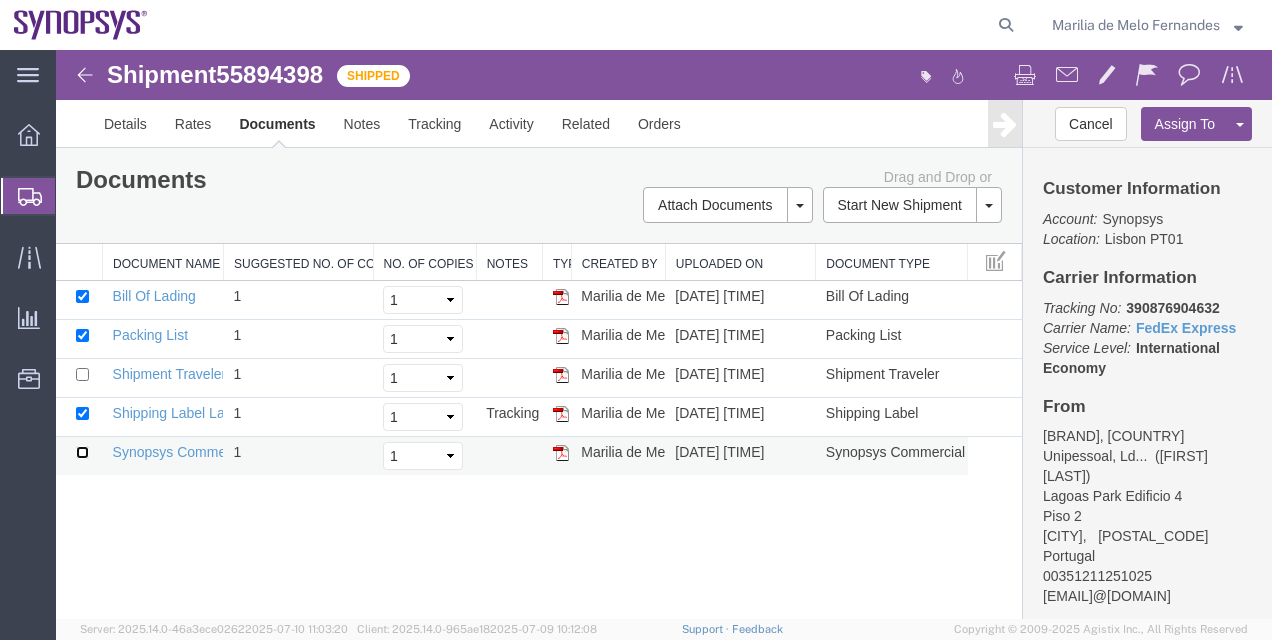 click at bounding box center [82, 452] 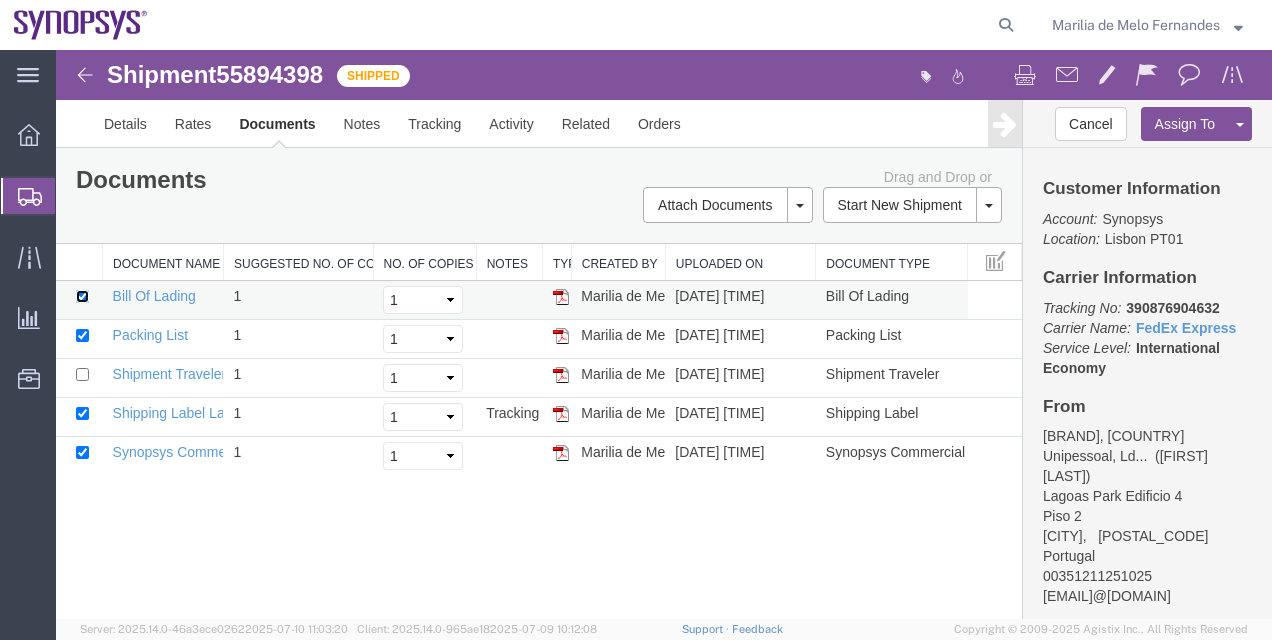 click at bounding box center (82, 296) 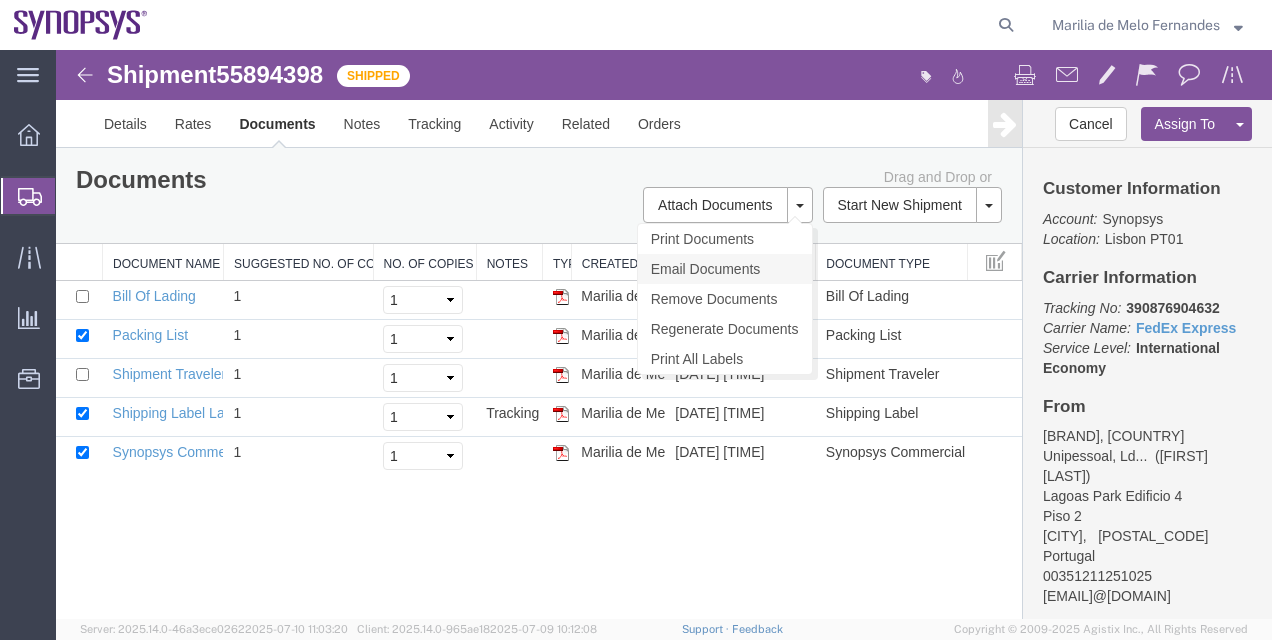 click on "Email Documents" at bounding box center [725, 269] 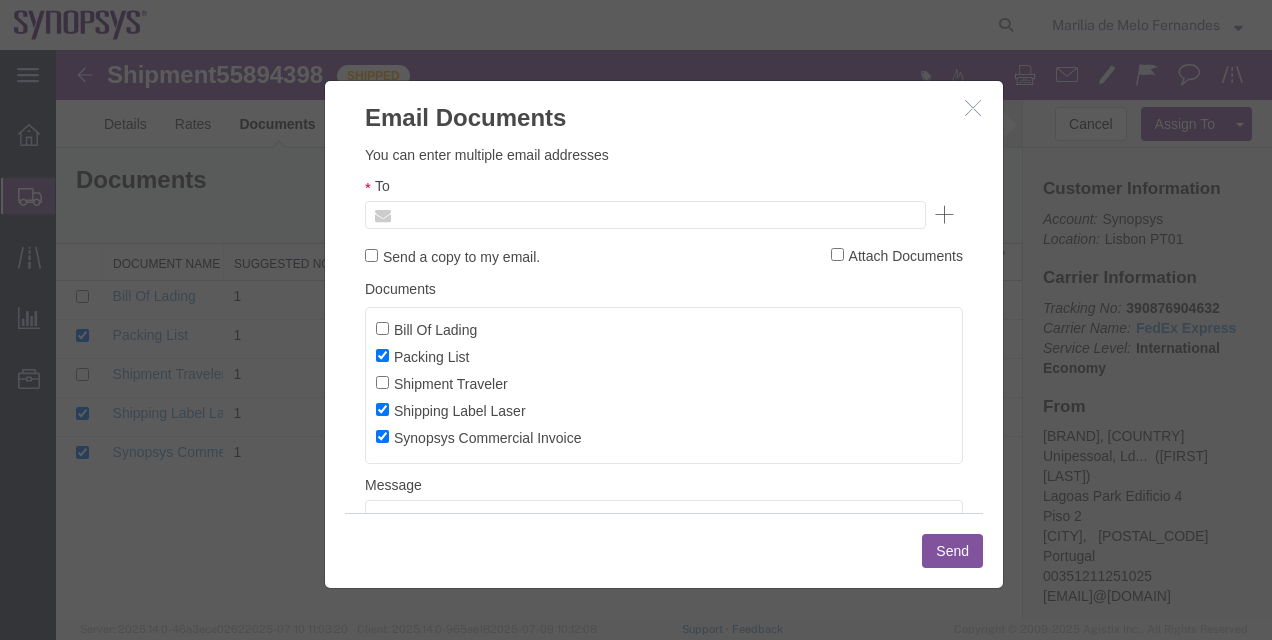 click at bounding box center [510, 215] 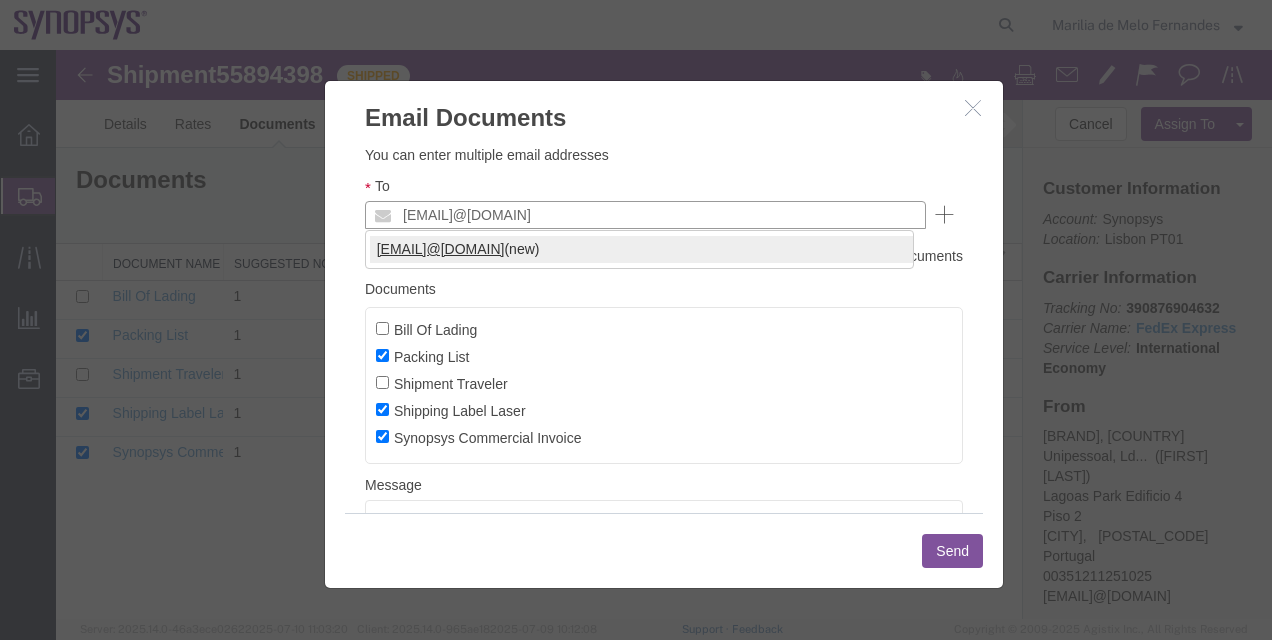 type on "[EMAIL]@[DOMAIN]" 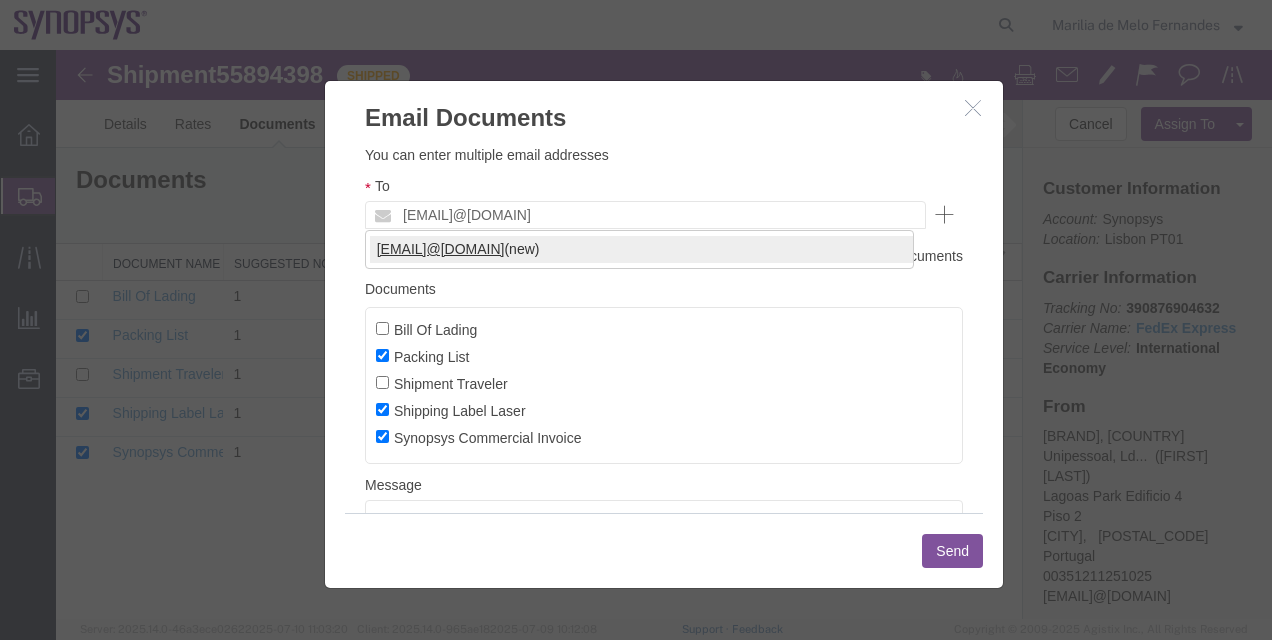 type 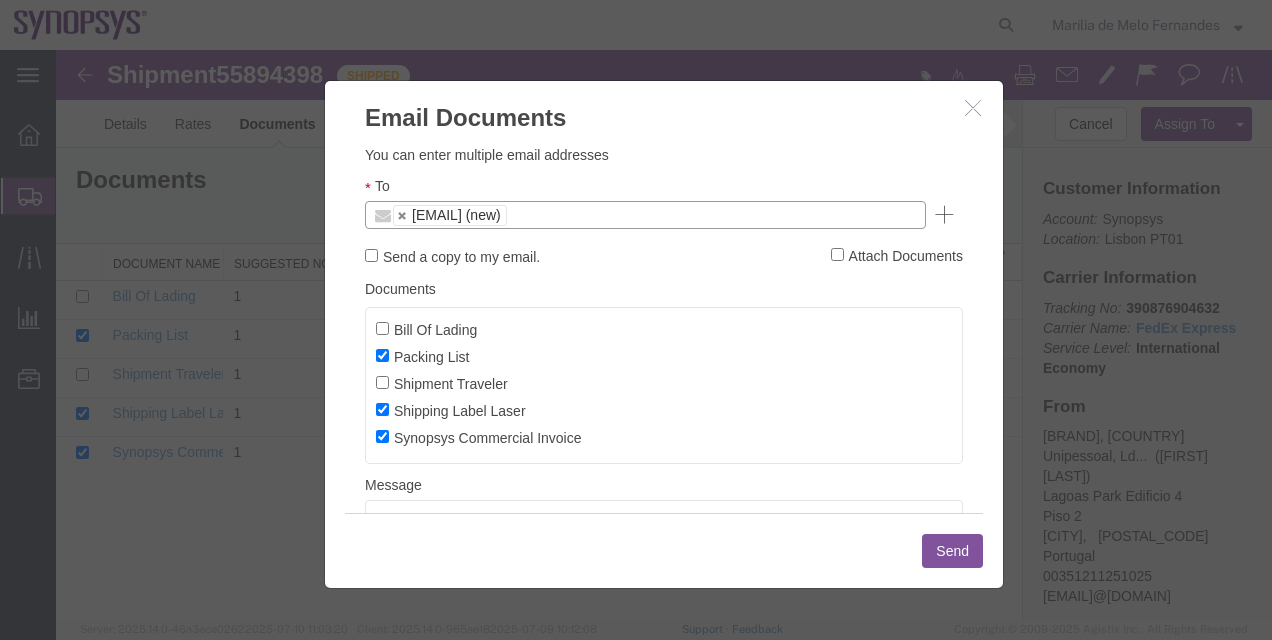 click on "Send a copy to my email." at bounding box center (452, 256) 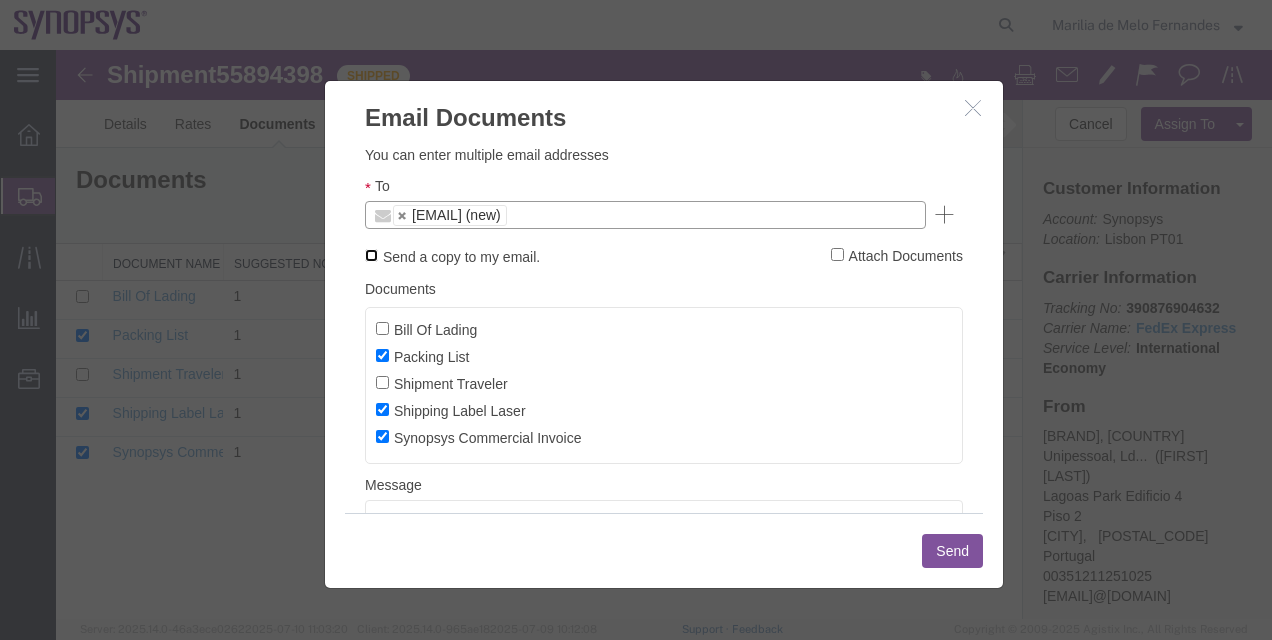 click on "Send a copy to my email." at bounding box center (371, 255) 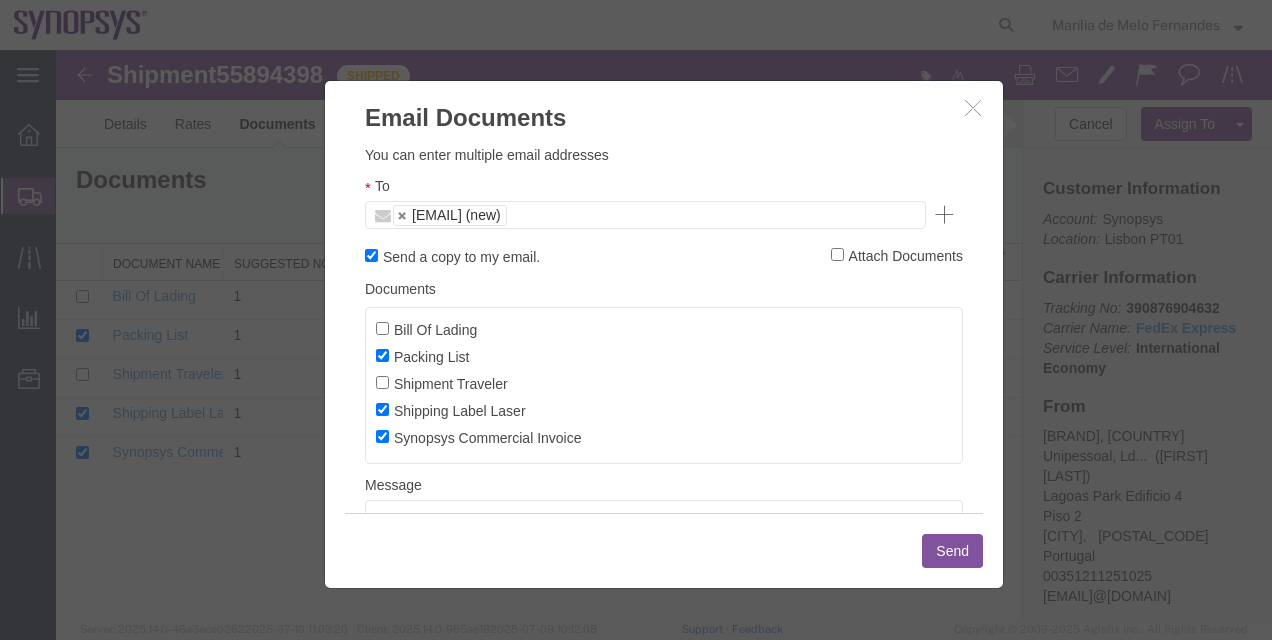 click on "Send a copy to my email." at bounding box center (452, 256) 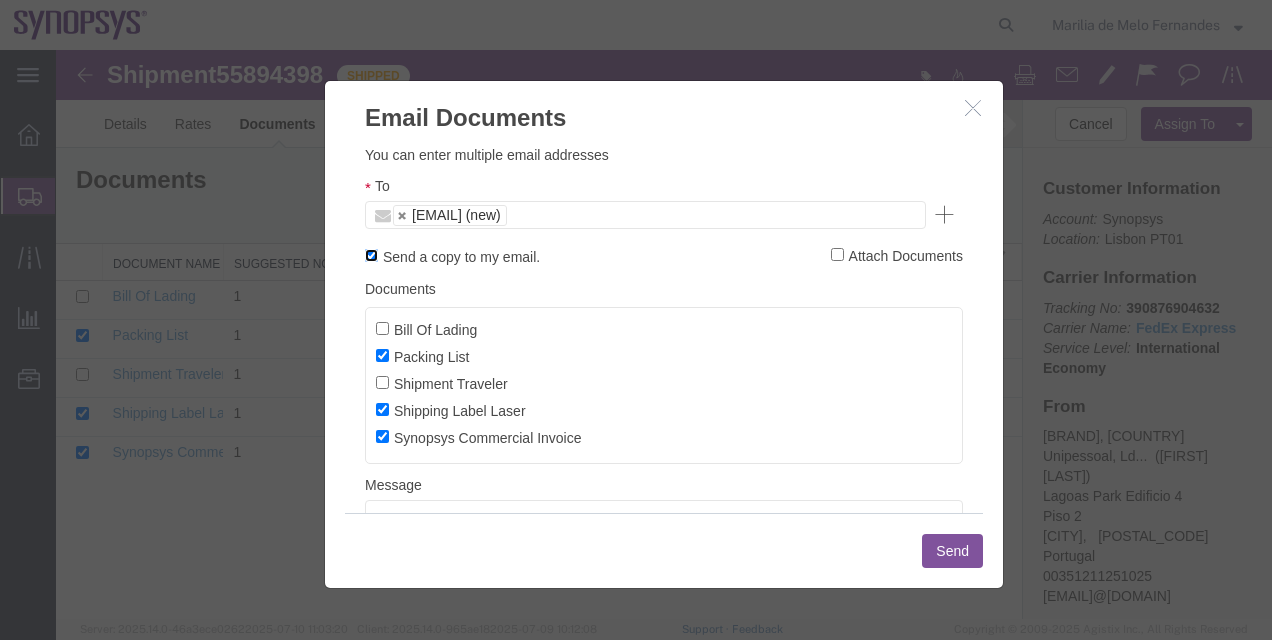 click on "Send a copy to my email." at bounding box center (371, 255) 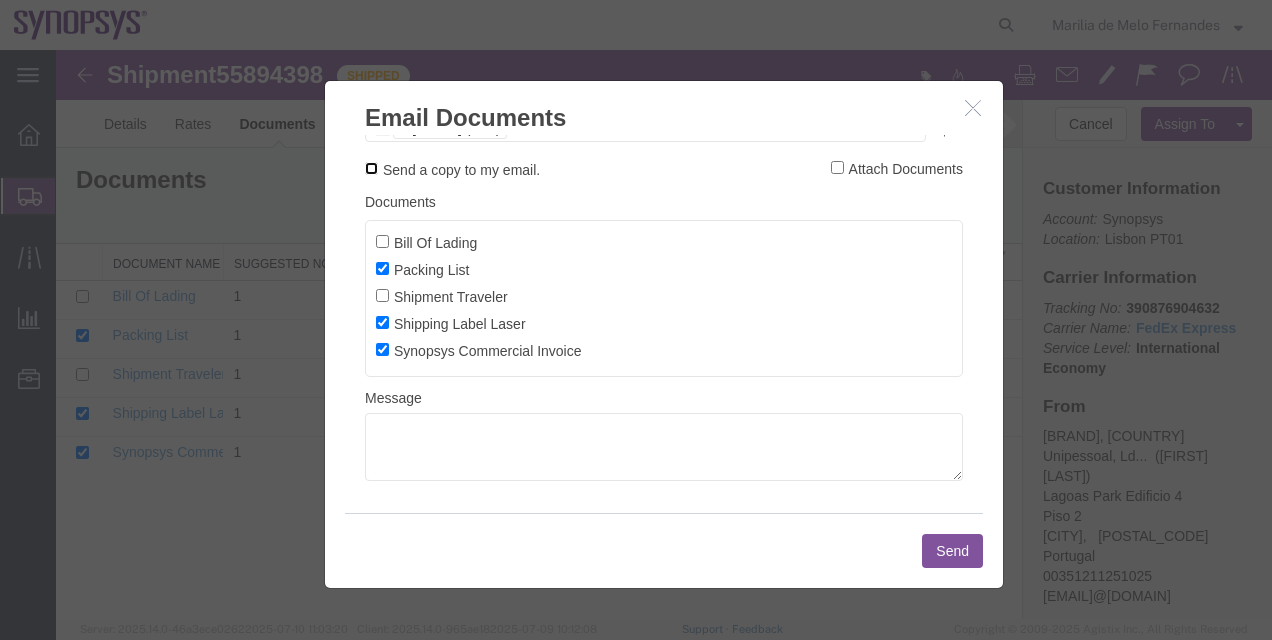 scroll, scrollTop: 90, scrollLeft: 0, axis: vertical 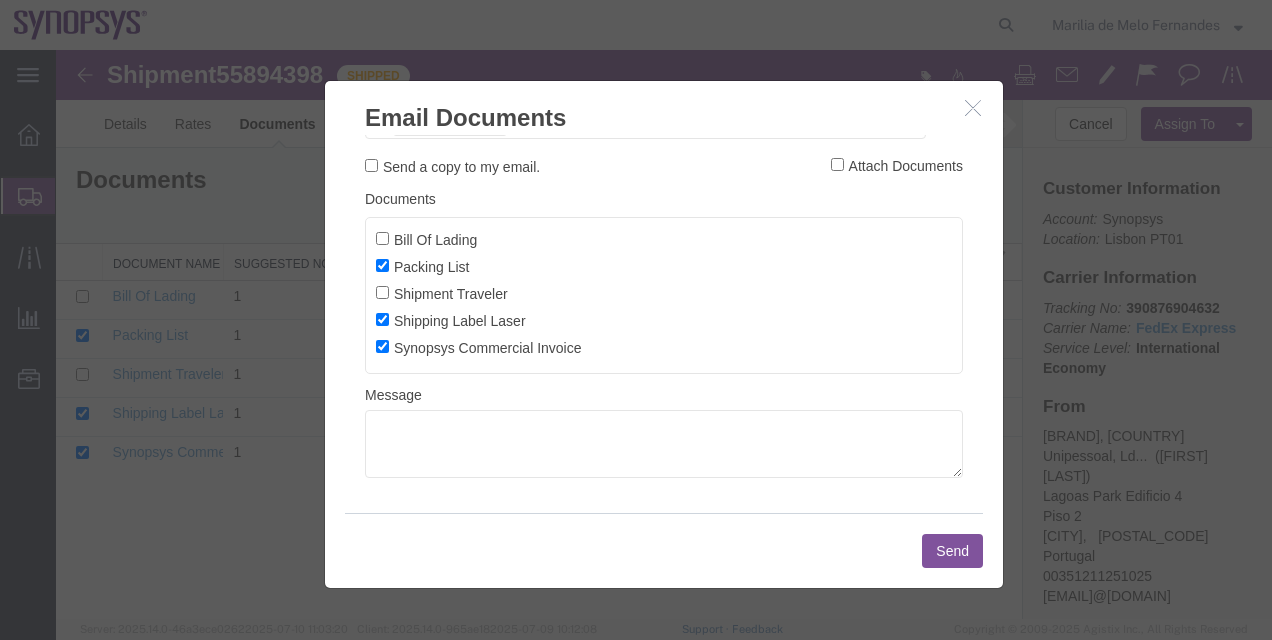 click on "Send" at bounding box center (952, 551) 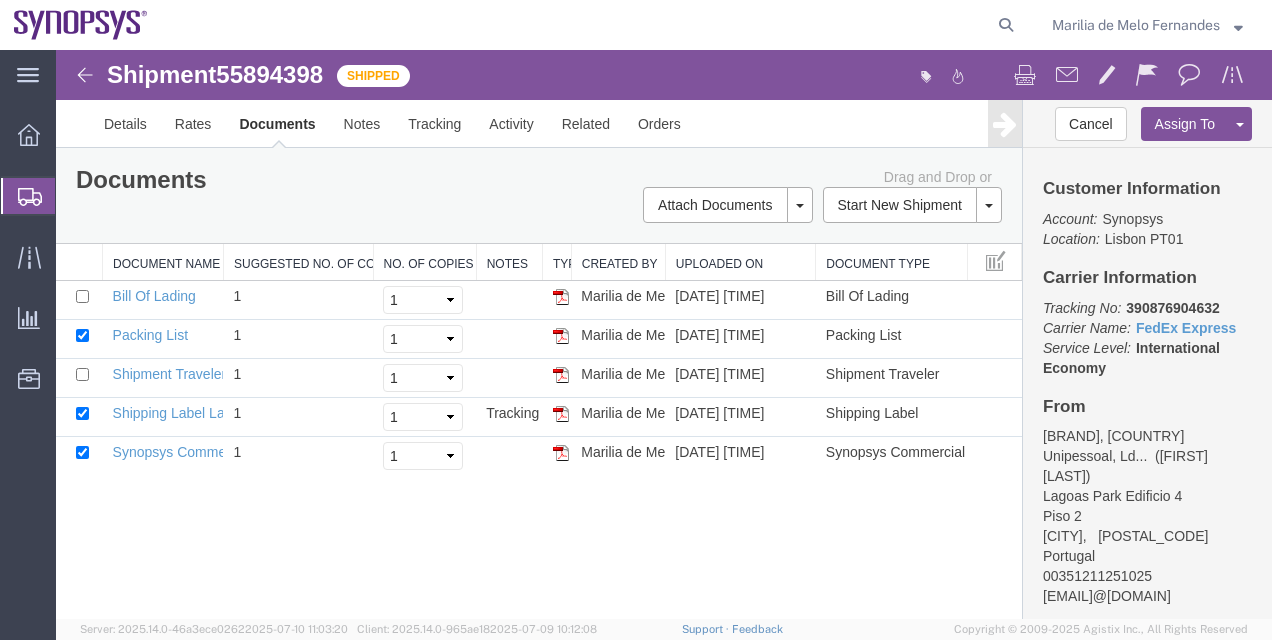 click on "Shipment Manager" 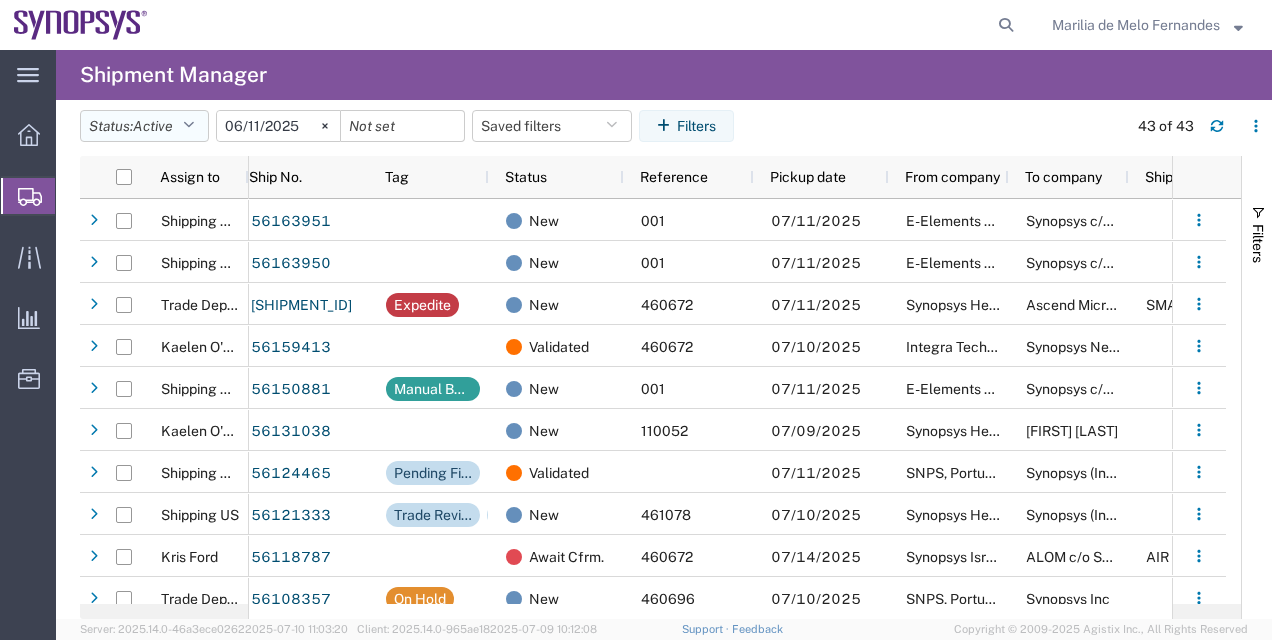 click on "Status:  Active" 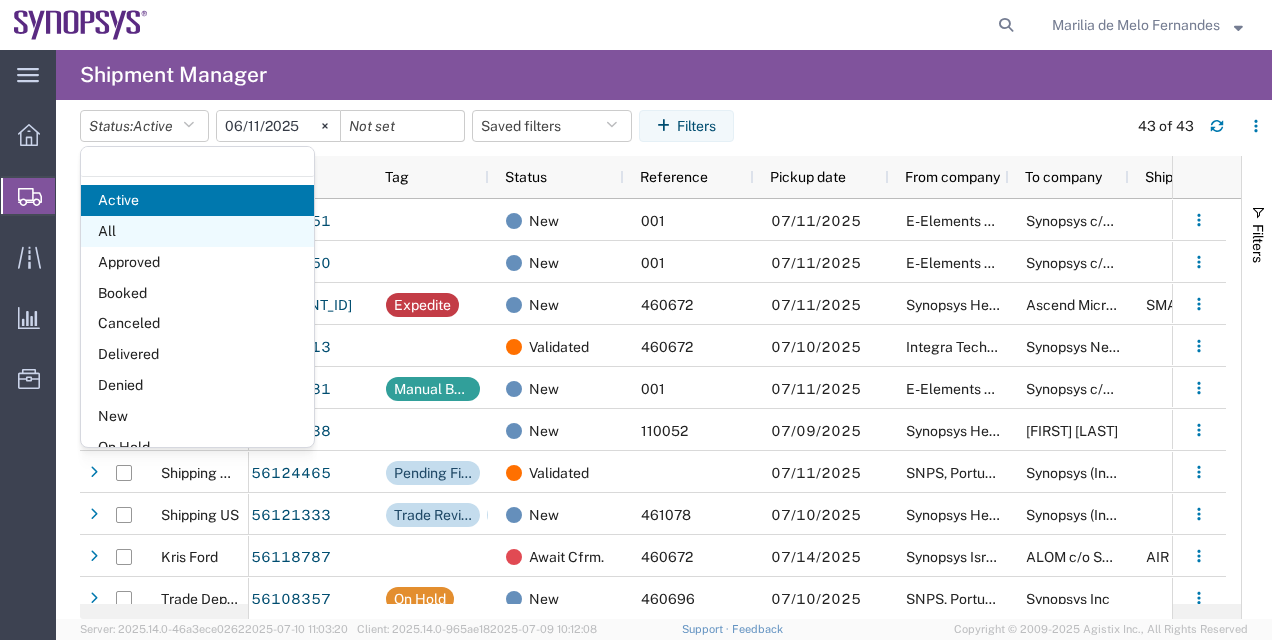 click on "All" 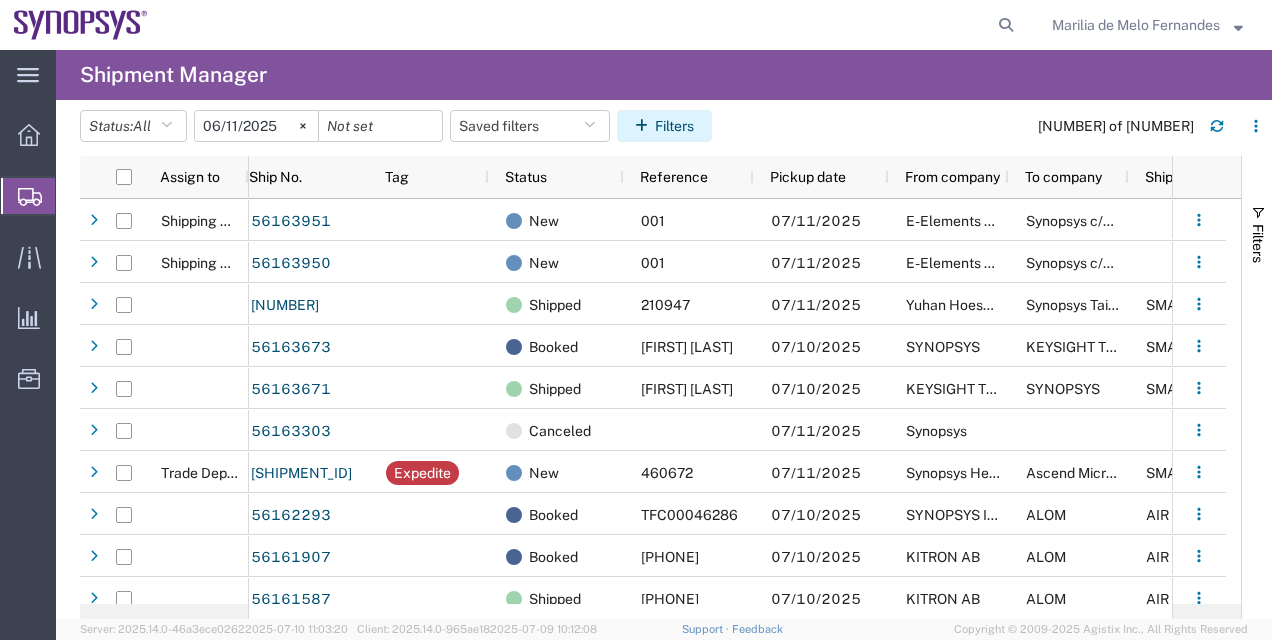 click on "Filters" 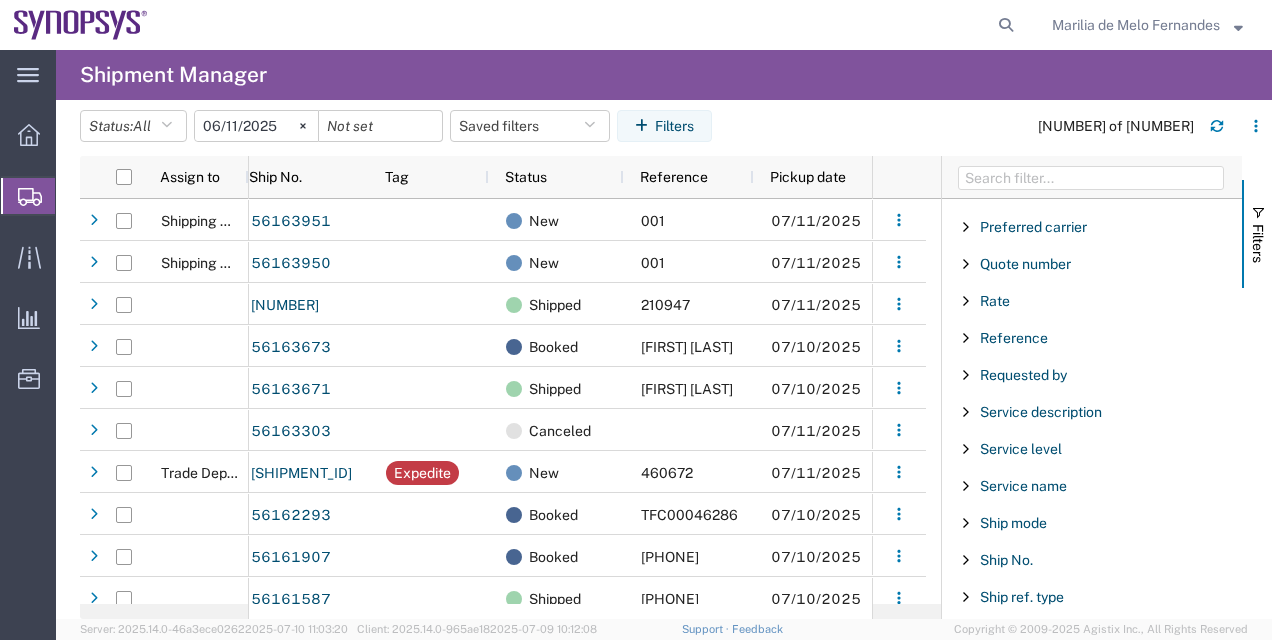scroll, scrollTop: 1365, scrollLeft: 0, axis: vertical 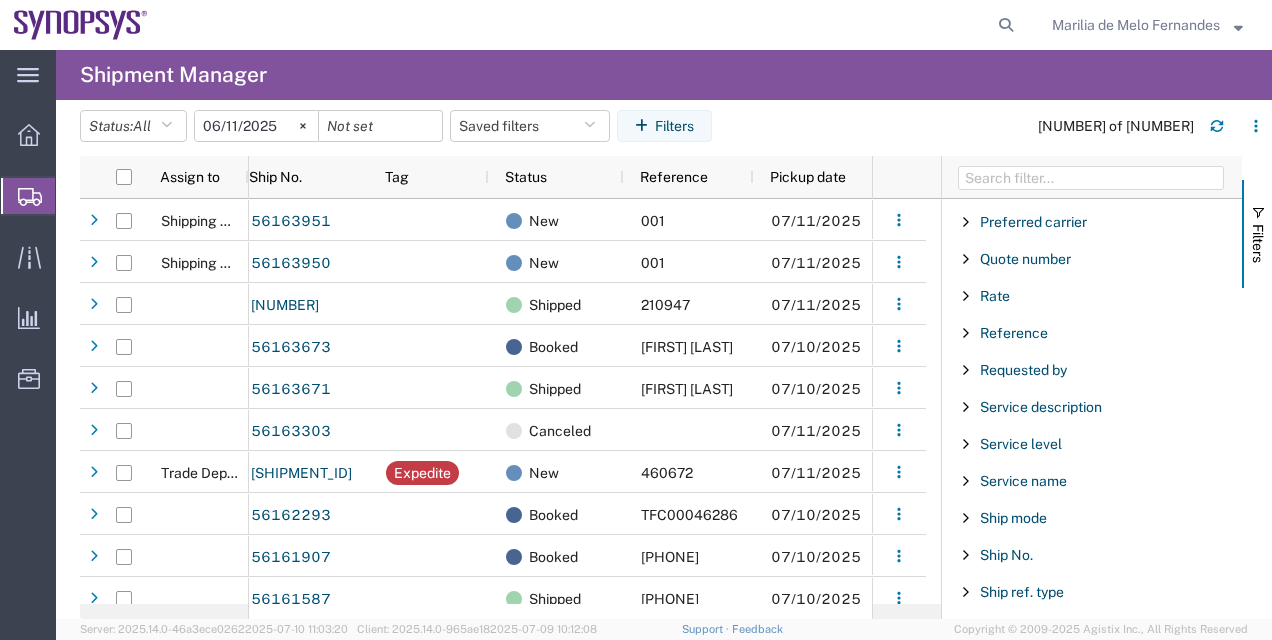 click on "Ship No." at bounding box center [1092, 555] 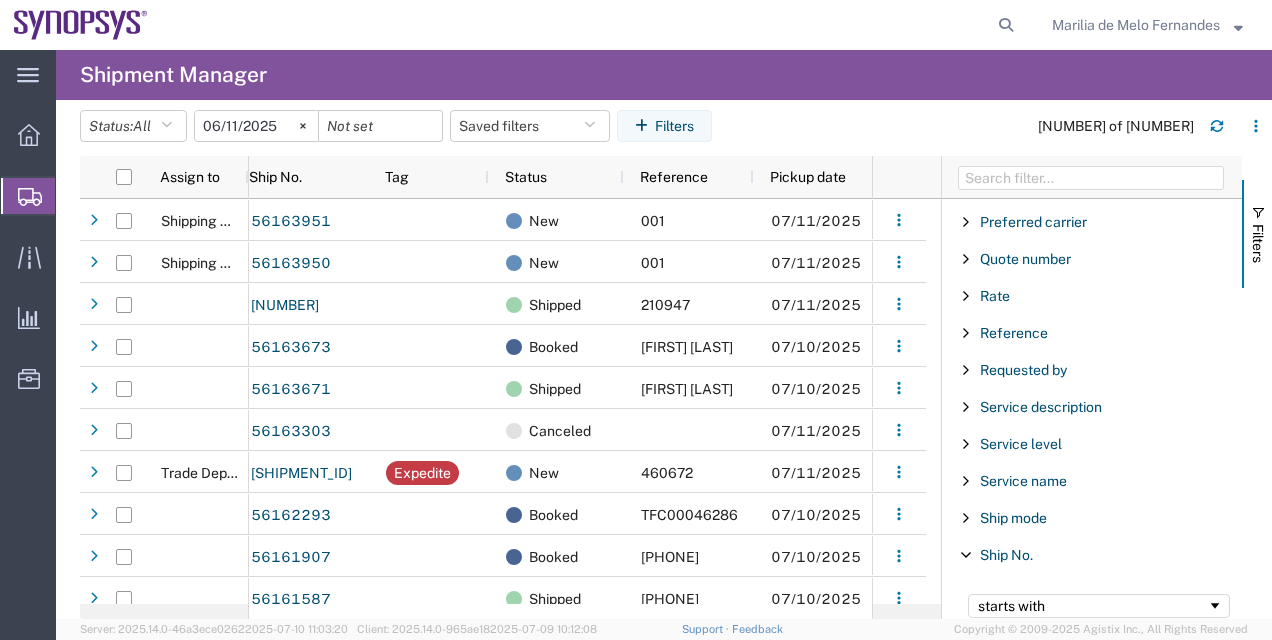 click on "Ship No." at bounding box center (1006, 555) 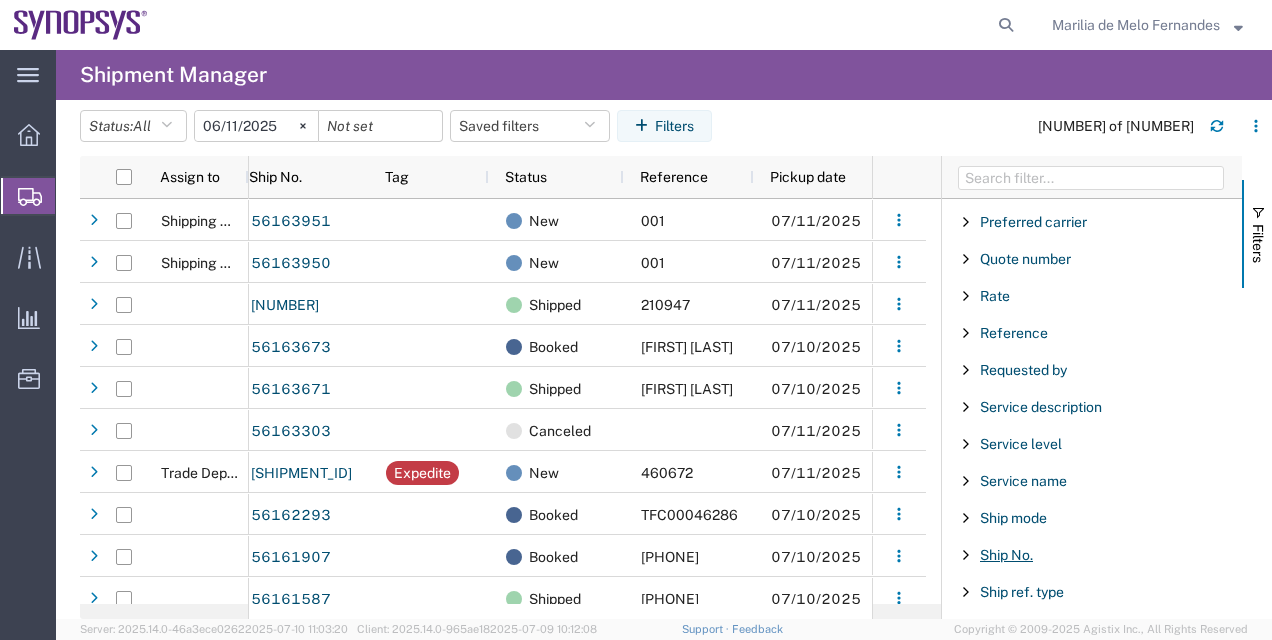 click on "Ship No." at bounding box center [1006, 555] 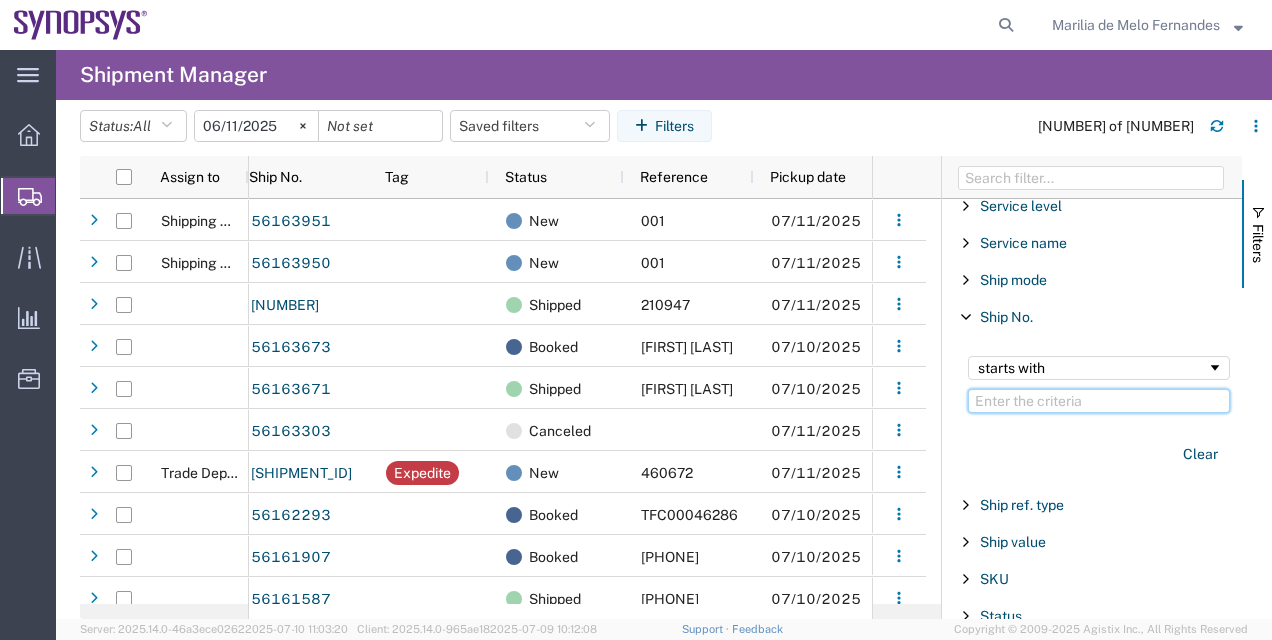 scroll, scrollTop: 1617, scrollLeft: 0, axis: vertical 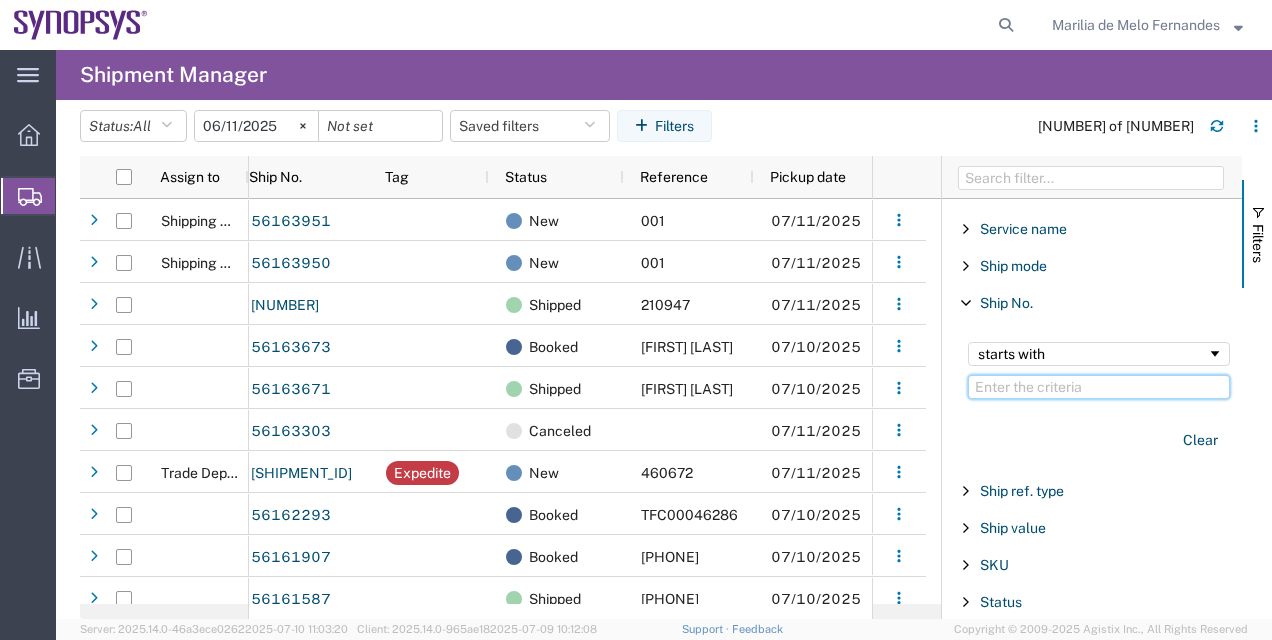 paste on "56055904" 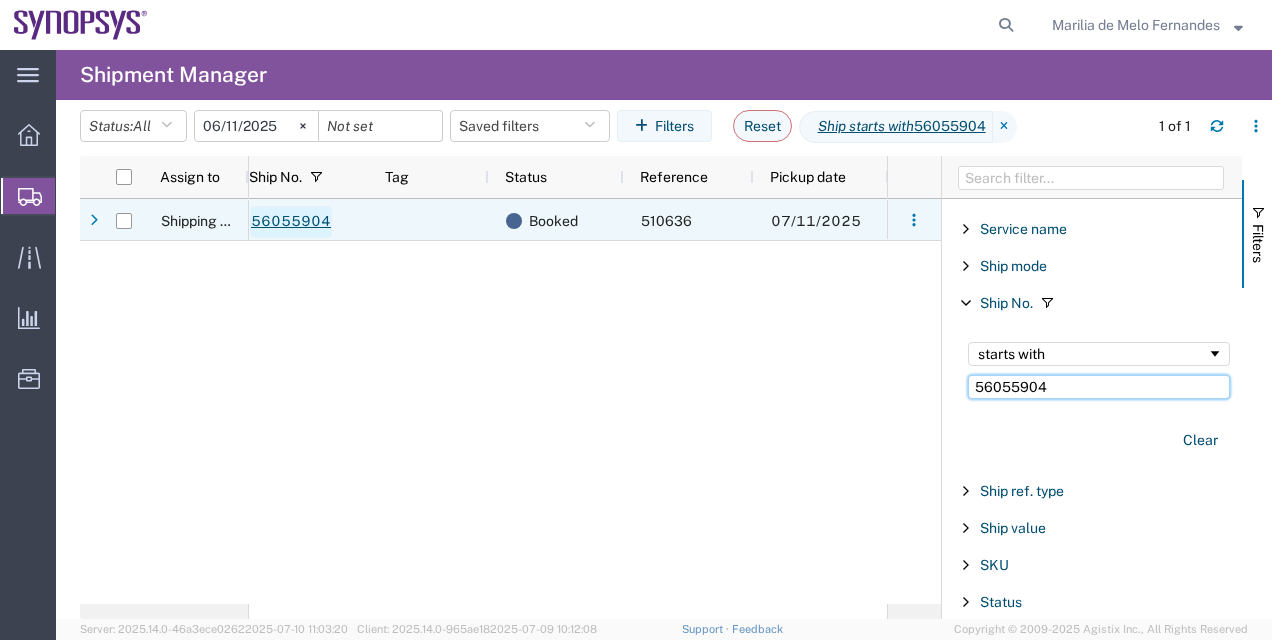 type on "56055904" 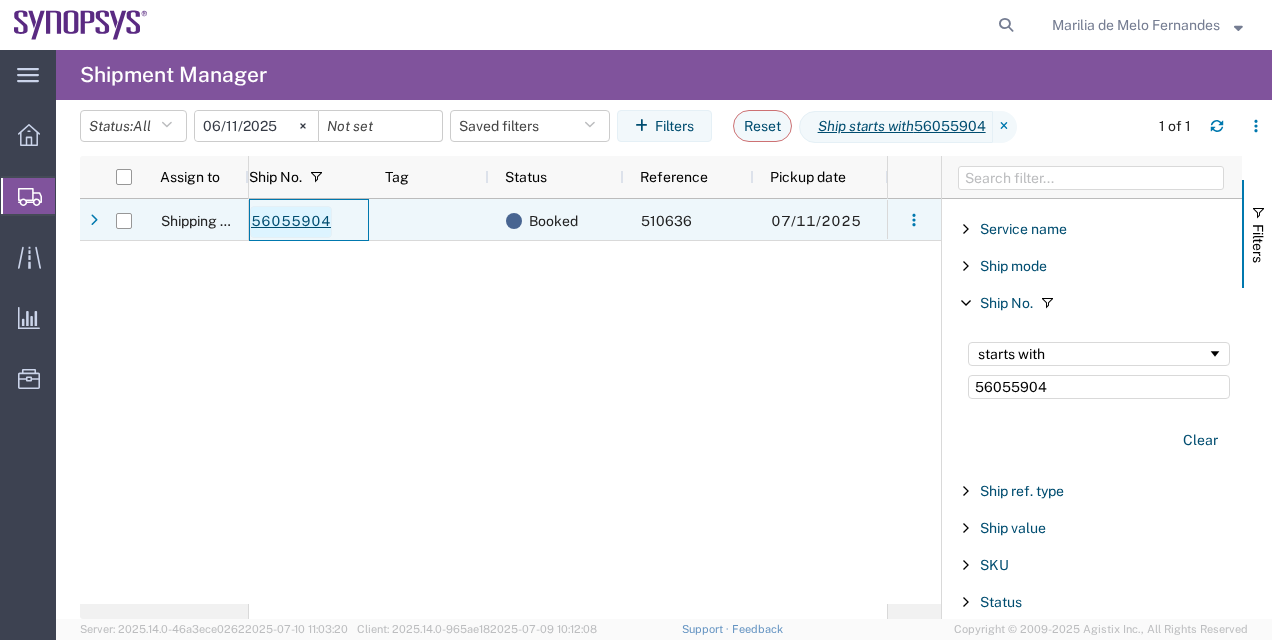 click on "56055904" 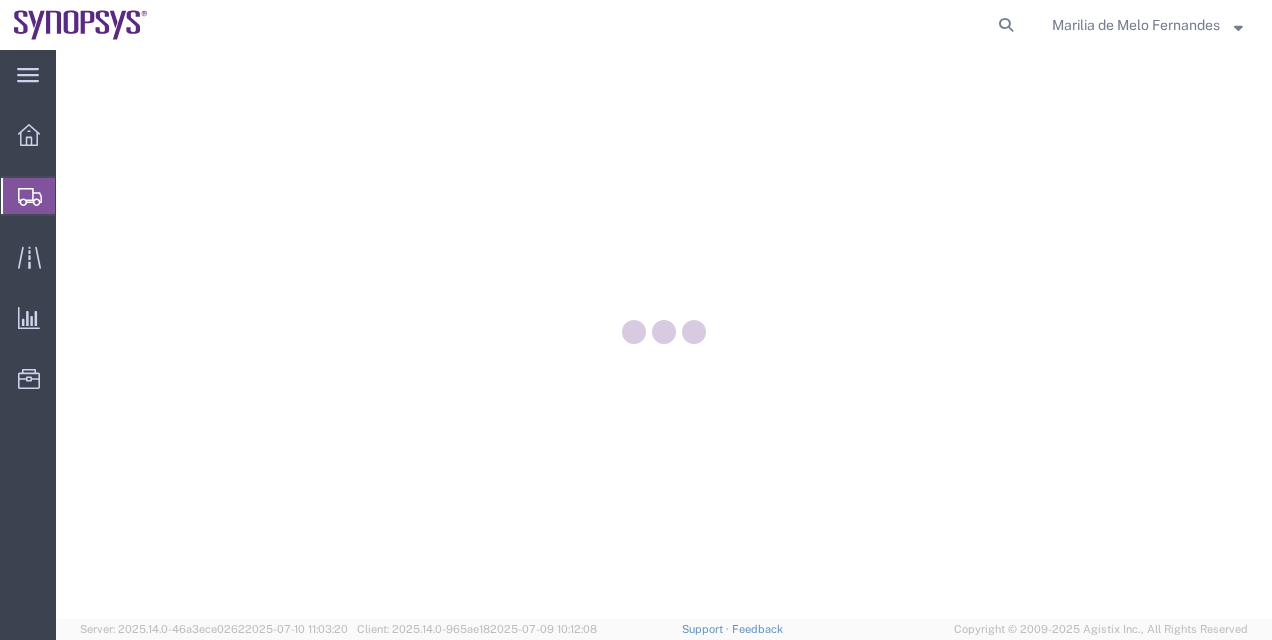 scroll, scrollTop: 0, scrollLeft: 0, axis: both 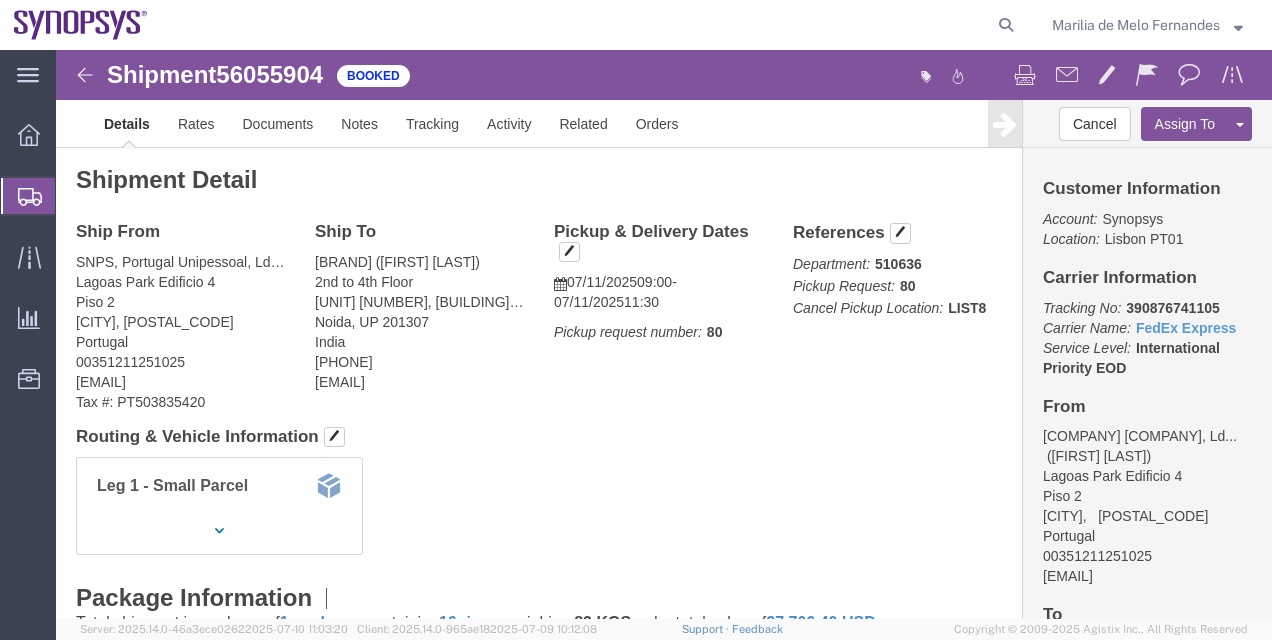 click on "Ship From SNPS, Portugal Unipessoal, Lda. ([FIRST] [LAST]) Lagoas Park Edificio 4 Piso 2 [CITY], [STATE] [POSTAL_CODE] Portugal [PHONE] [EMAIL] Tax #: PT503835420 Ship To
Synopsys India PVT Ltd. ([FIRST] [LAST]) 2nd to 4th Floor DLF Tech Park Sector 143 A [CITY], [STATE] [POSTAL_CODE] India [PHONE] [EMAIL]
Pickup & Delivery Dates
[DATE]  [TIME]
-
[DATE]  [TIME] Pickup request number: 80 Edit Date and Time
Pickup Date:
Pickup Start Date Pickup Start Time Pickup Open Date and Time [DATE] [TIME] Pickup Close Date Pickup Close Time
Pickup Close Date and Time
[DATE] [TIME]
Delivery by Date
Delivery Start Date Delivery Start Time
Deliver Open Date and Time
Deliver Close Date Deliver Close Time
Deliver Close Date and Time
Notify carrier of changes
Cancel Open Time" 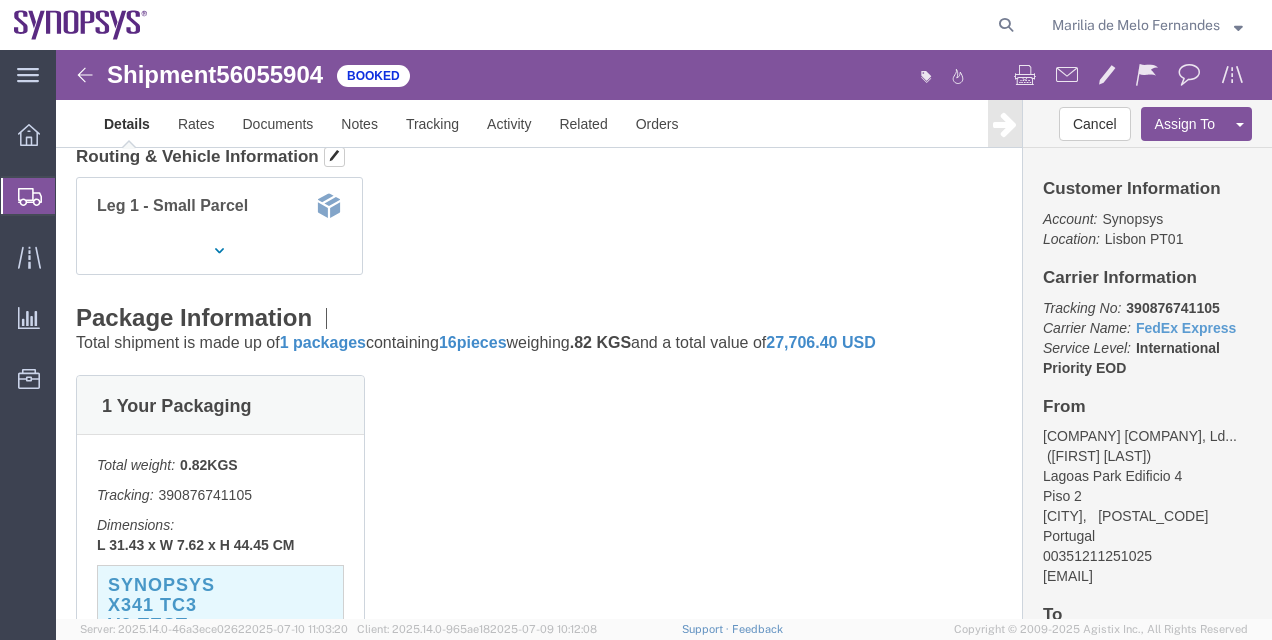 scroll, scrollTop: 360, scrollLeft: 0, axis: vertical 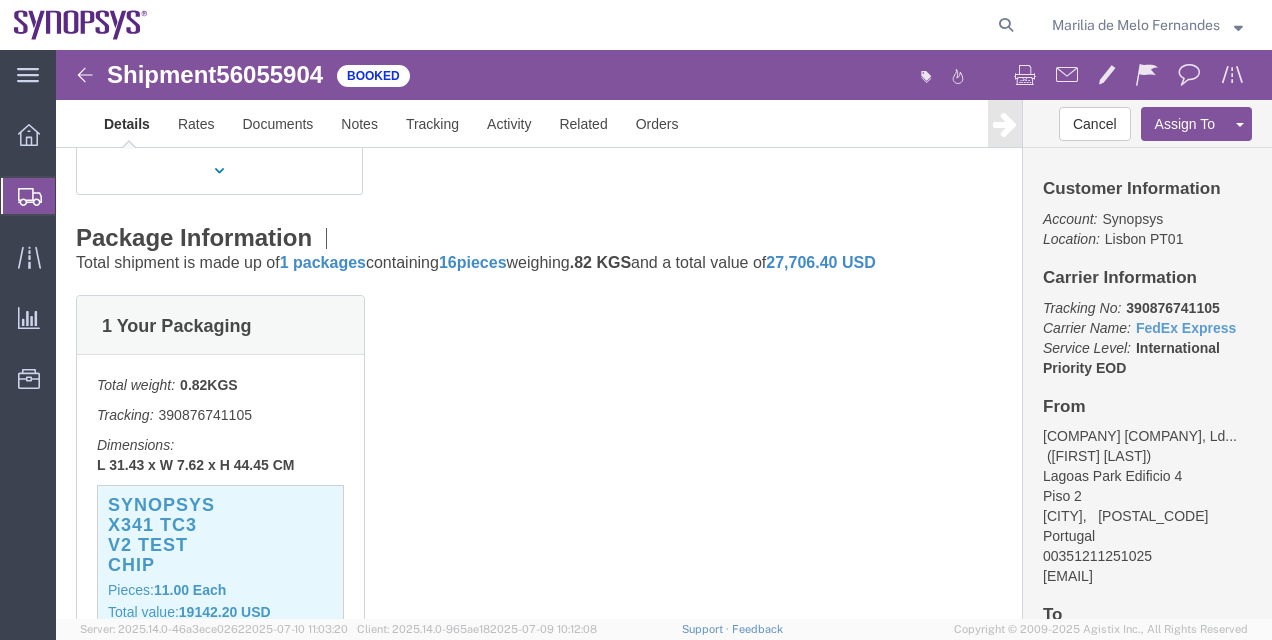 click on "390876741105" 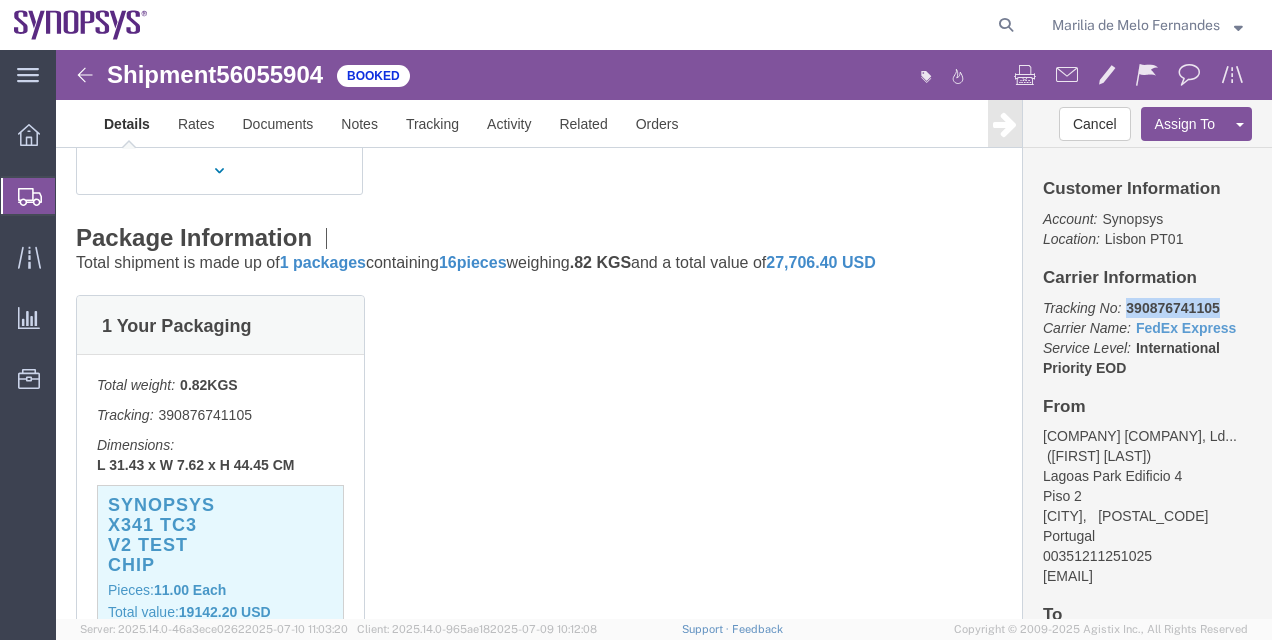 click on "390876741105" 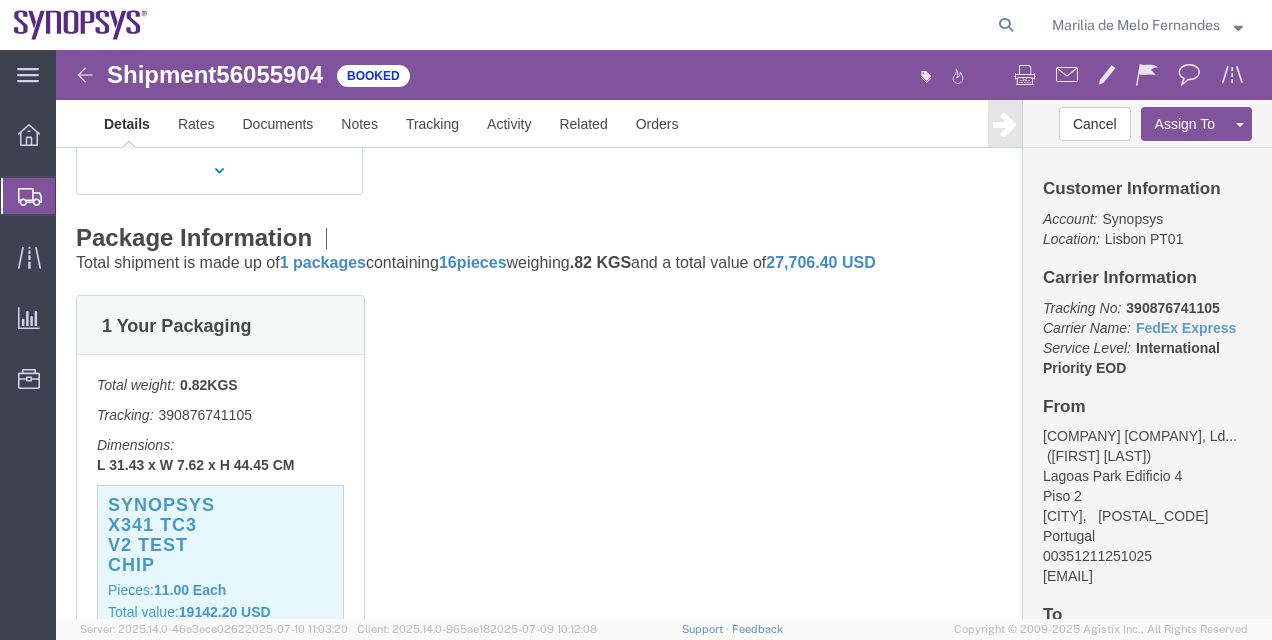 drag, startPoint x: 1112, startPoint y: 258, endPoint x: 817, endPoint y: 371, distance: 315.9019 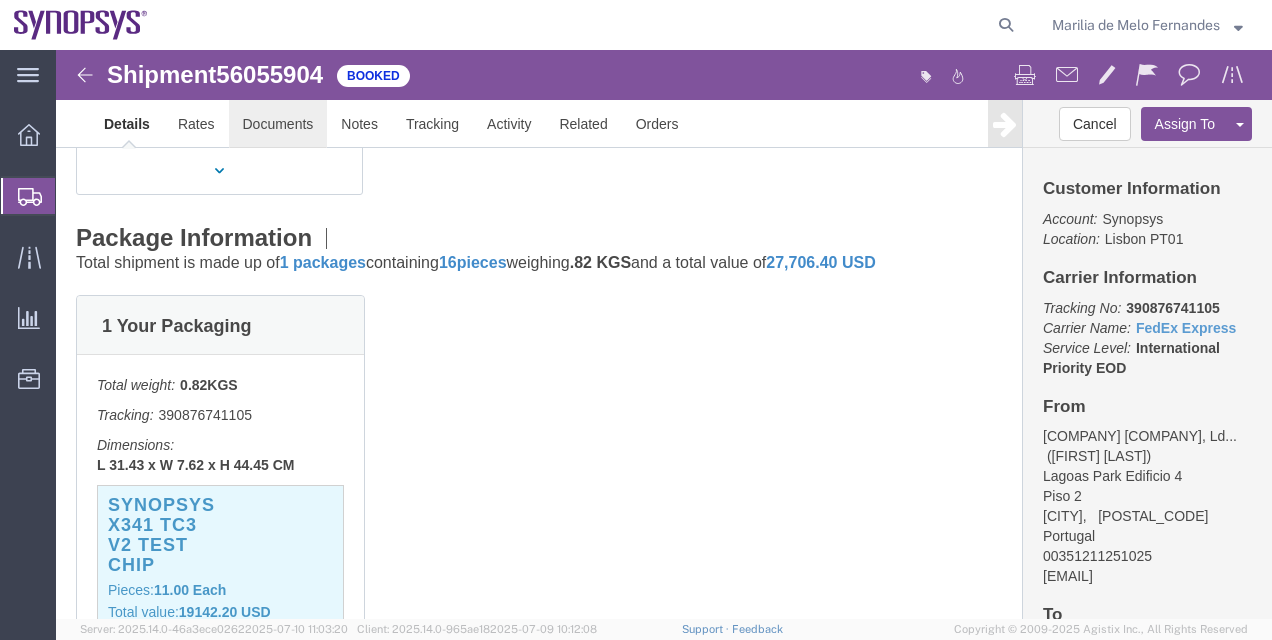 click on "Documents" 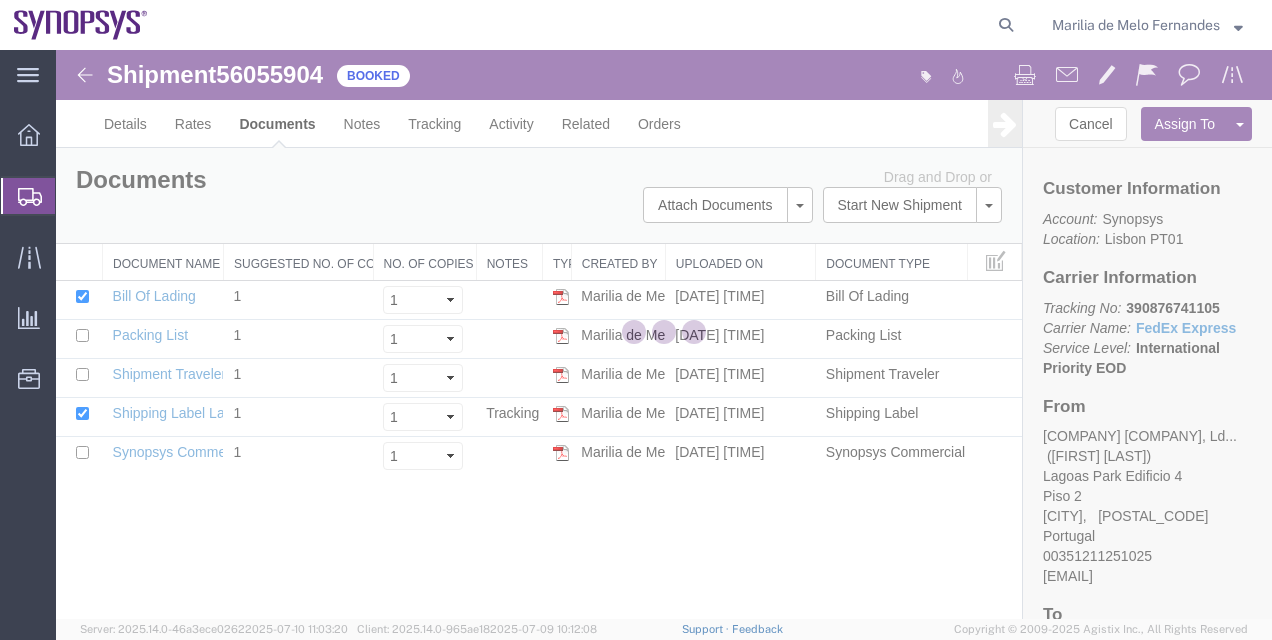 scroll, scrollTop: 0, scrollLeft: 0, axis: both 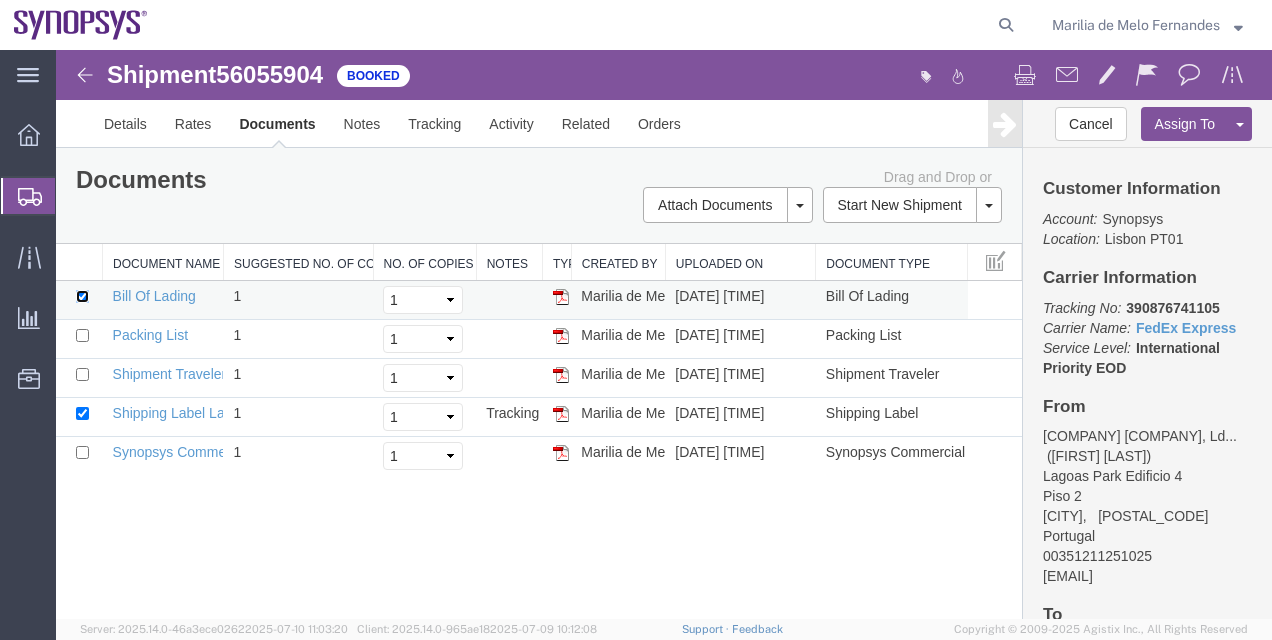 click at bounding box center [82, 296] 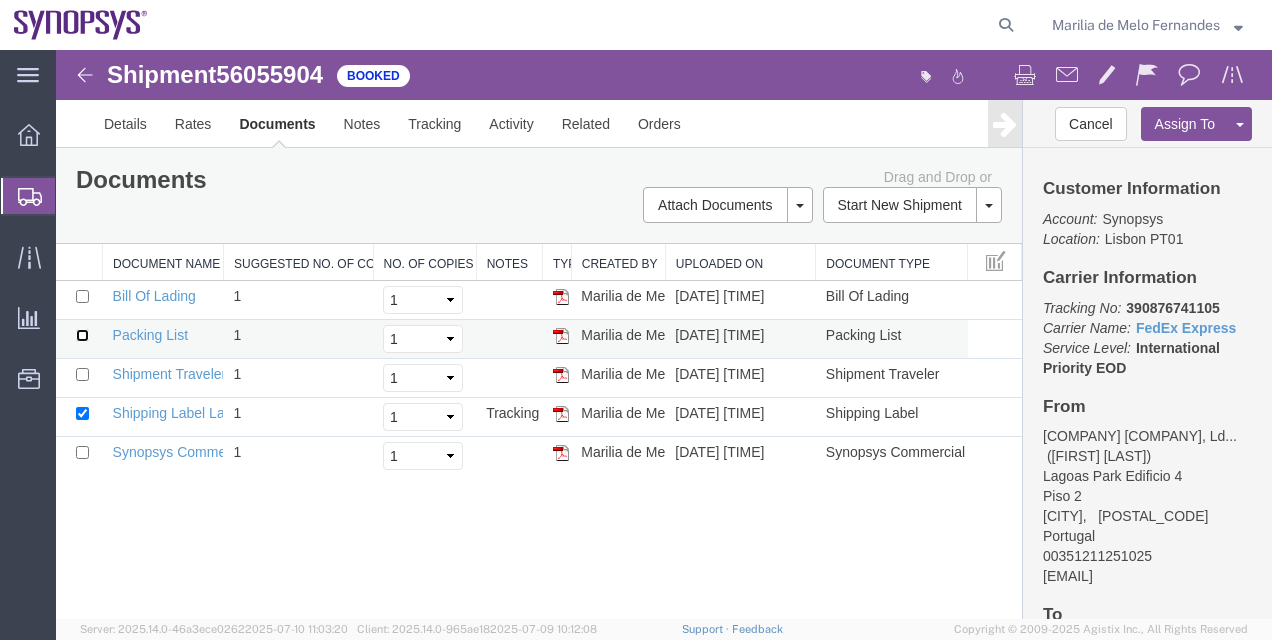 click at bounding box center (82, 335) 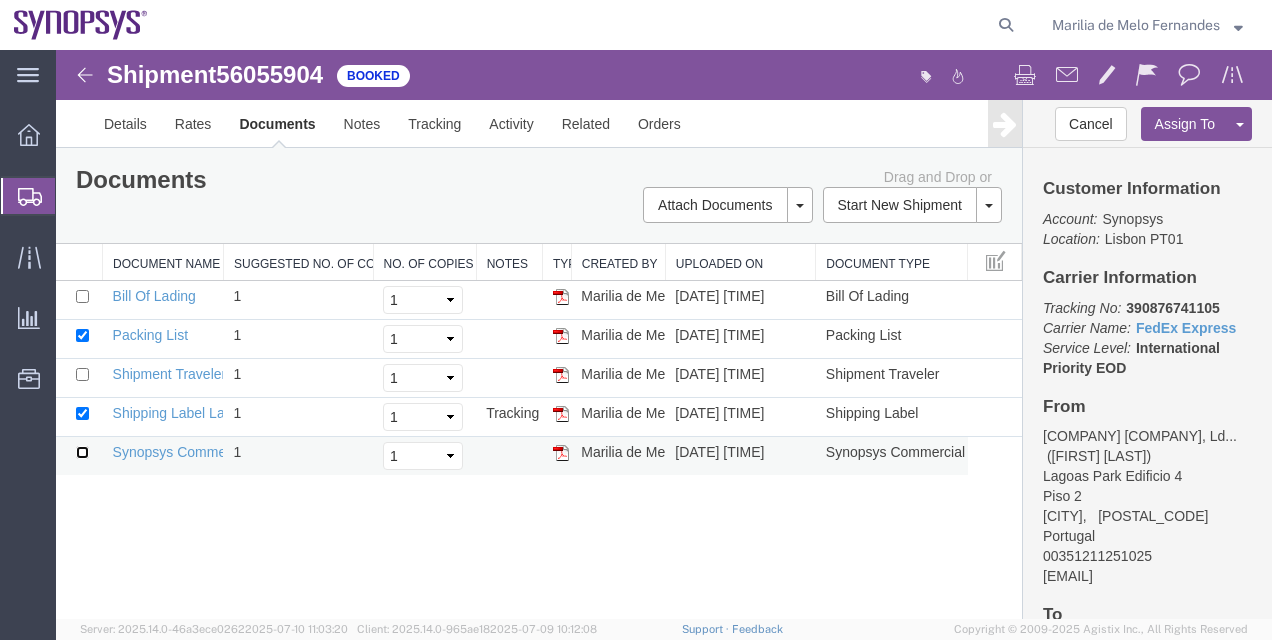 click at bounding box center [82, 452] 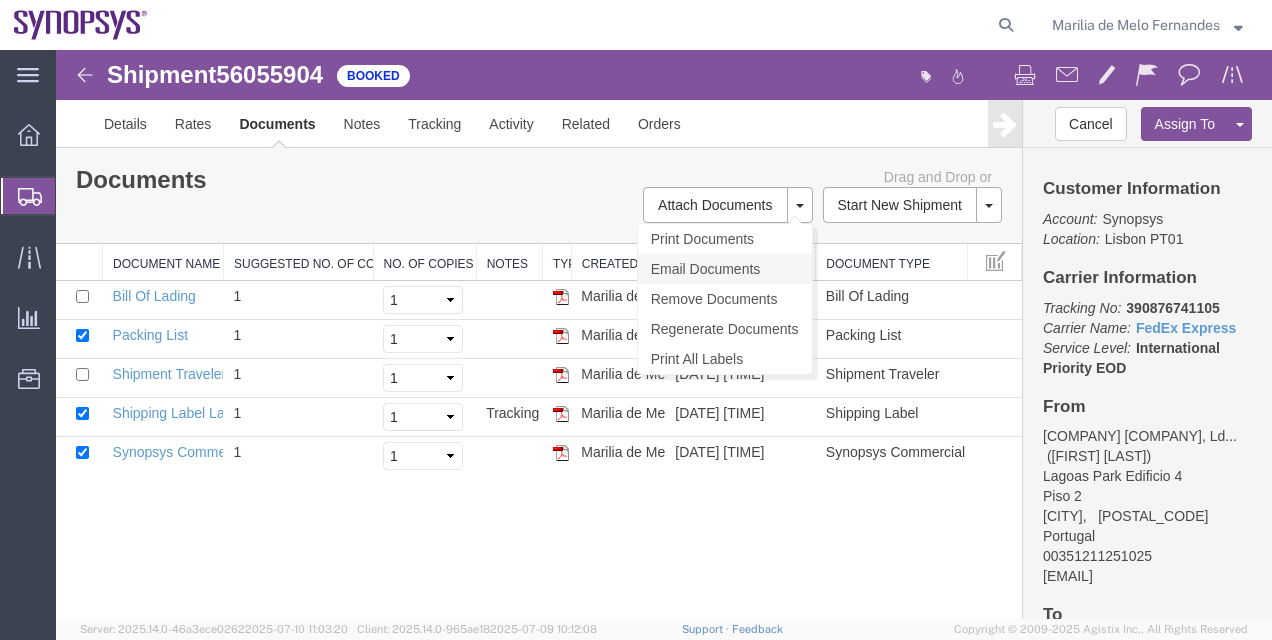 click on "Email Documents" at bounding box center [725, 269] 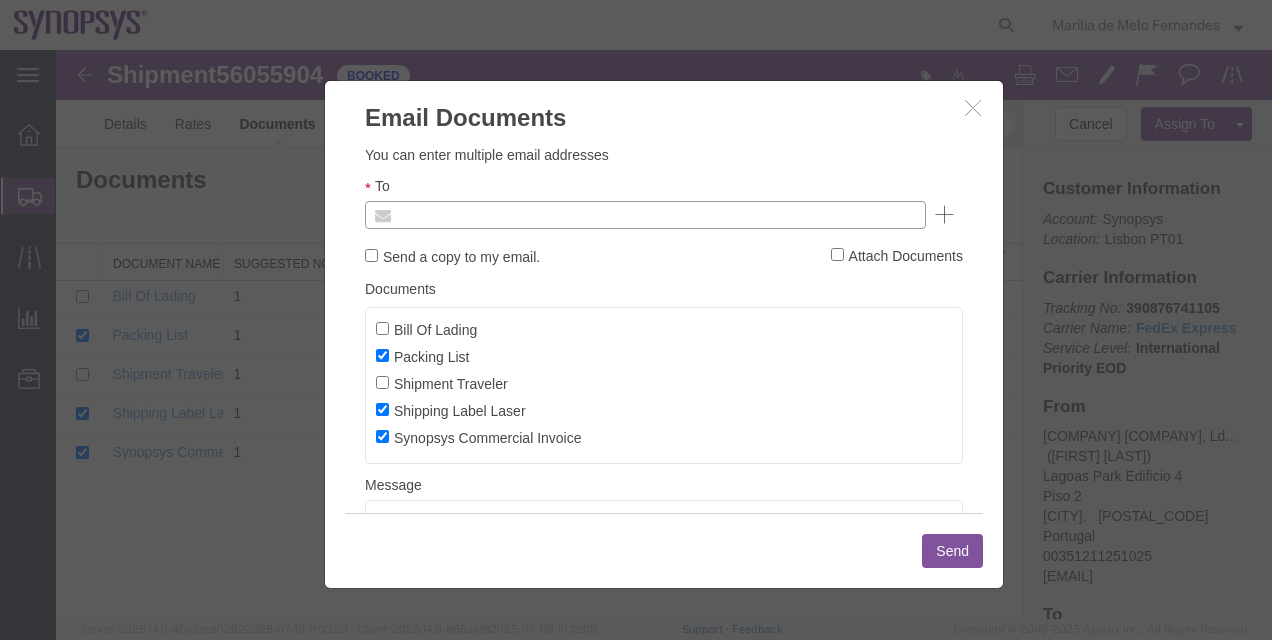 click at bounding box center (510, 215) 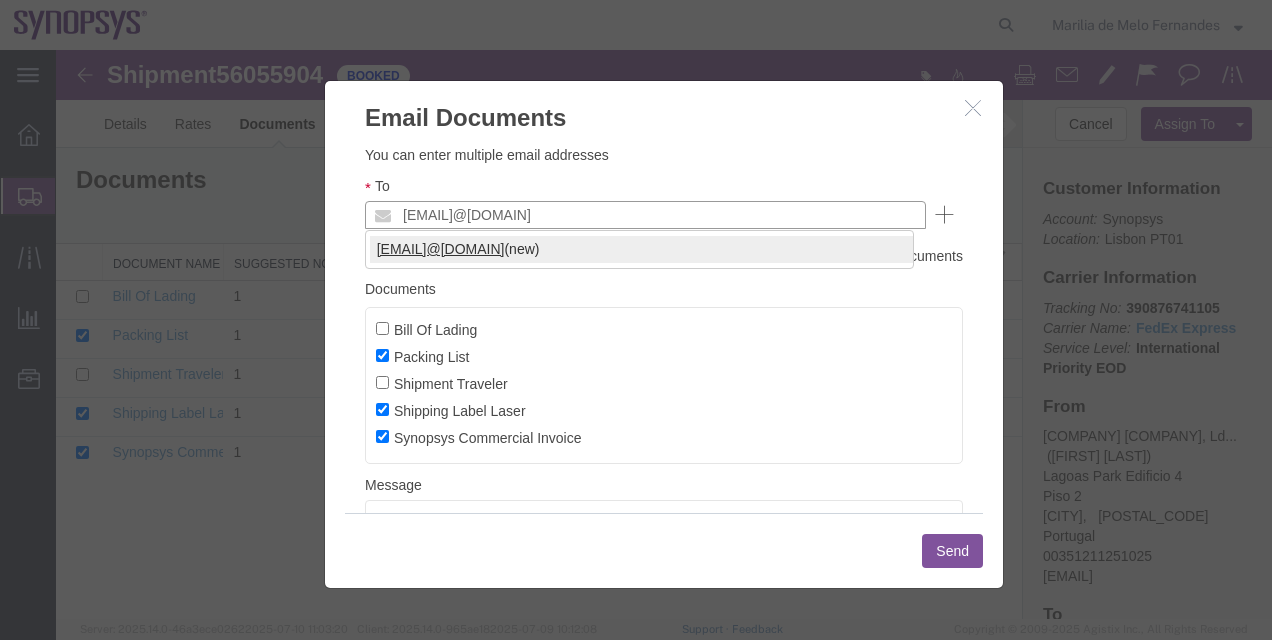 type on "[EMAIL]@[DOMAIN]" 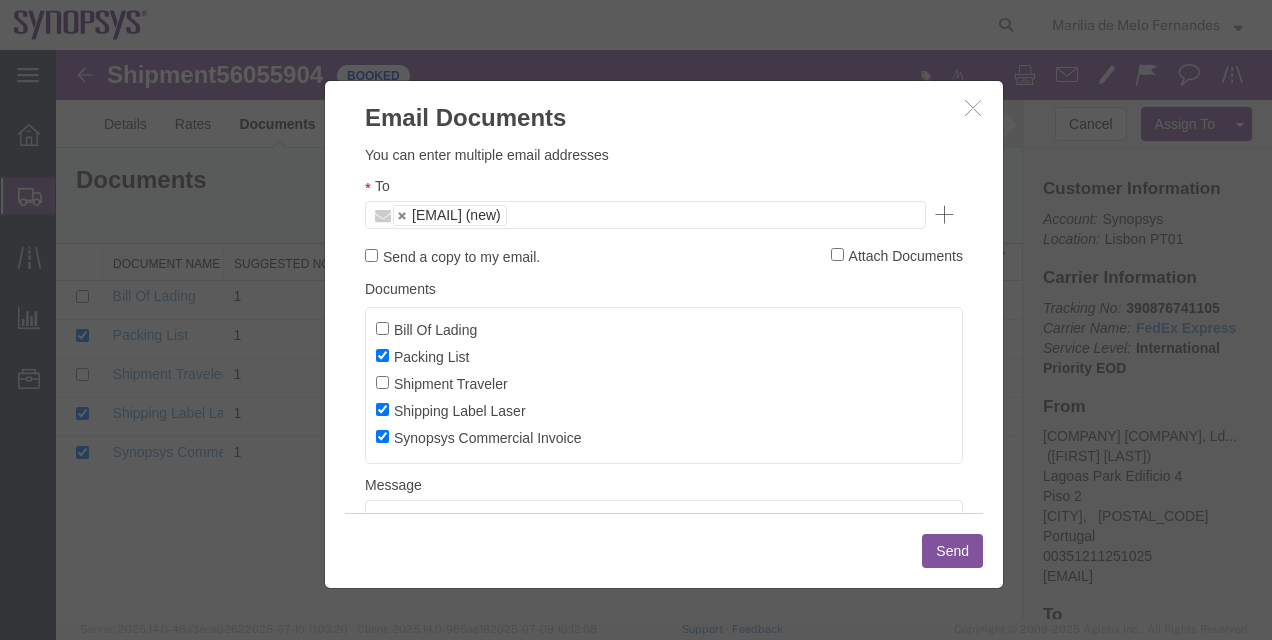 click on "Send" at bounding box center (952, 551) 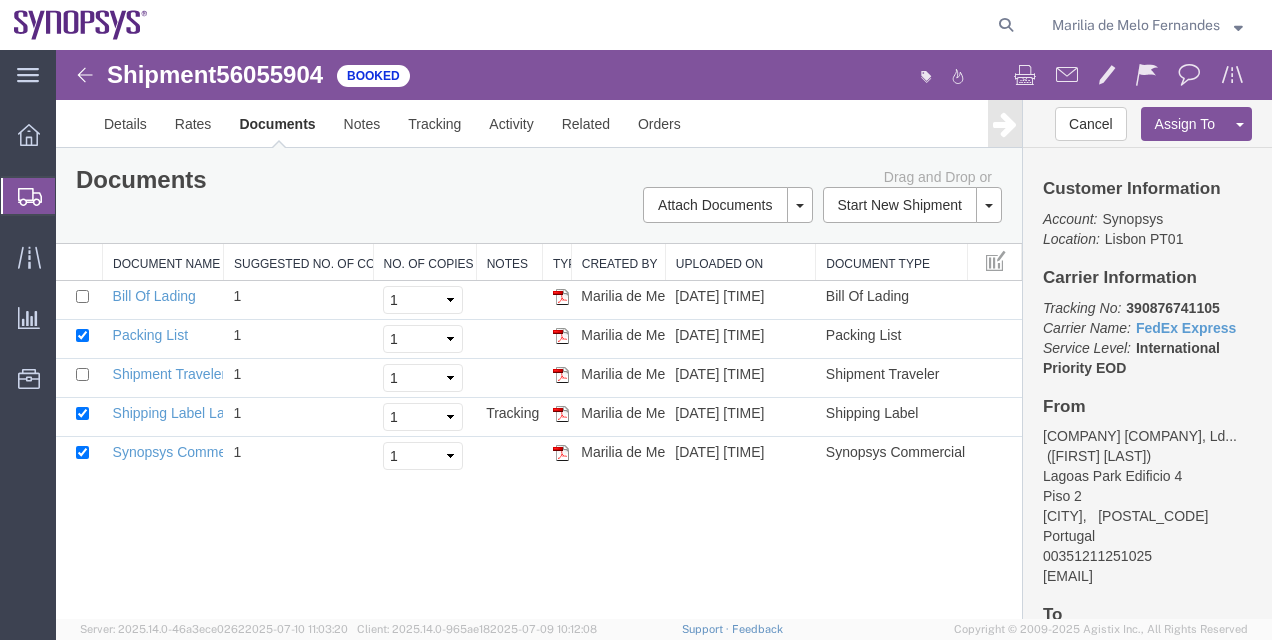 click on "390876741105" at bounding box center [1172, 308] 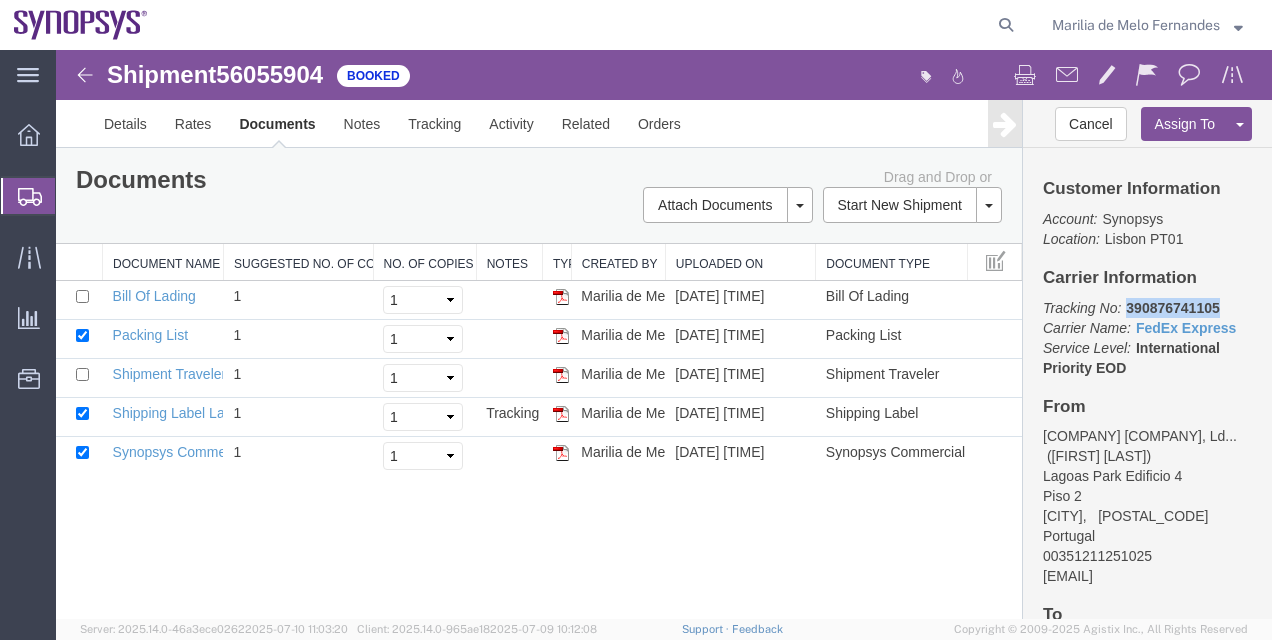 click on "390876741105" at bounding box center [1172, 308] 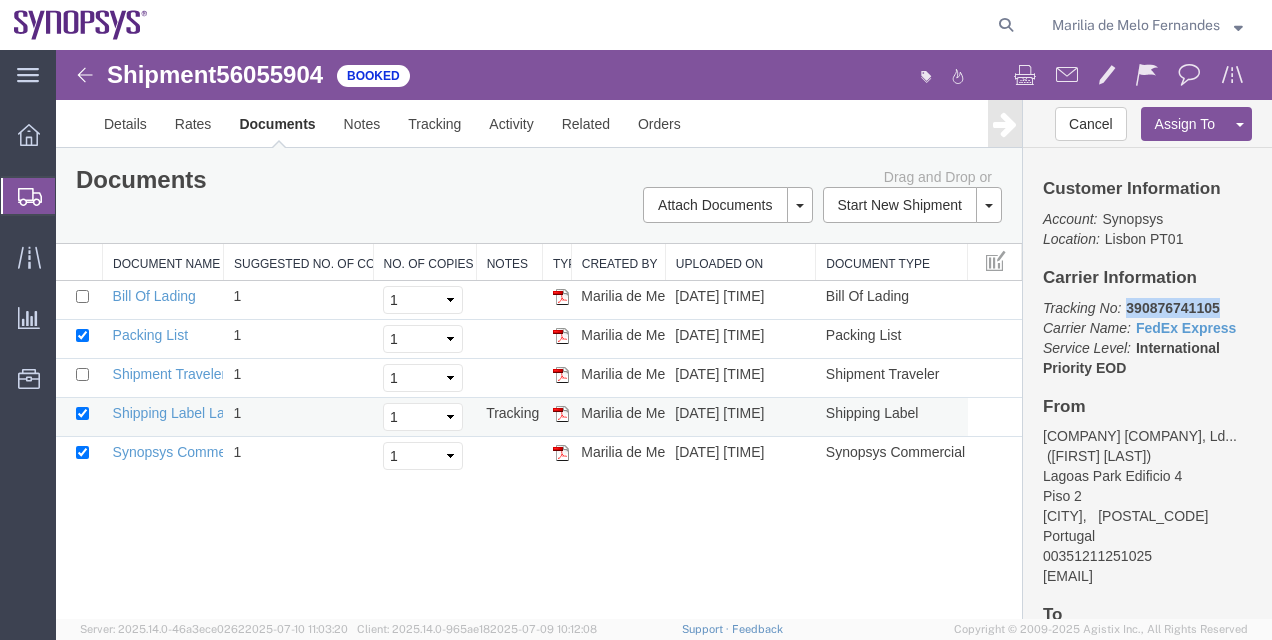 copy on "390876741105" 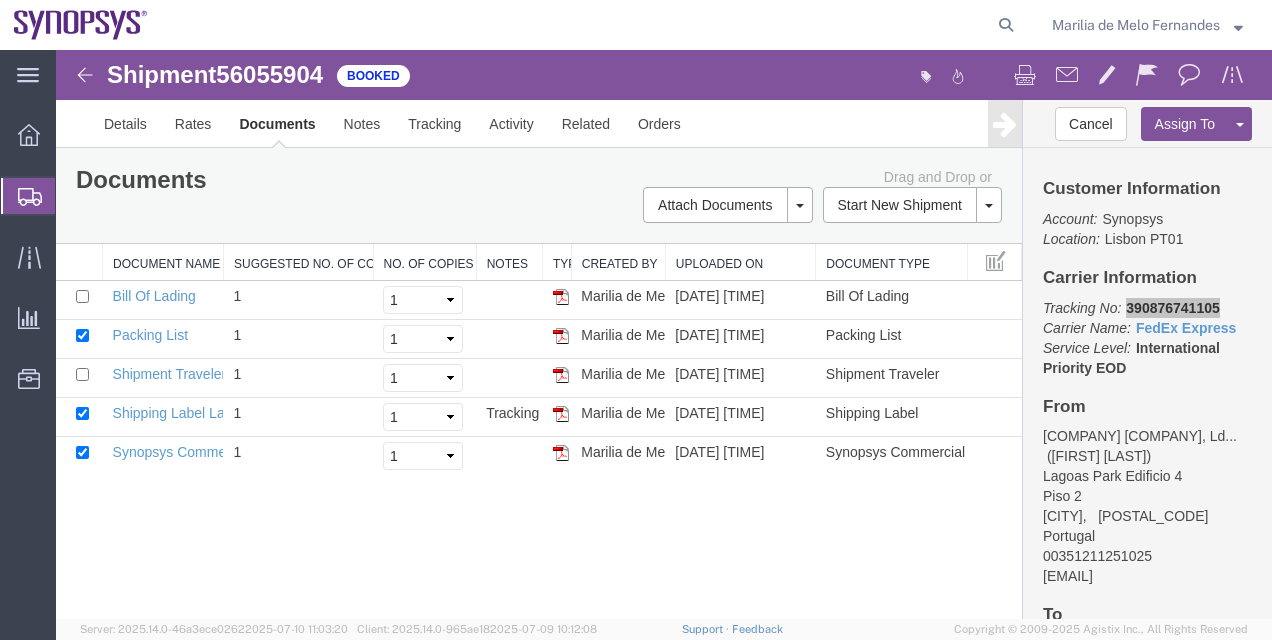 click on "Shipment Manager" 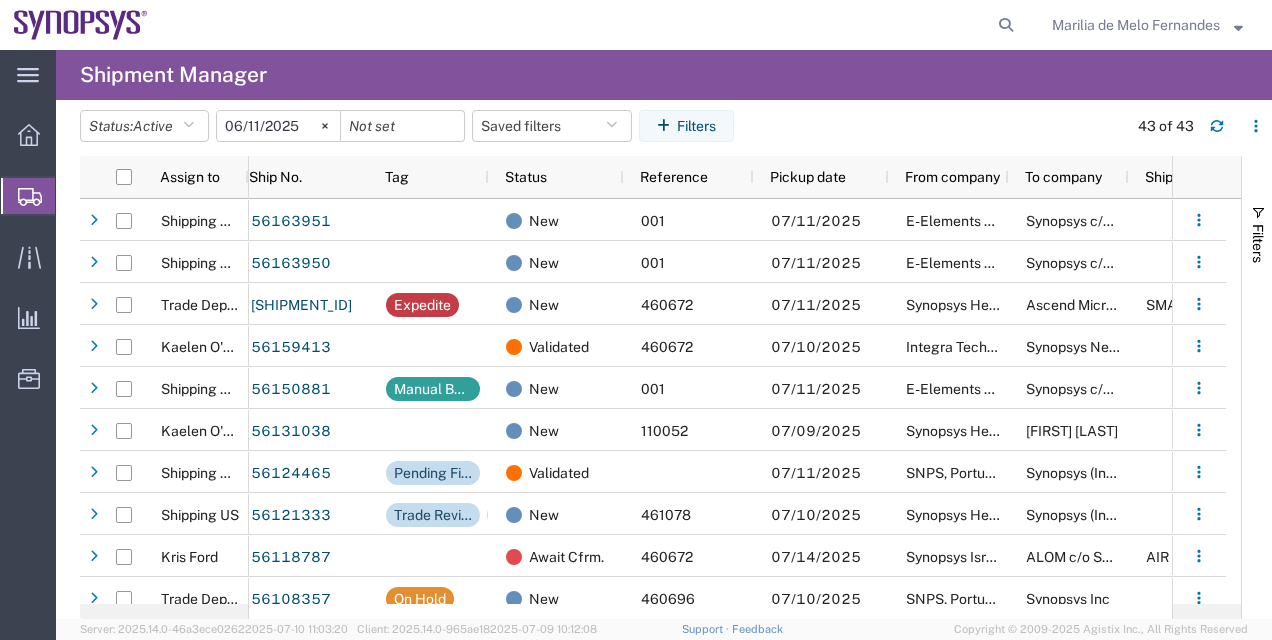 scroll, scrollTop: 276, scrollLeft: 0, axis: vertical 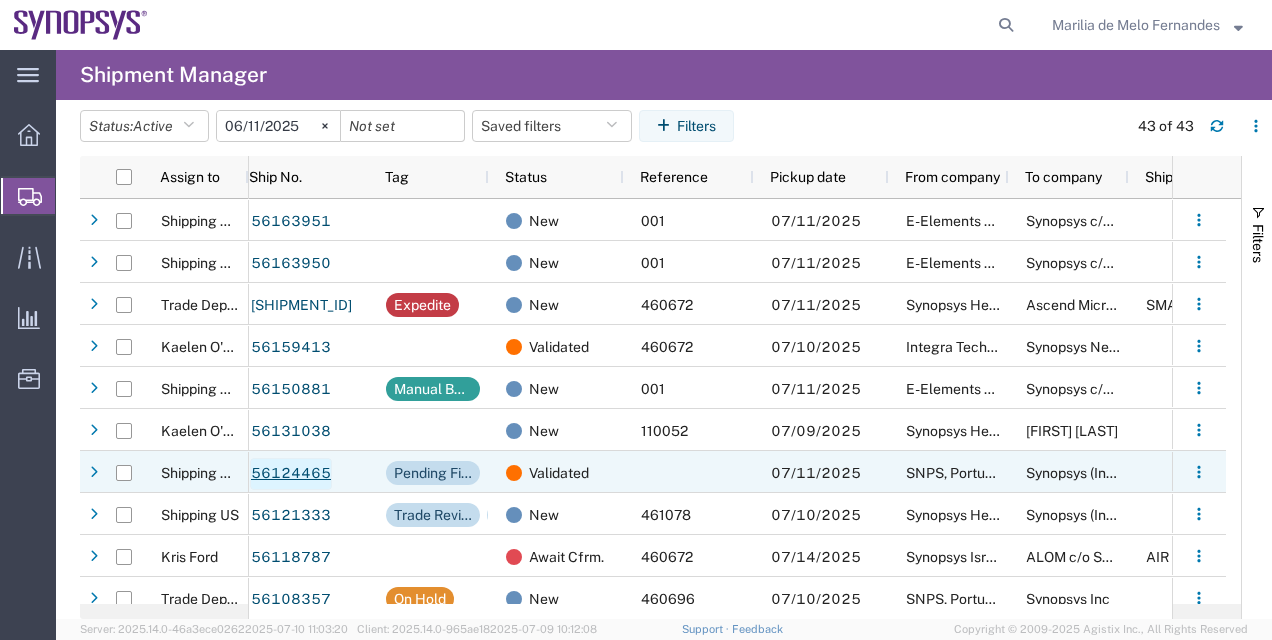 click on "56124465" 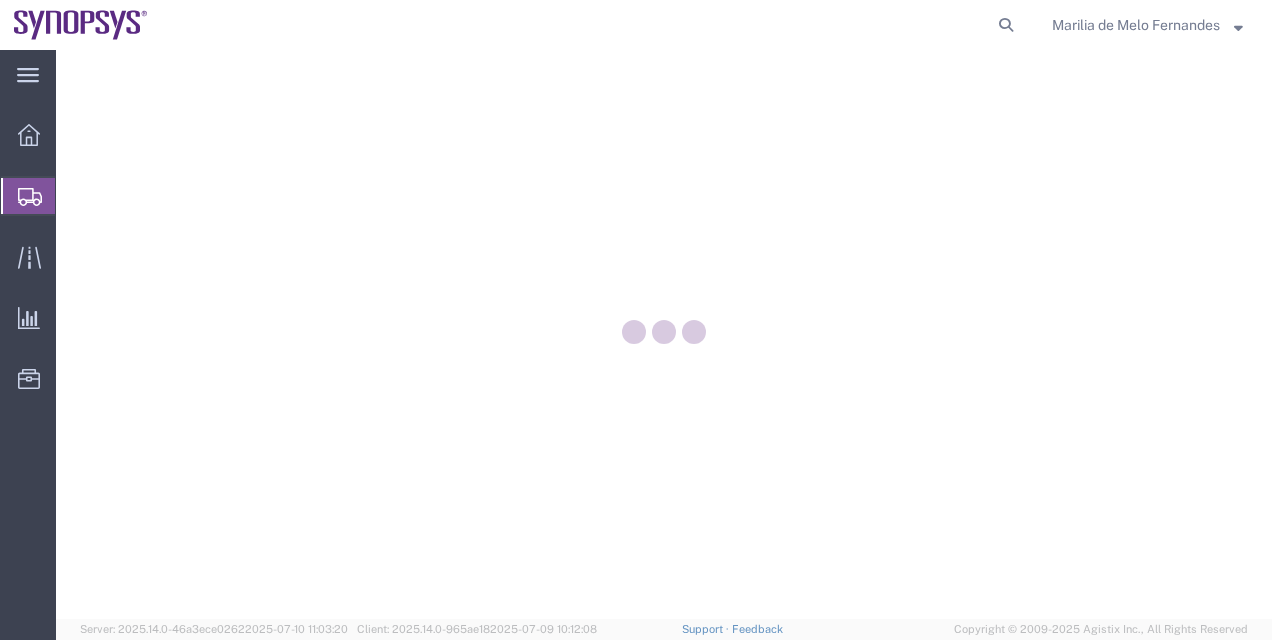 scroll, scrollTop: 0, scrollLeft: 0, axis: both 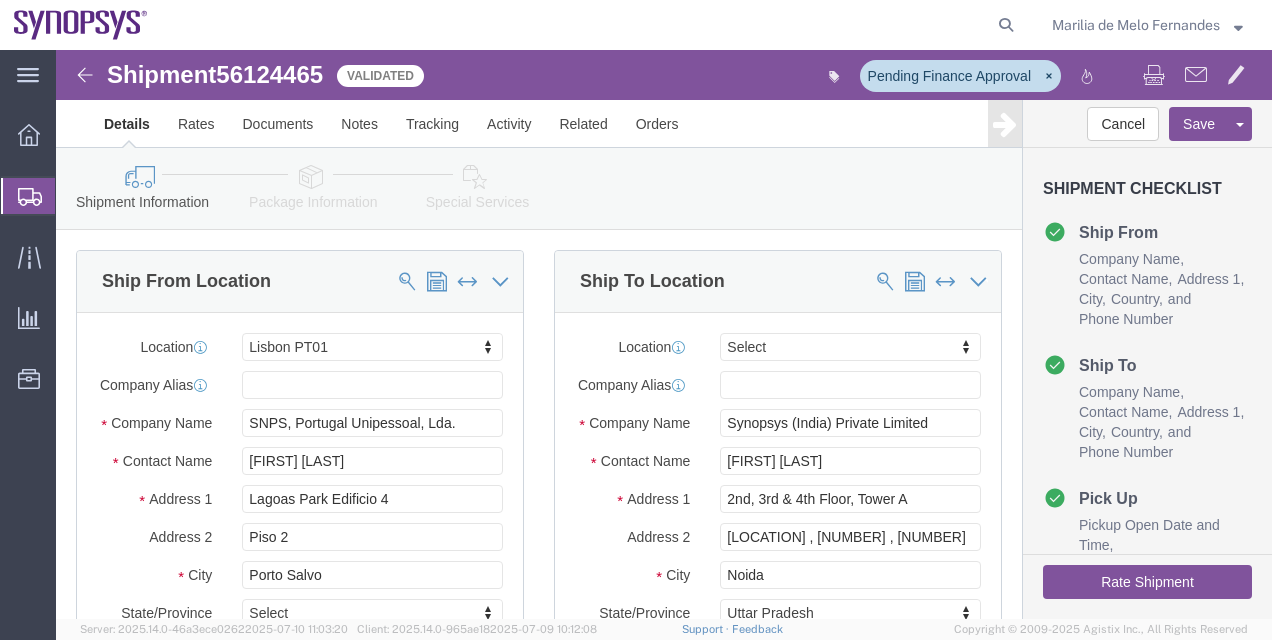 select on "63152" 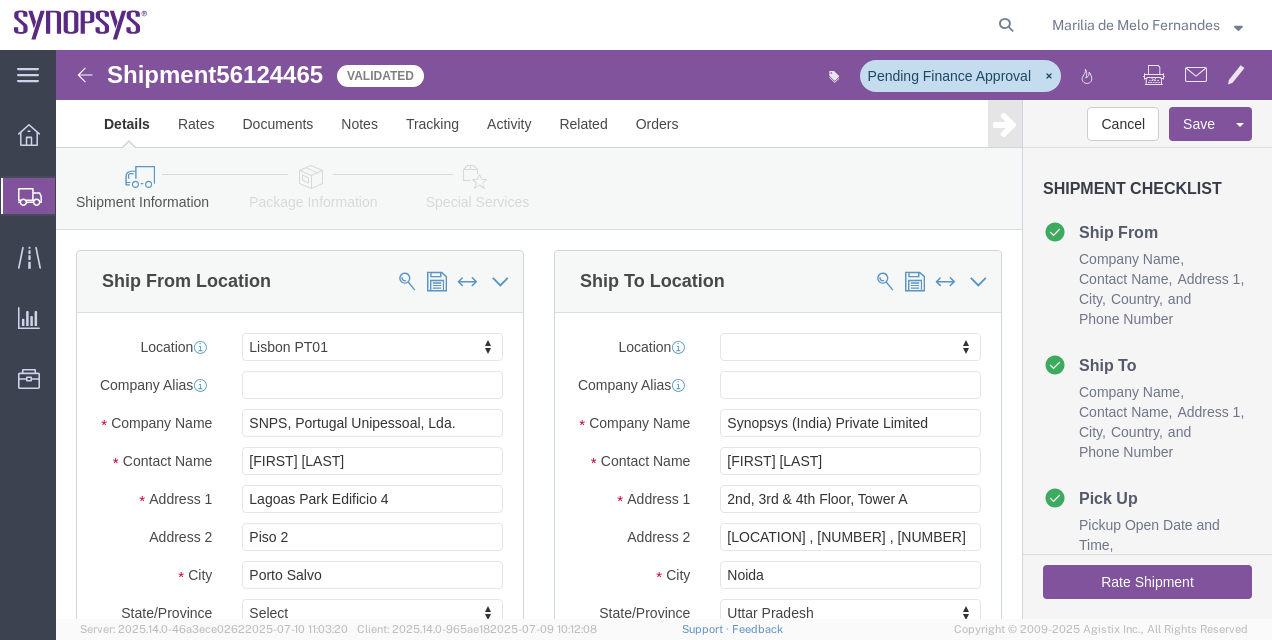 click on "Rate Shipment" 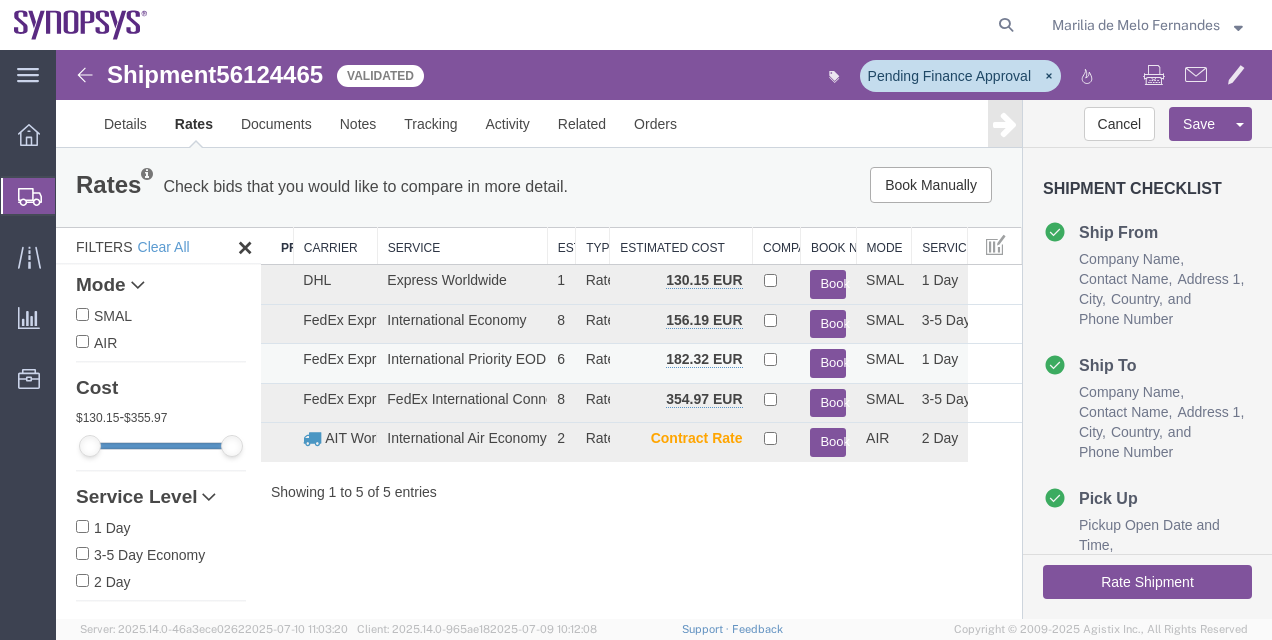 click on "Book" at bounding box center [828, 363] 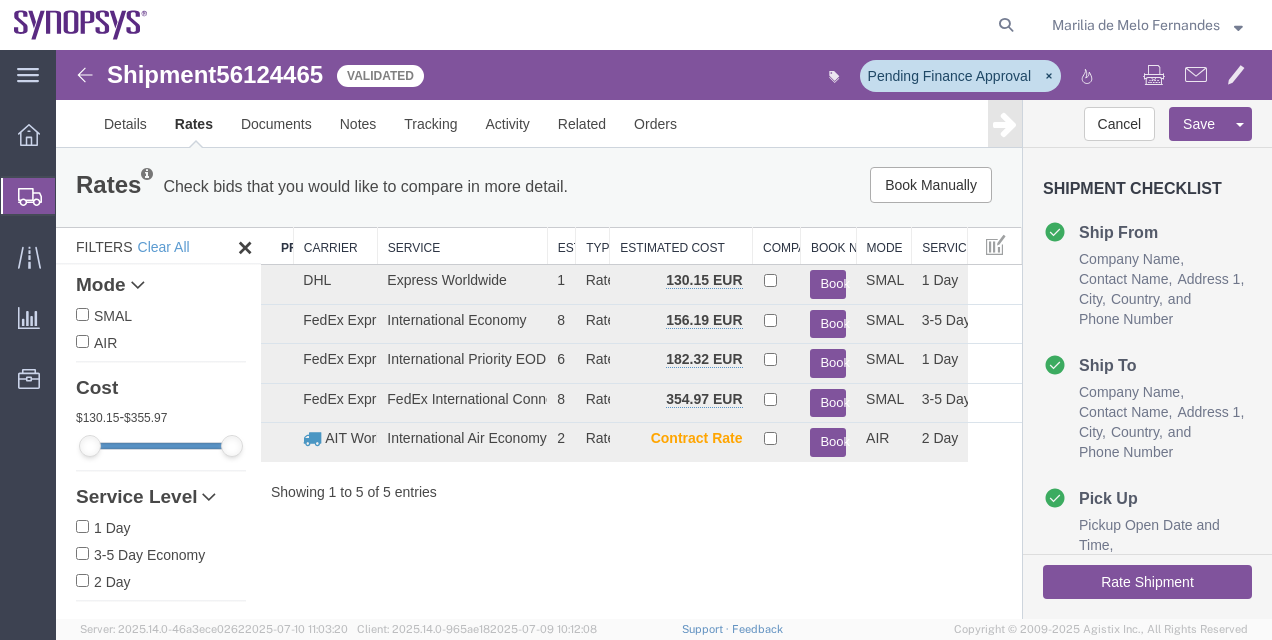 click on "Shipment  [NUMBER] [NUMBER]
of
[NUMBER]   Validated
Pending Finance Approval
Details Rates Documents Notes Tracking Activity Related Orders
Cancel
Save
Preview
Assign To
Clone Shipment
Save As Template
Shipment Checklist
Ship From
Company Name
Contact Name
Address 1
City
State/Province
Country
Postal Code
and
Phone Number
Ship To
Company Name
Contact Name" at bounding box center [664, 334] 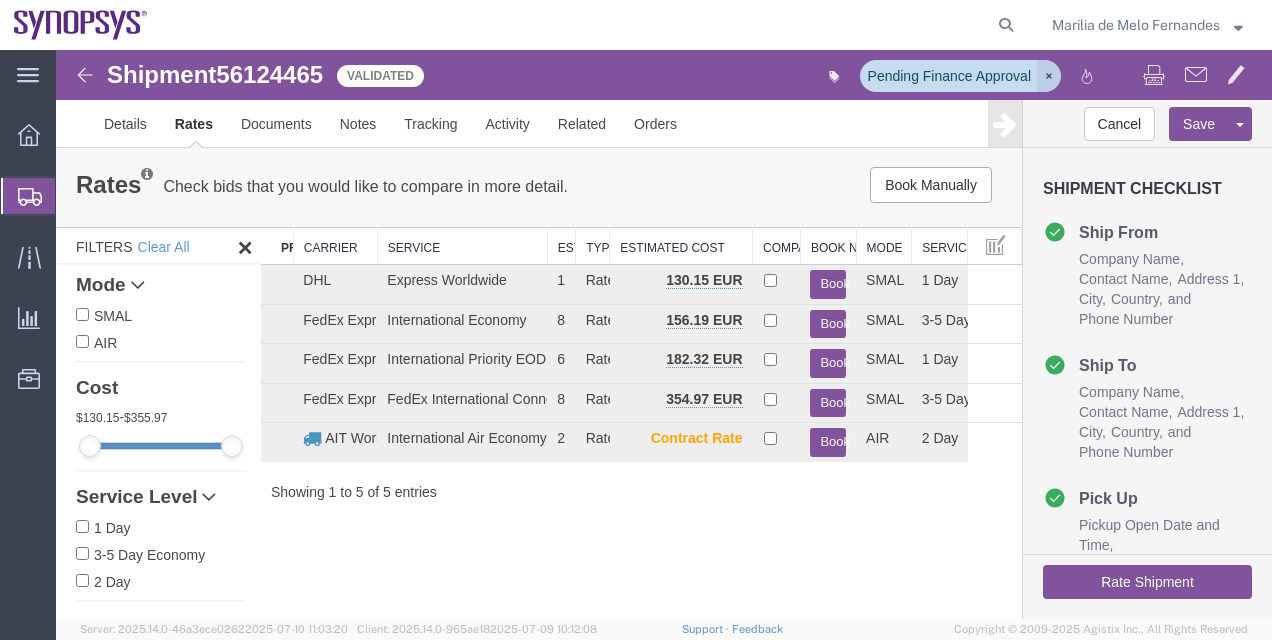 click 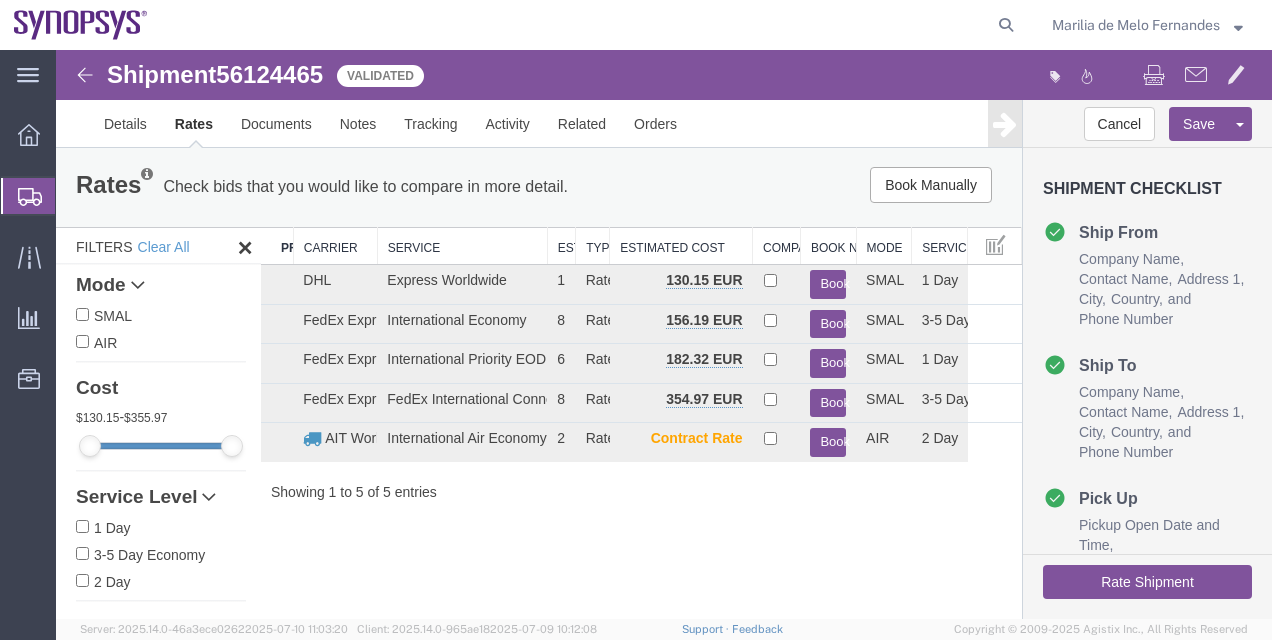 click on "Shipment Manager" 